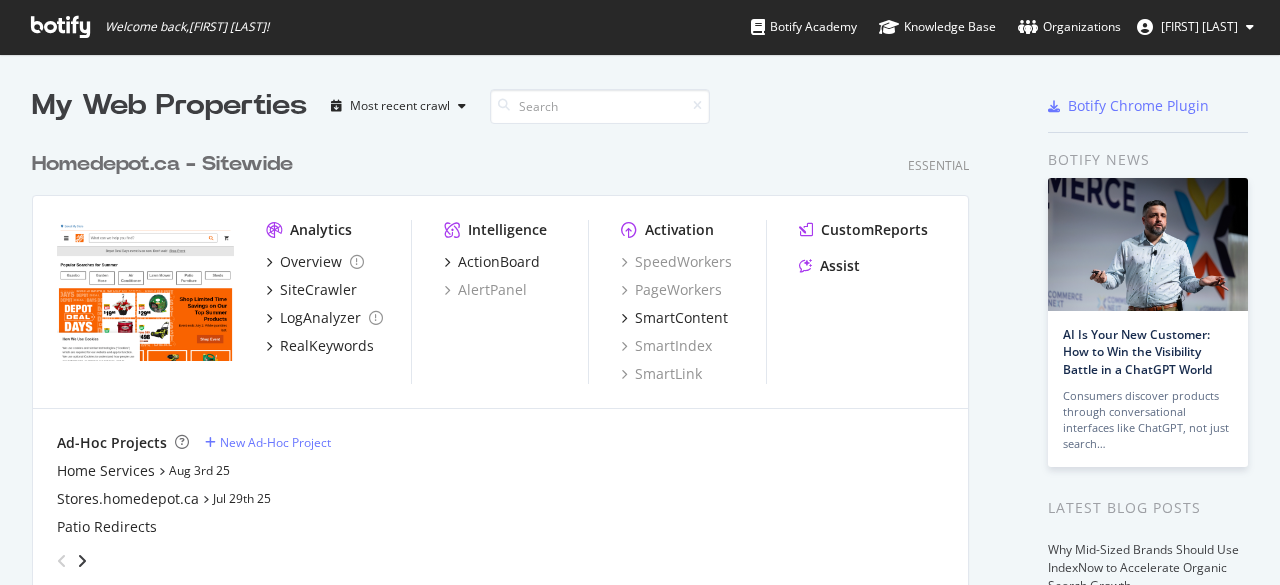 scroll, scrollTop: 0, scrollLeft: 0, axis: both 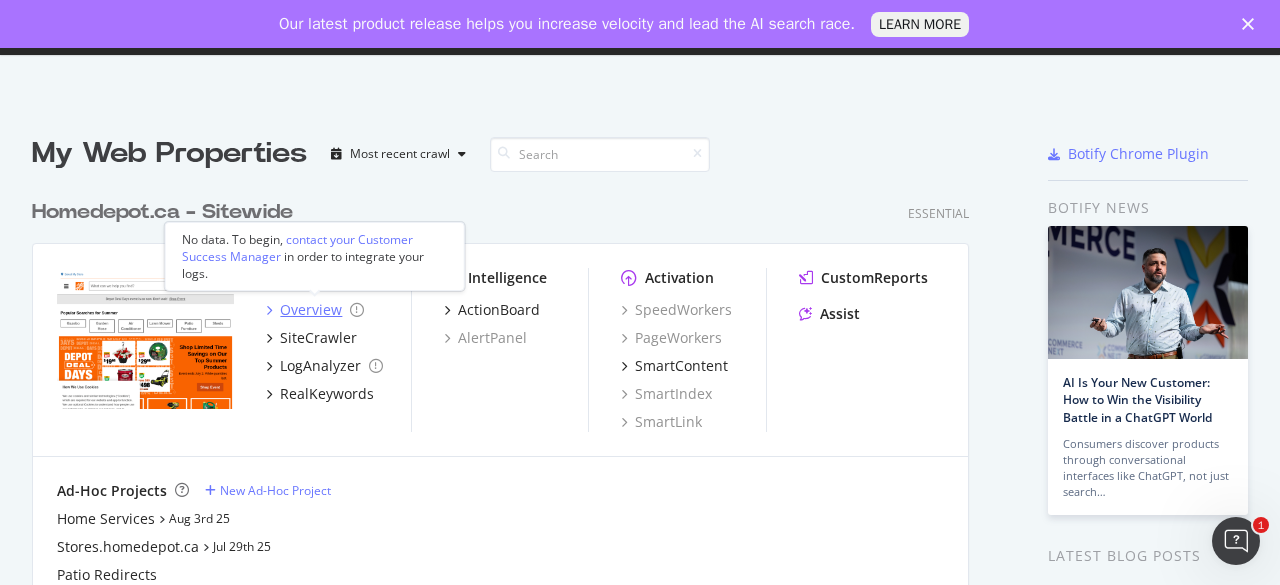 click on "Overview" at bounding box center (311, 310) 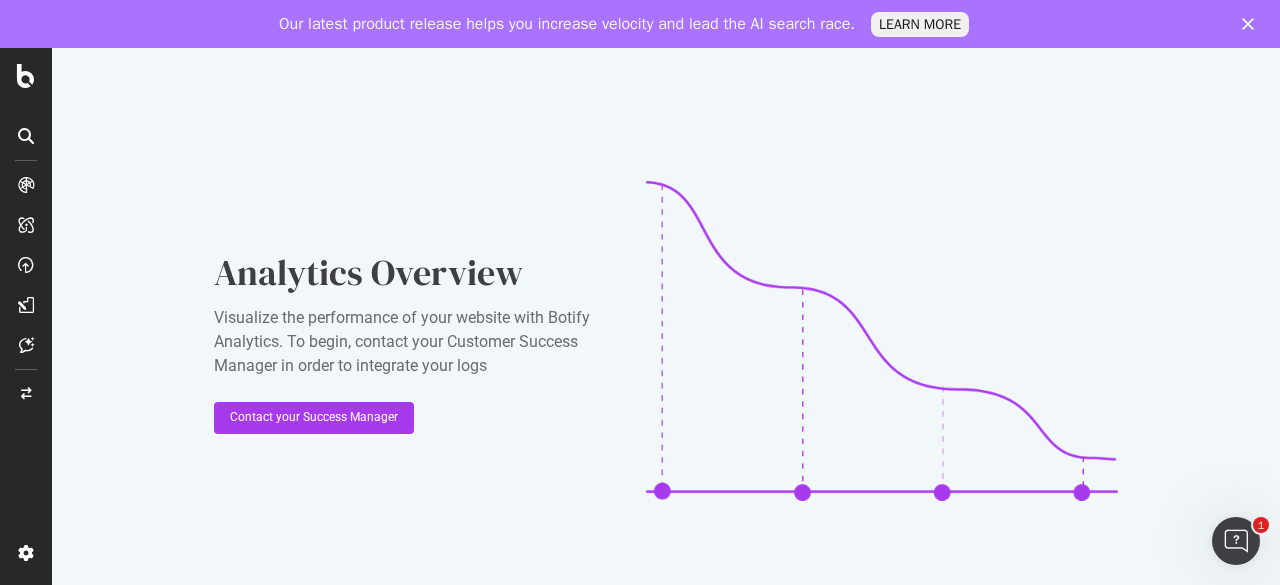 click at bounding box center (1252, 24) 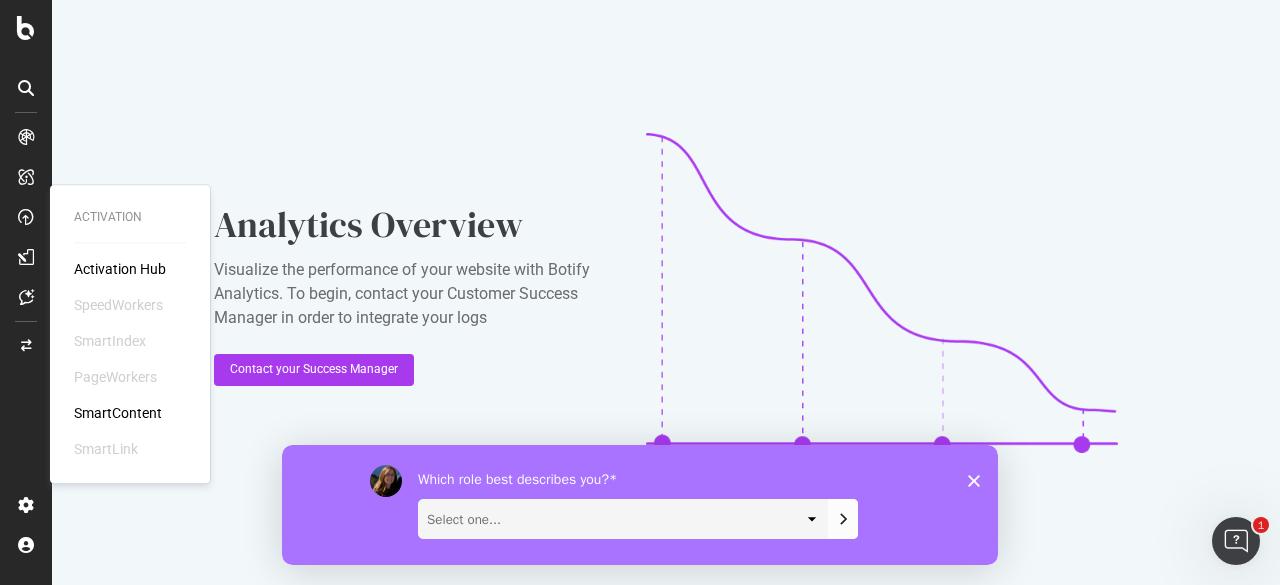 scroll, scrollTop: 0, scrollLeft: 0, axis: both 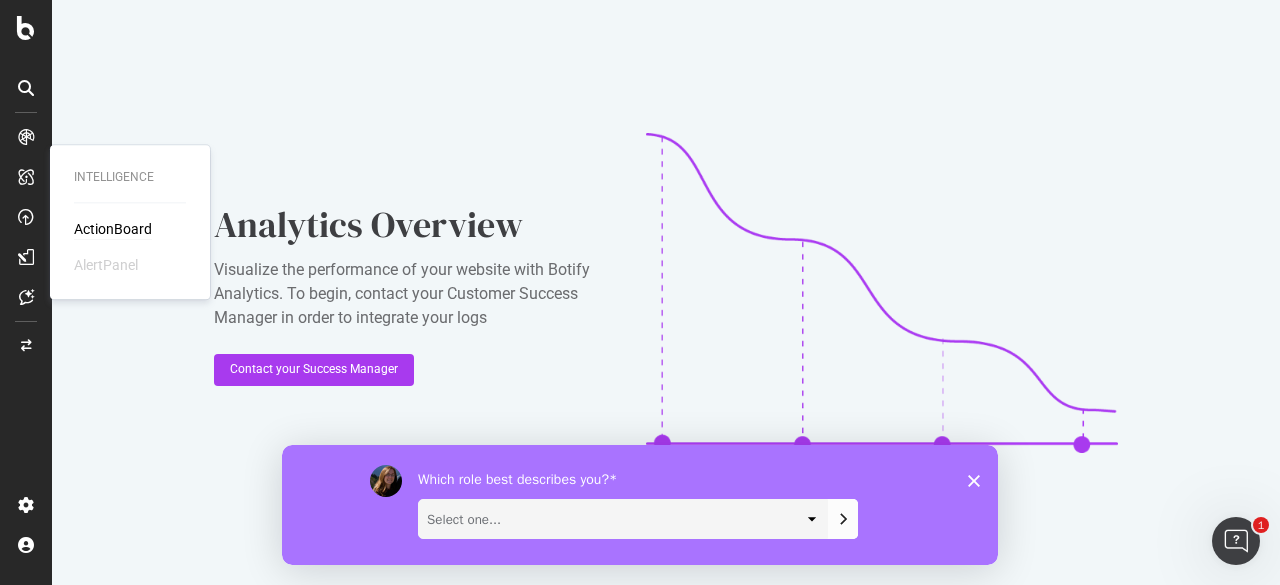 click on "ActionBoard" at bounding box center (113, 229) 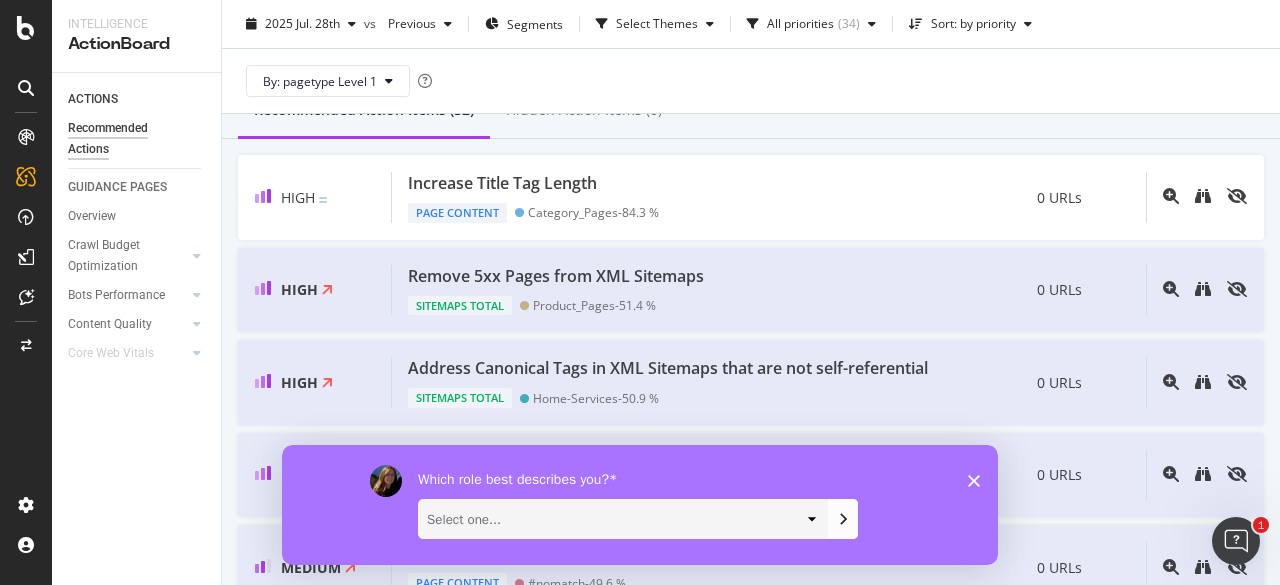 scroll, scrollTop: 0, scrollLeft: 0, axis: both 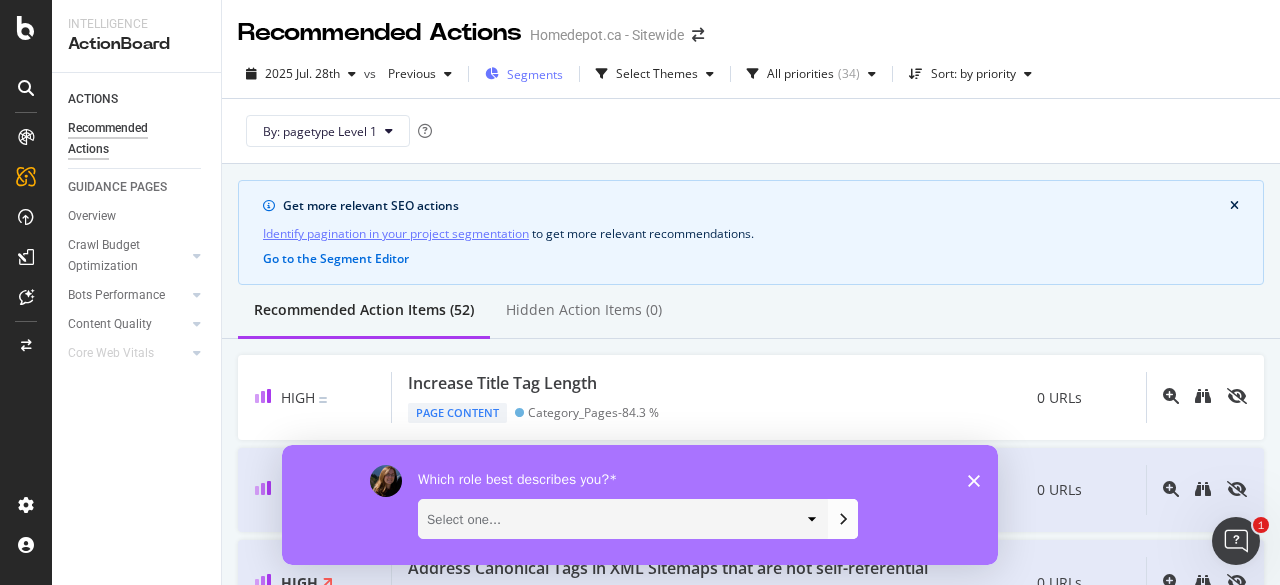 click on "Segments" at bounding box center [535, 74] 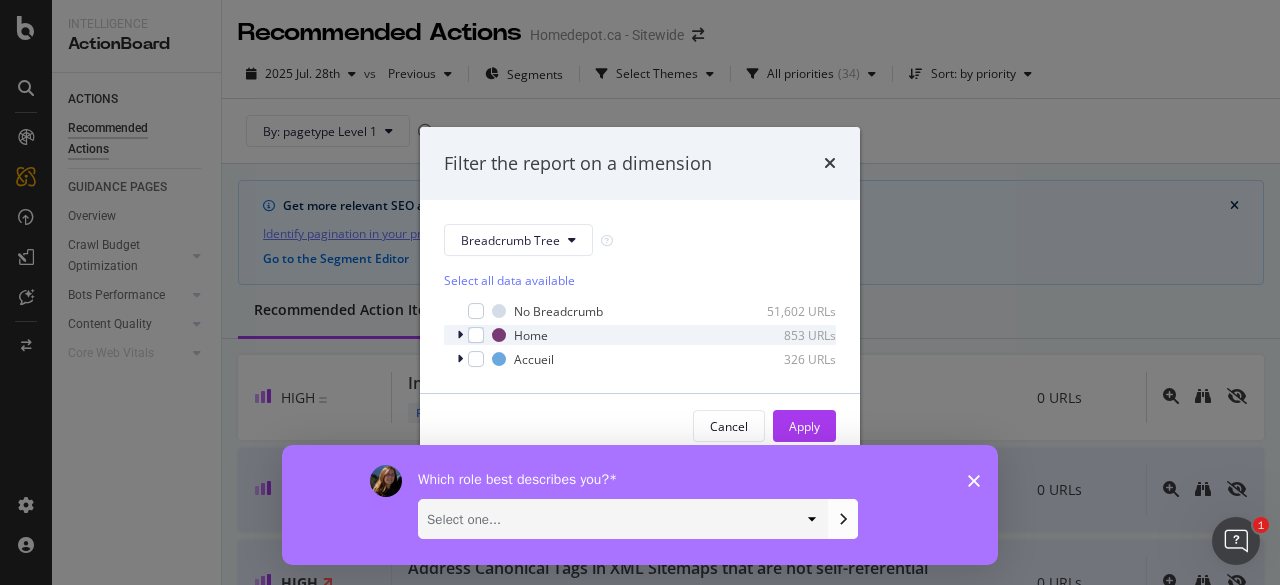 click at bounding box center [460, 335] 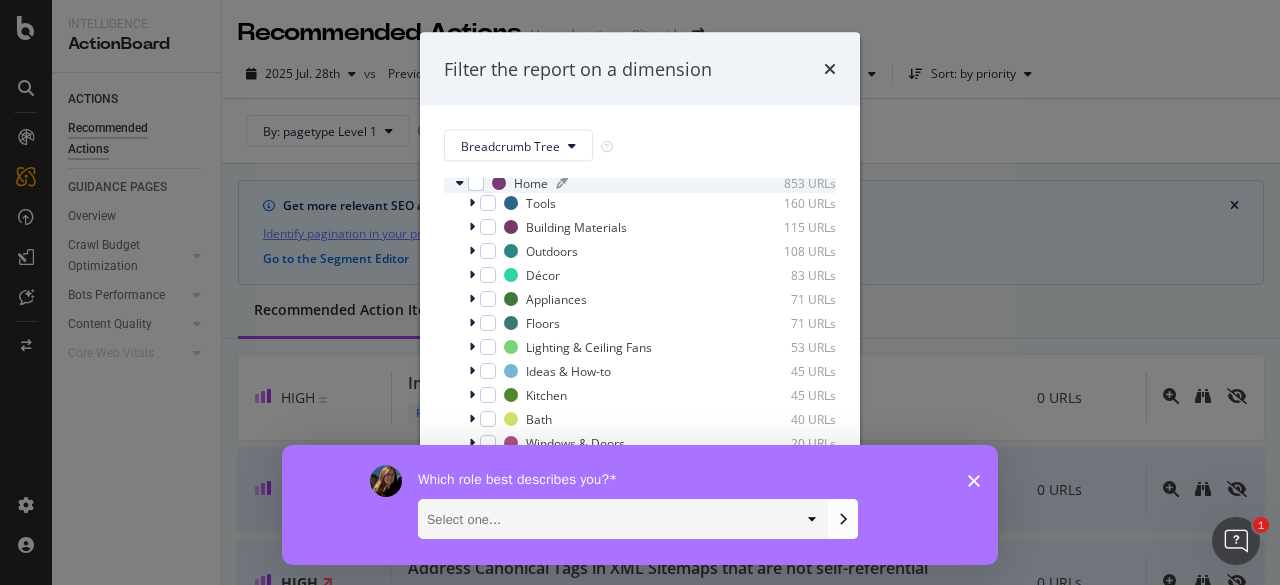 scroll, scrollTop: 84, scrollLeft: 0, axis: vertical 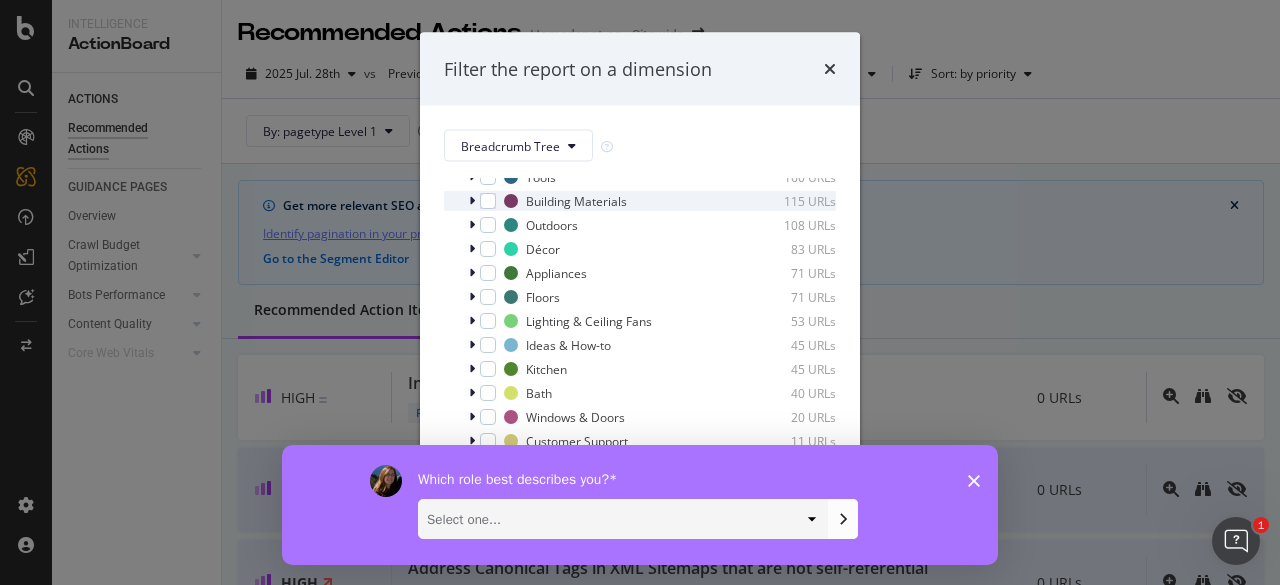 click at bounding box center [472, 201] 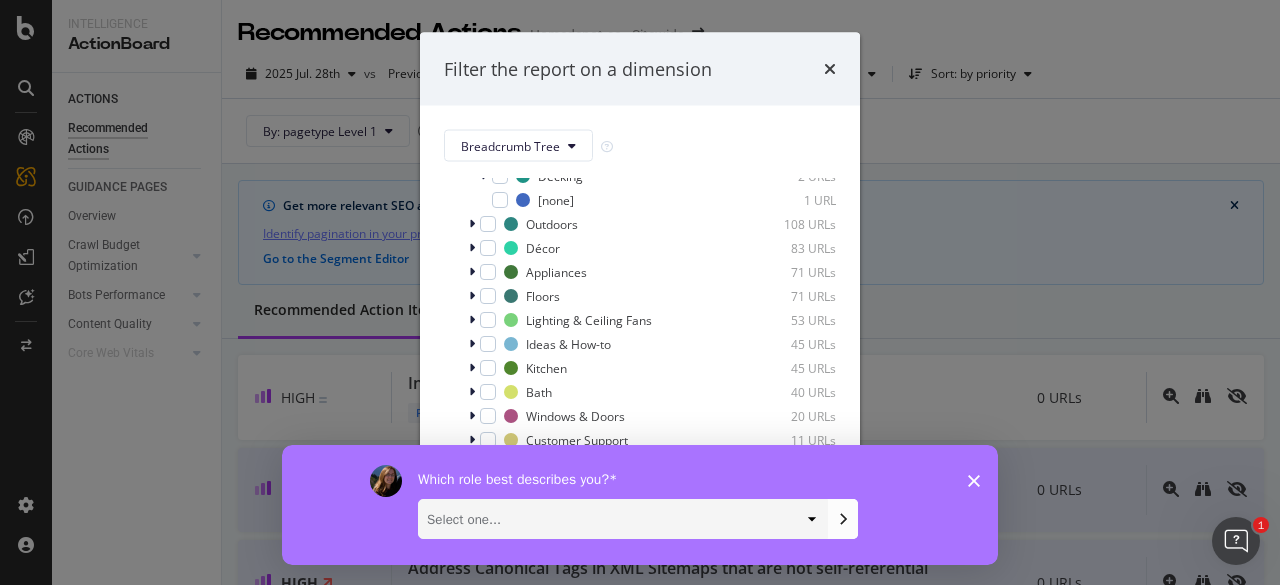 scroll, scrollTop: 263, scrollLeft: 0, axis: vertical 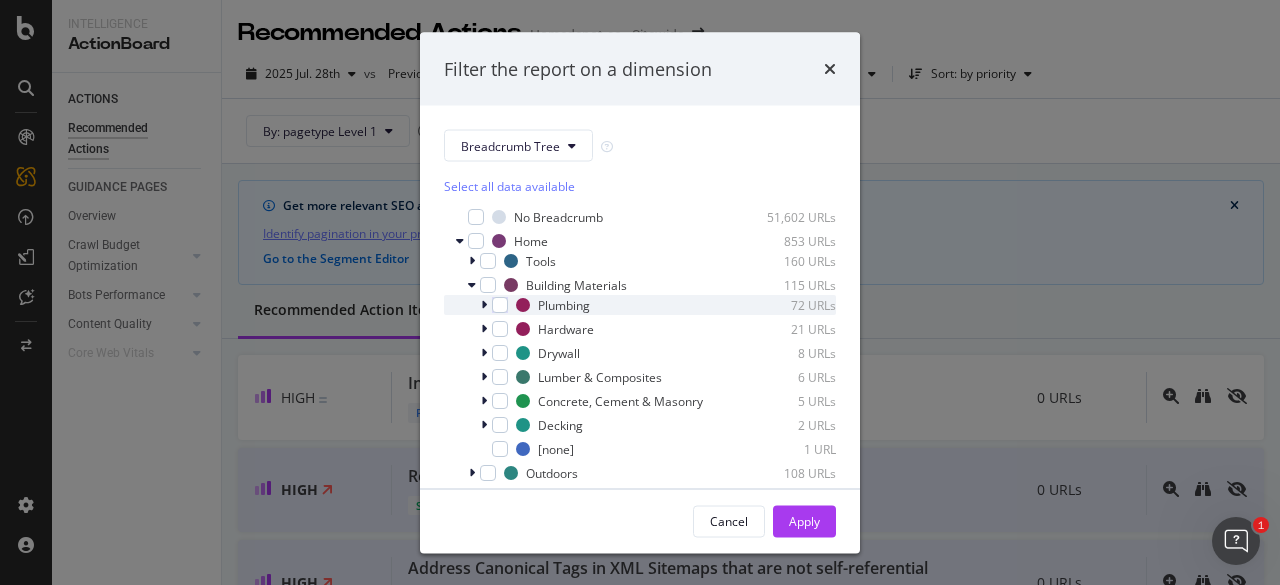 click at bounding box center [486, 305] 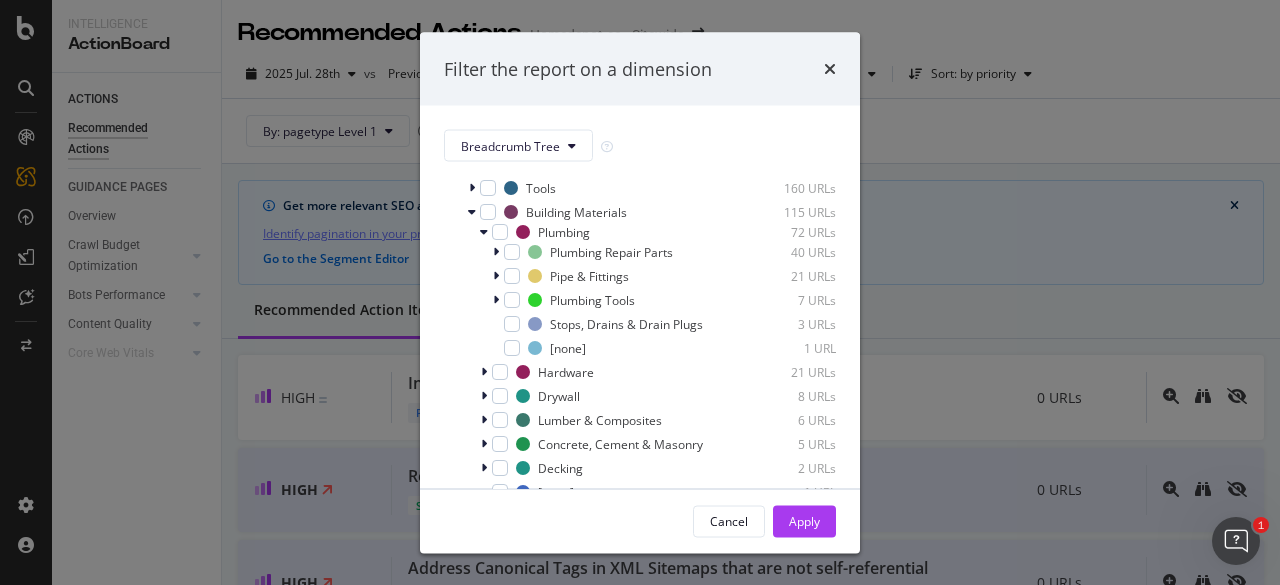 scroll, scrollTop: 100, scrollLeft: 0, axis: vertical 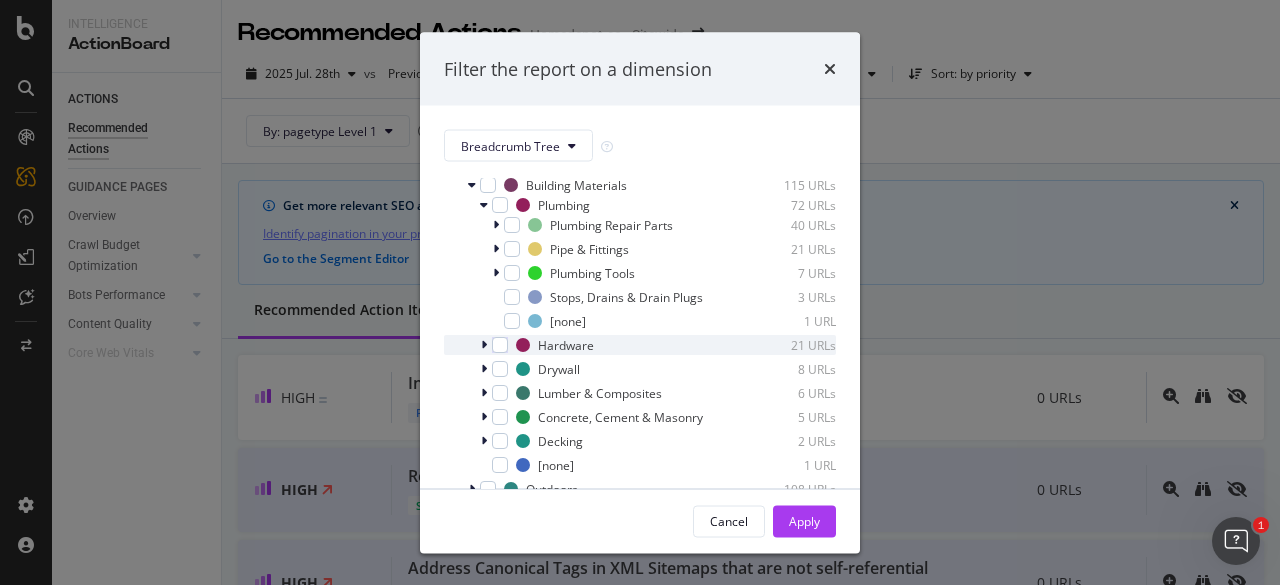 click at bounding box center (484, 345) 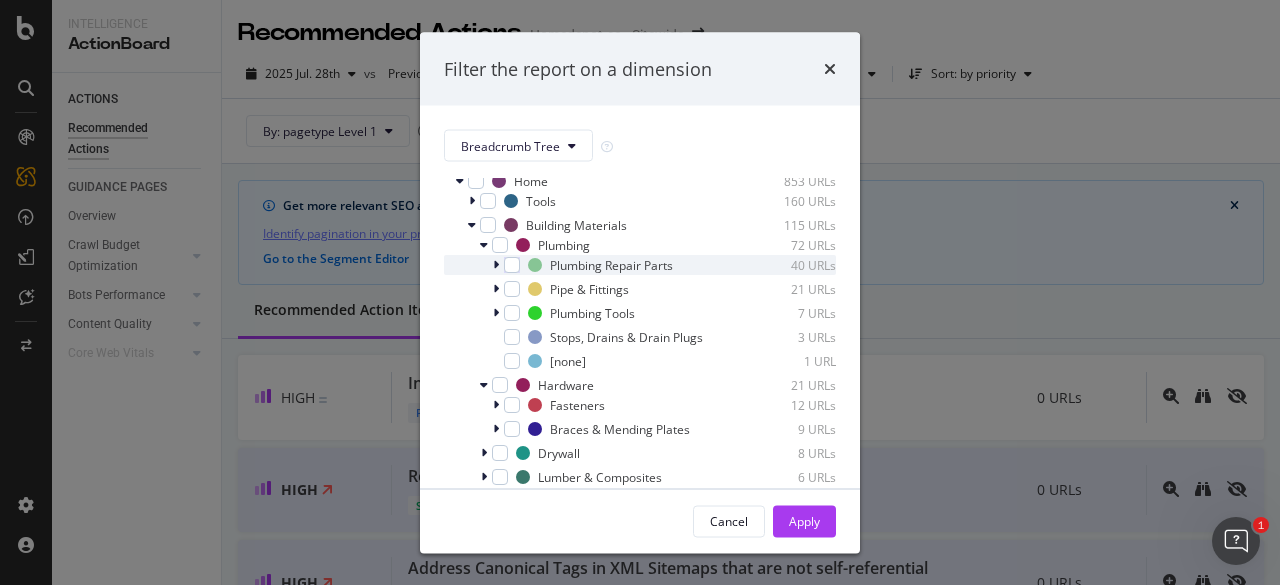 scroll, scrollTop: 0, scrollLeft: 0, axis: both 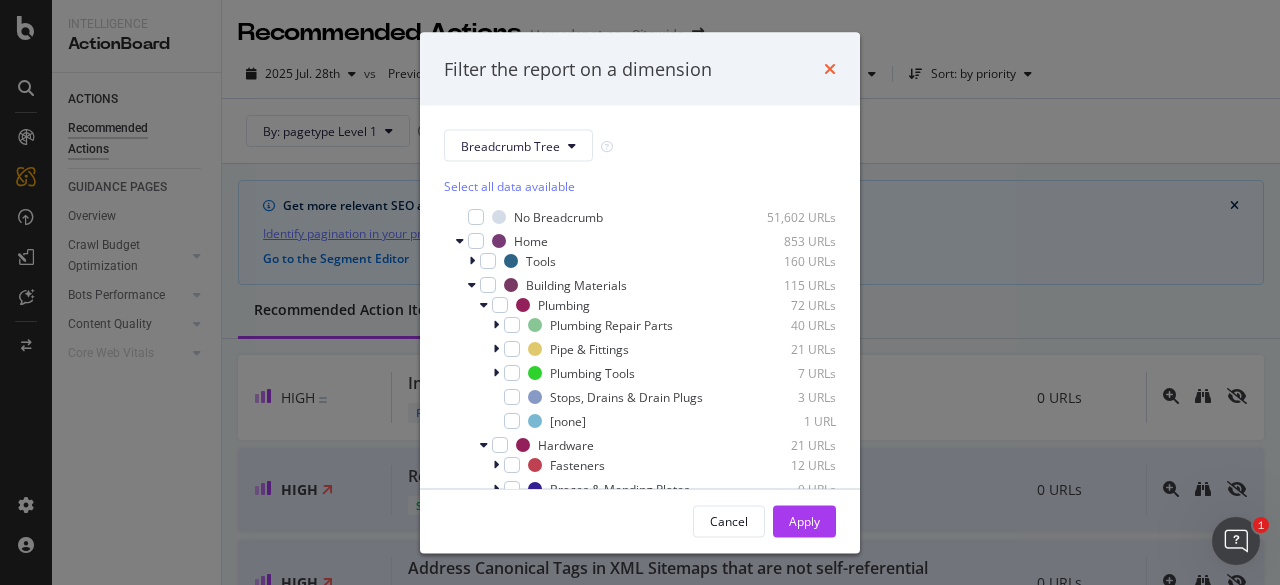 click at bounding box center (830, 69) 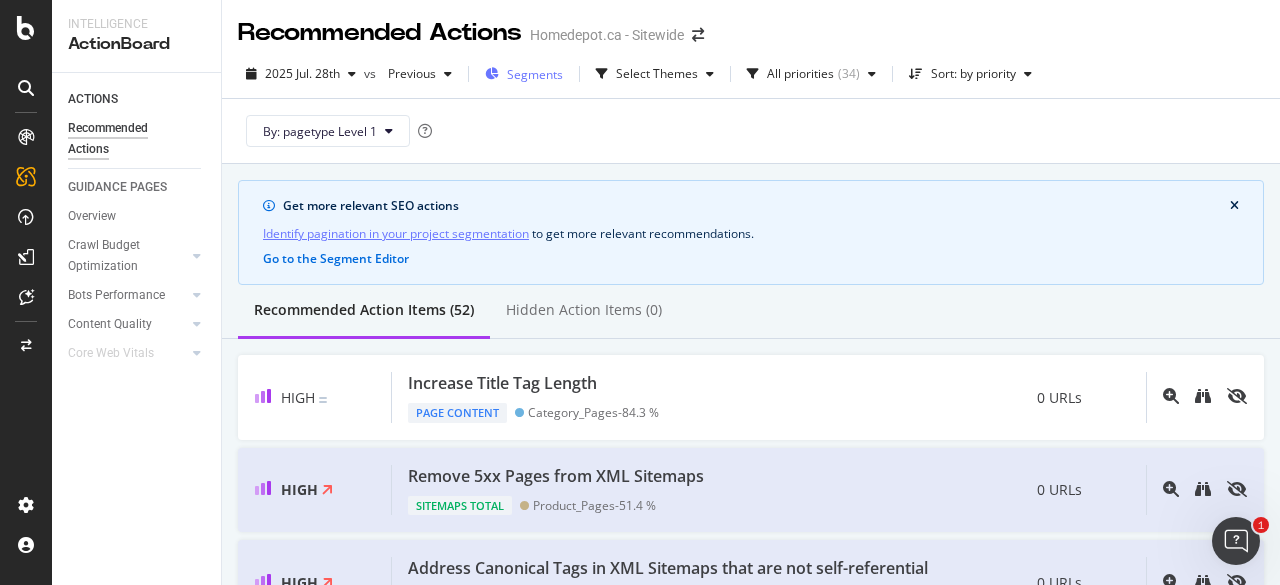 click on "Segments" at bounding box center (535, 74) 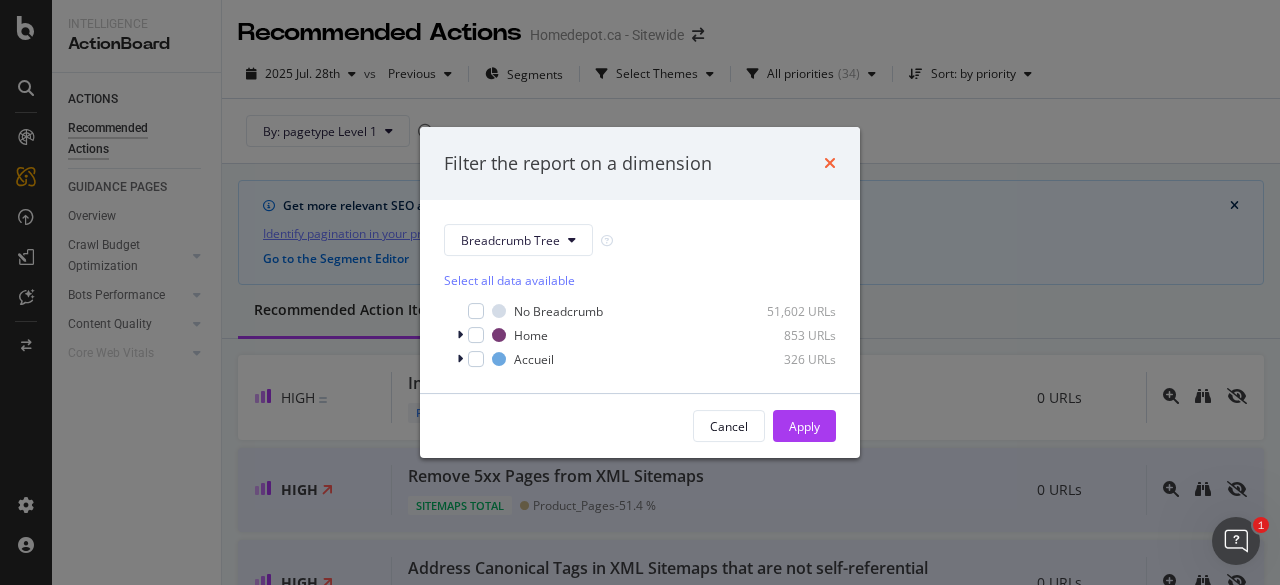 click at bounding box center (830, 163) 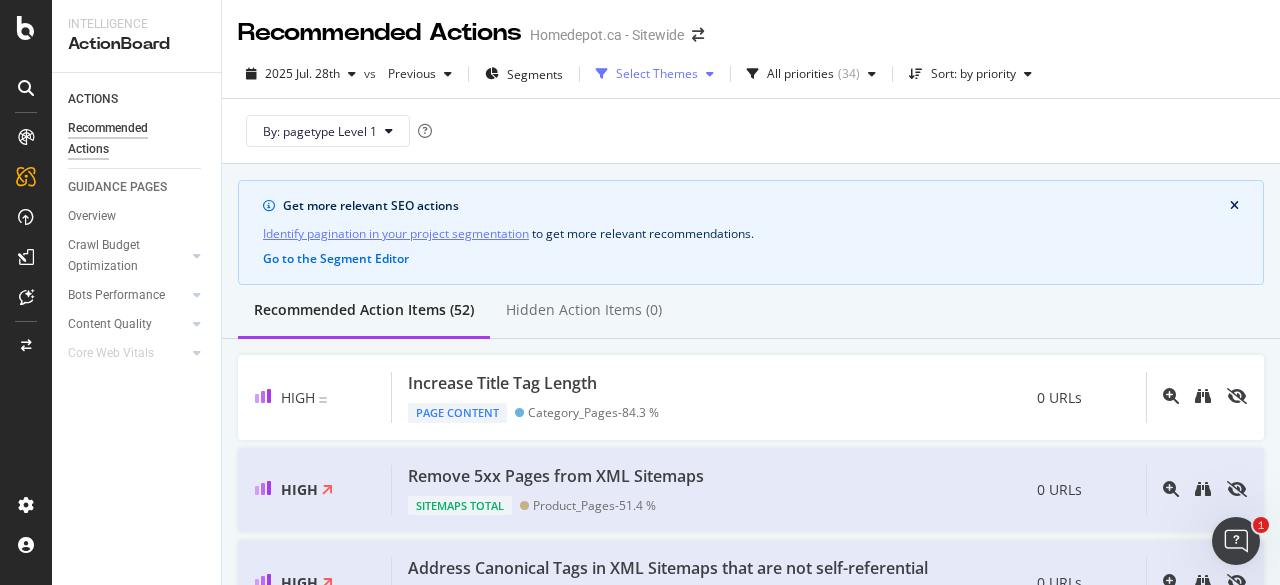 click on "Select Themes" at bounding box center (657, 74) 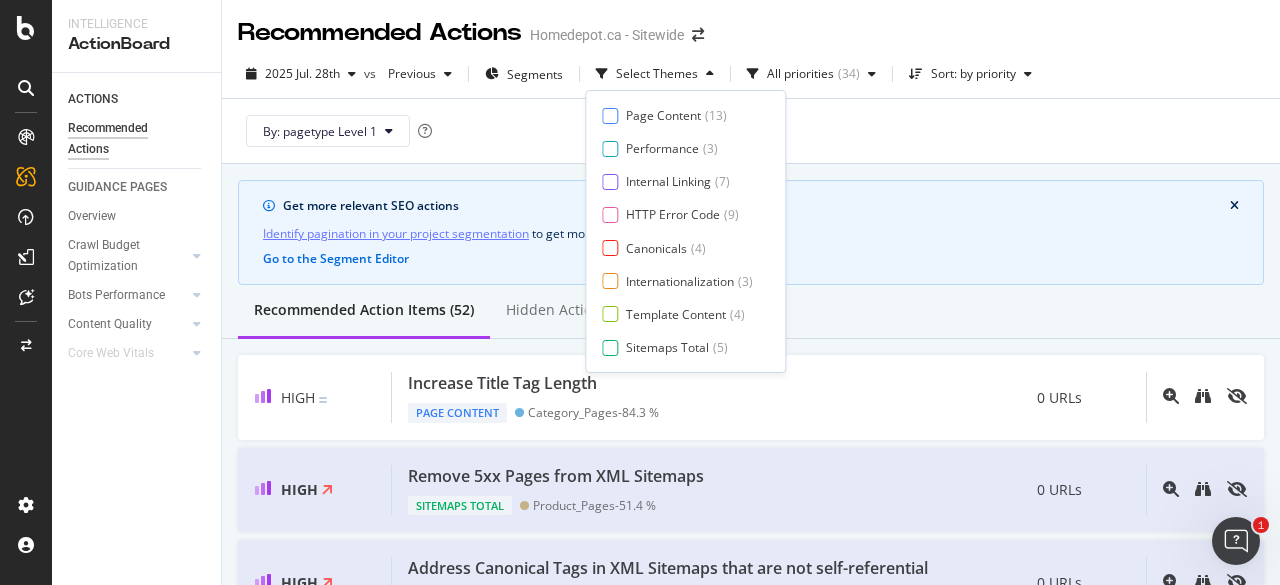click on "By: pagetype Level 1" at bounding box center (751, 131) 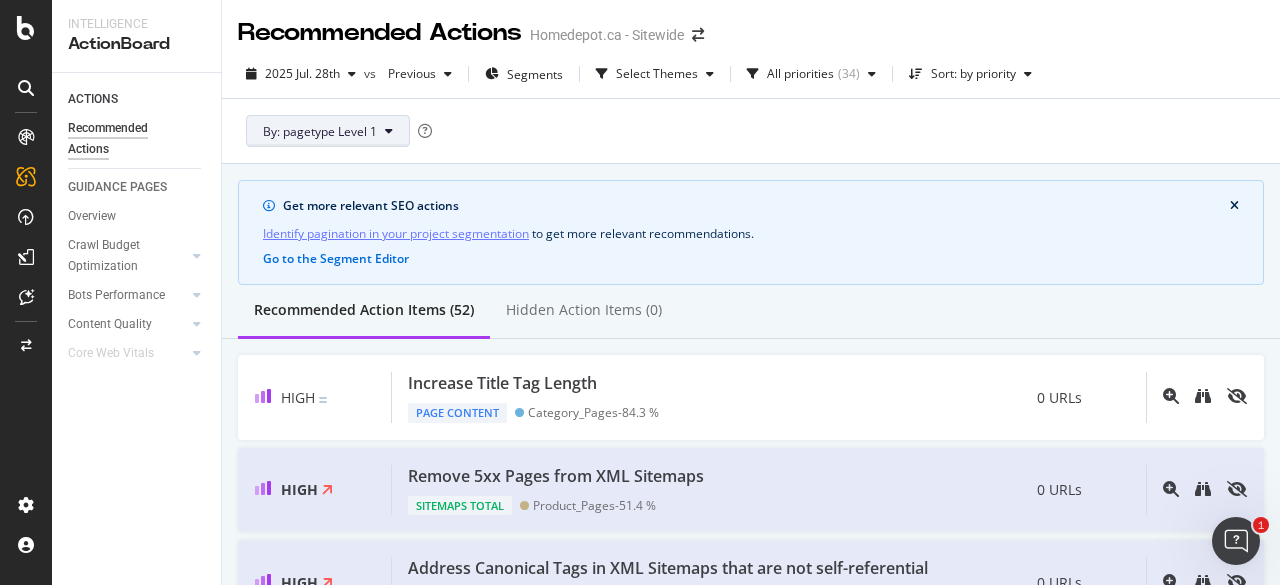 click on "By: pagetype Level 1" at bounding box center (320, 131) 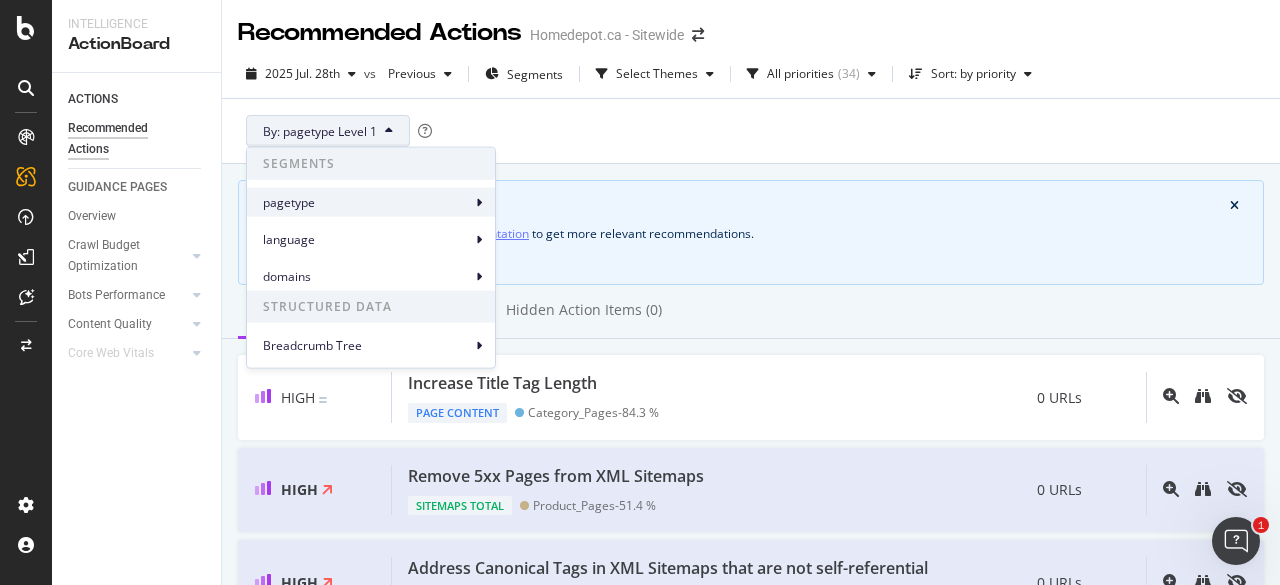 click on "pagetype" at bounding box center [367, 202] 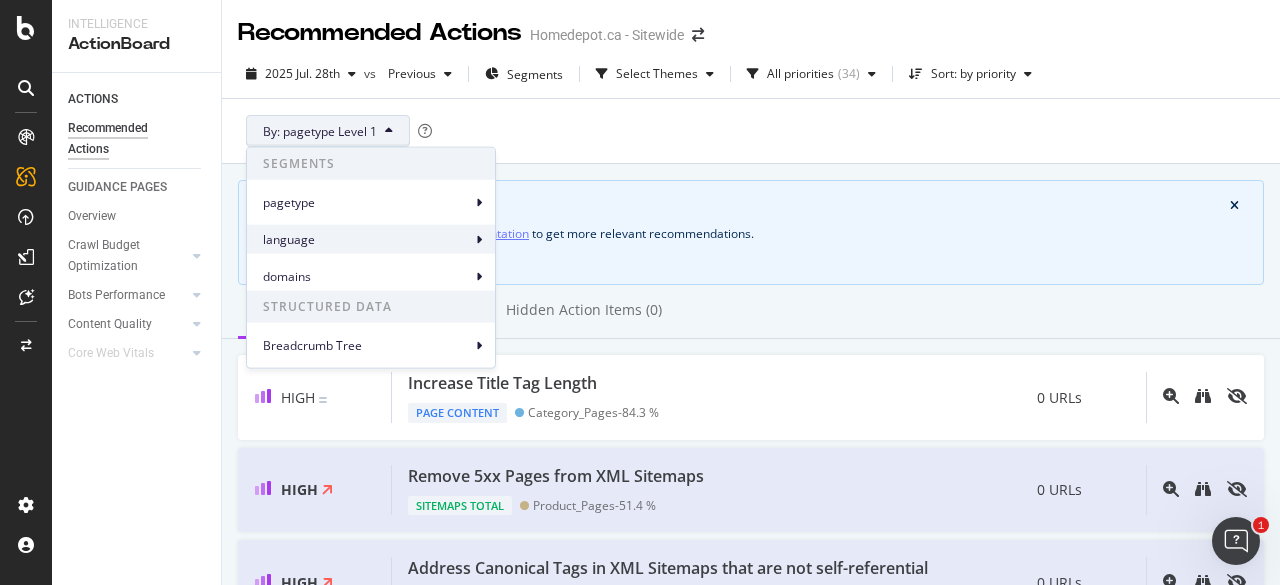 click on "language" at bounding box center (367, 239) 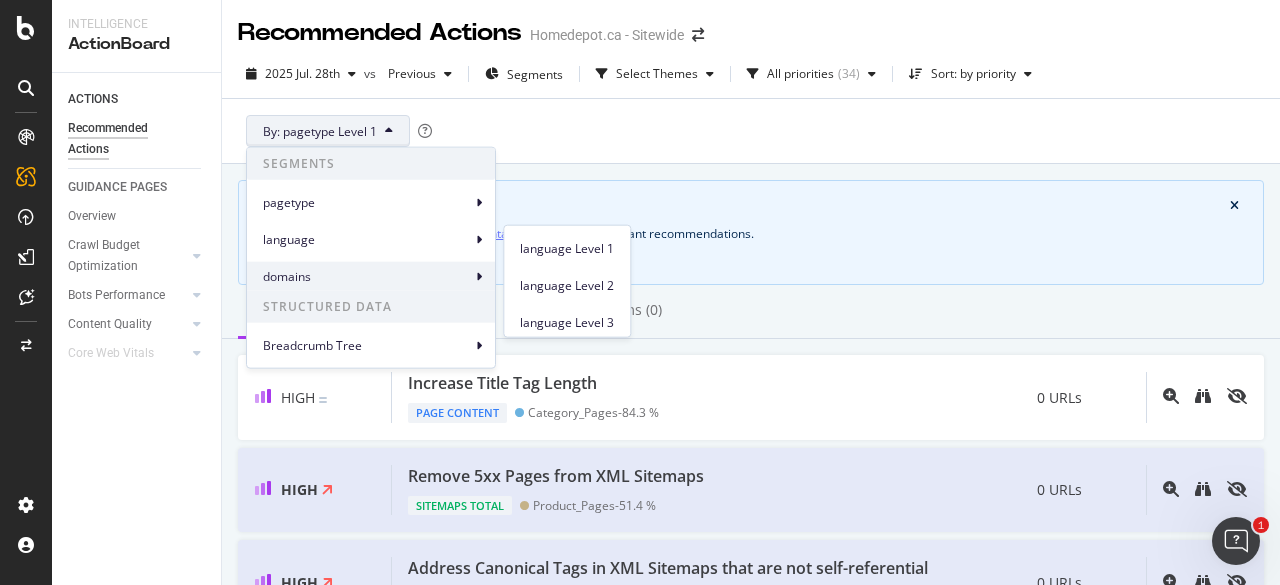 click on "domains" at bounding box center [371, 276] 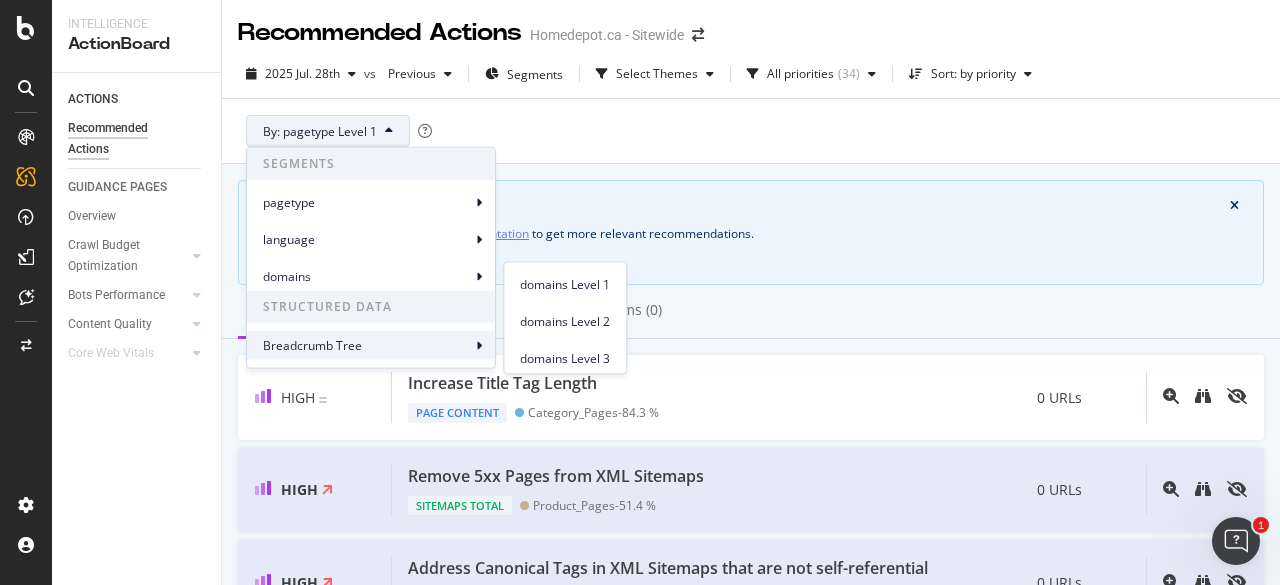 click on "Breadcrumb Tree" at bounding box center [367, 345] 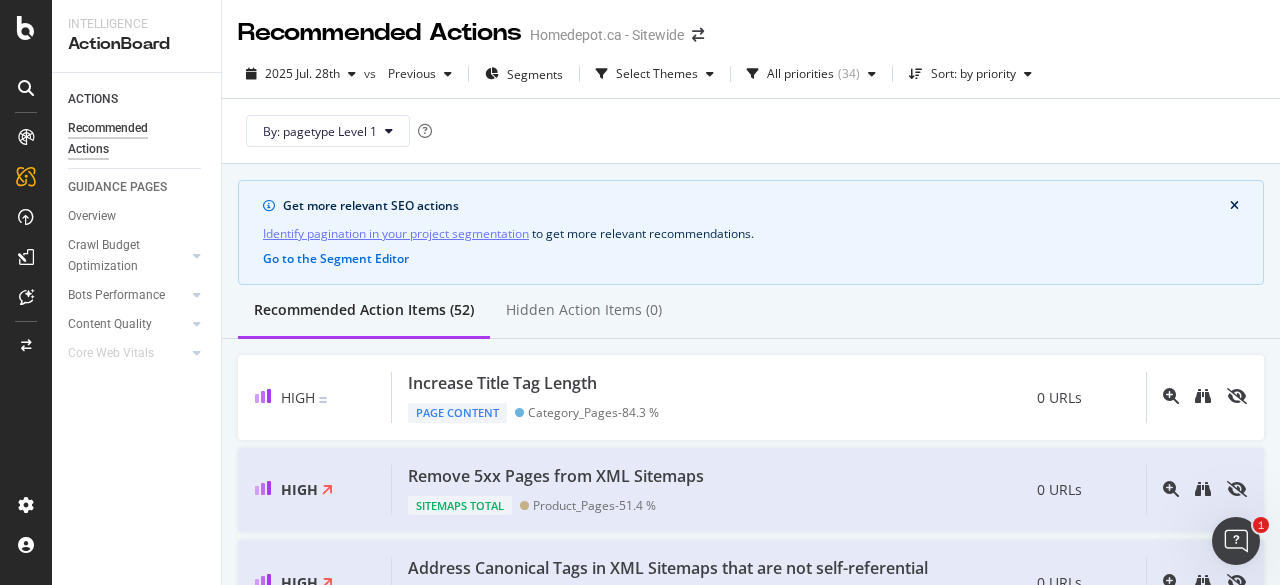 click on "By: pagetype Level 1" at bounding box center (751, 131) 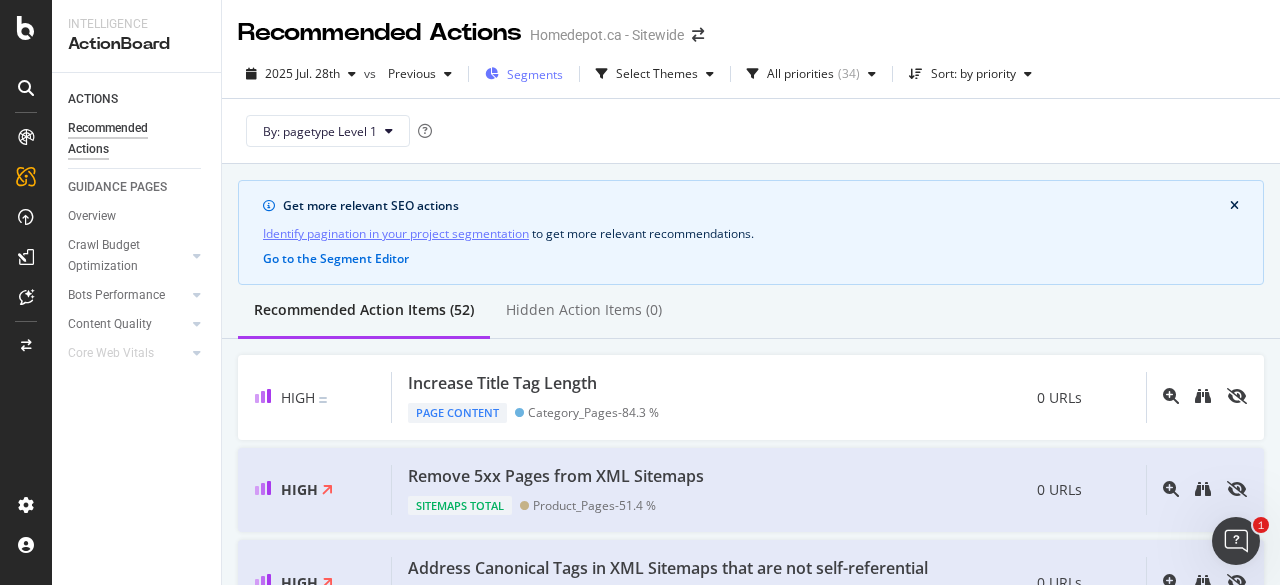 click on "Segments" at bounding box center (524, 74) 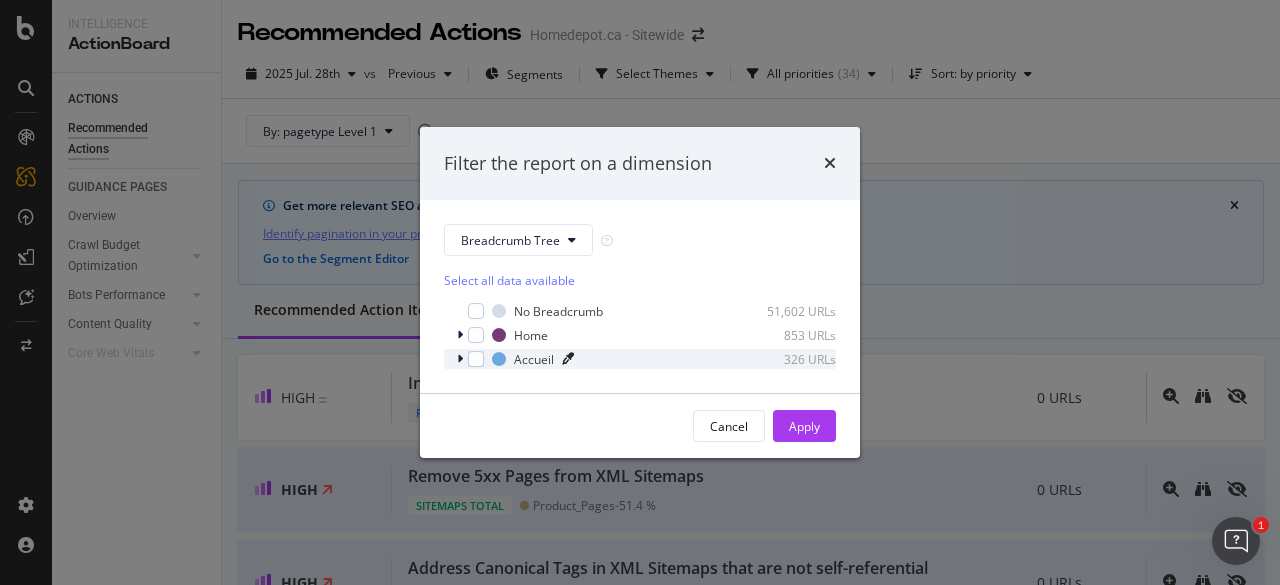 click at bounding box center (568, 359) 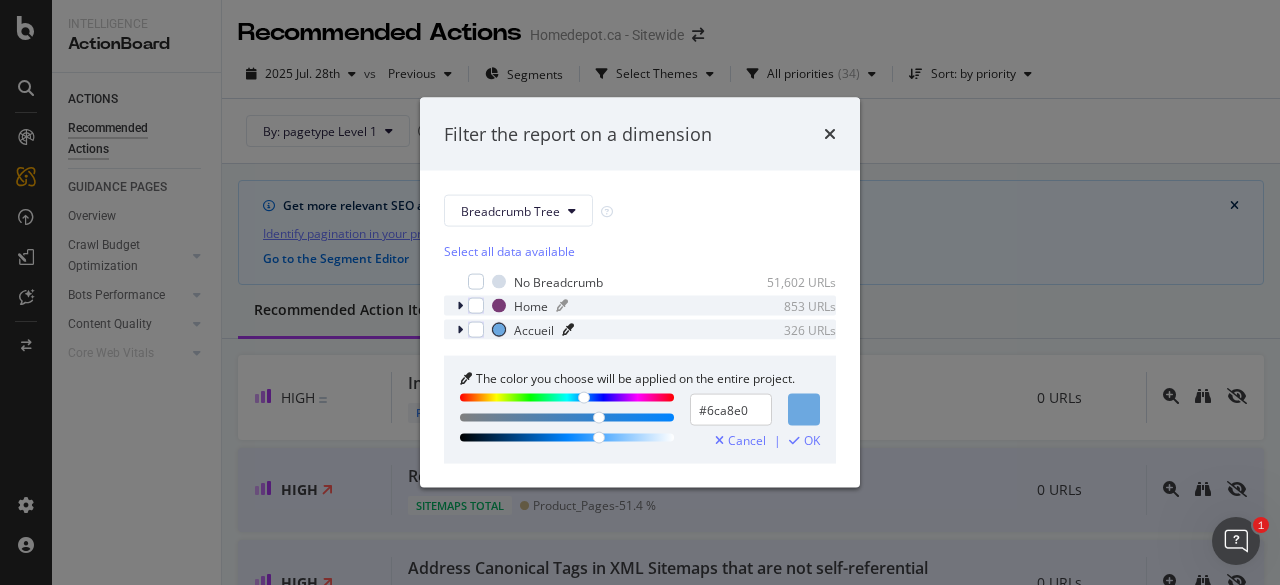 click on "Home" at bounding box center (531, 305) 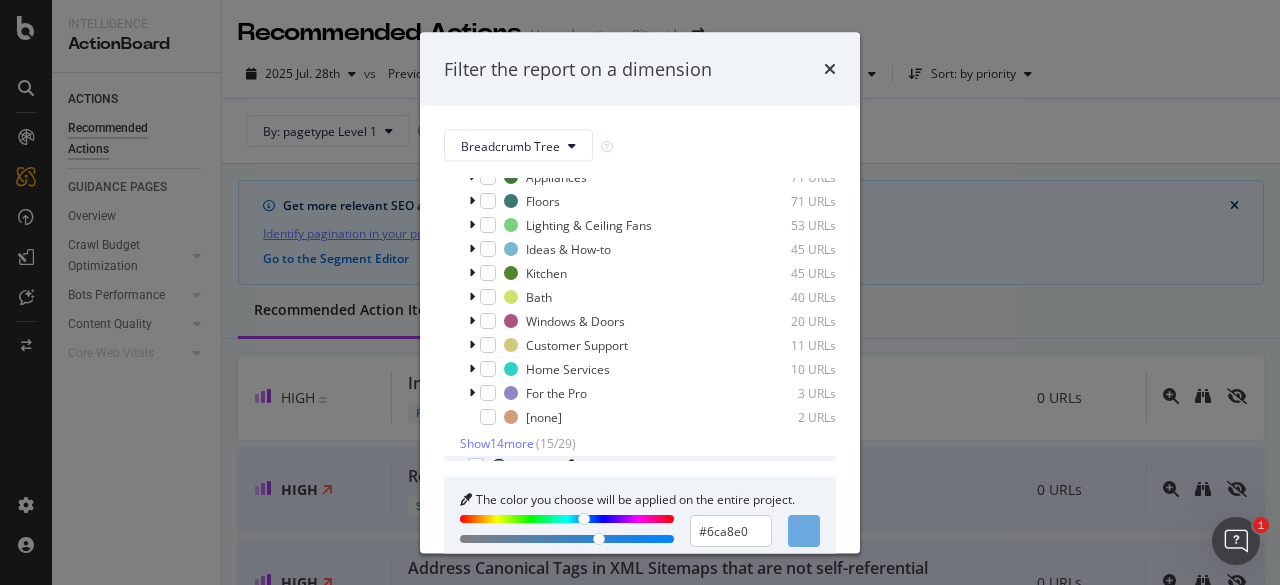 scroll, scrollTop: 194, scrollLeft: 0, axis: vertical 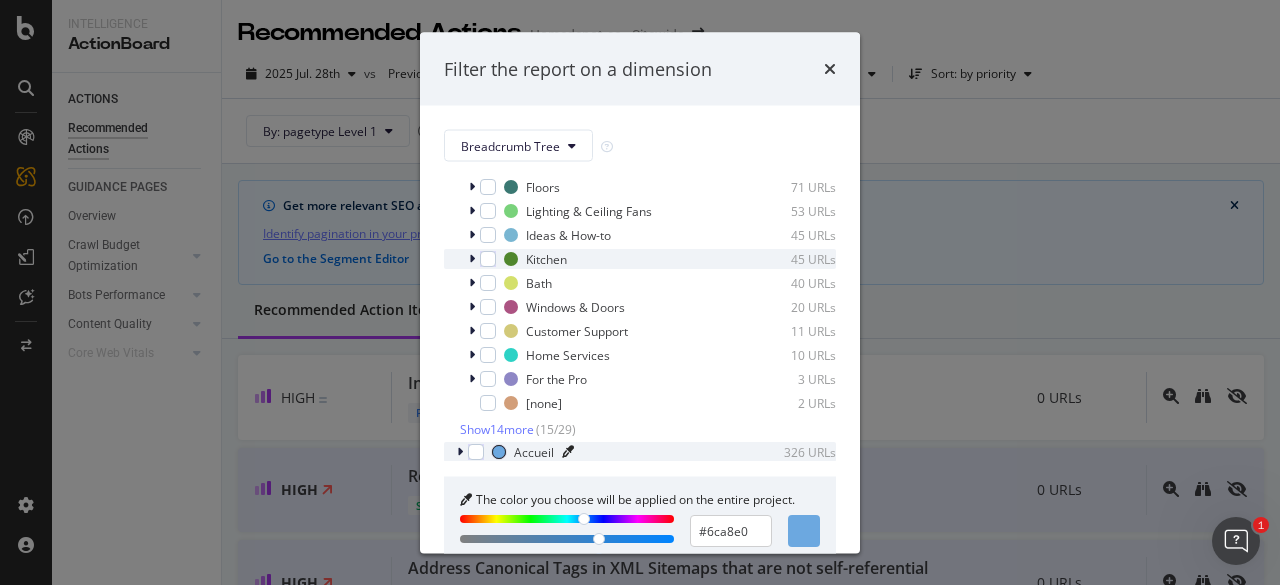 click at bounding box center (472, 259) 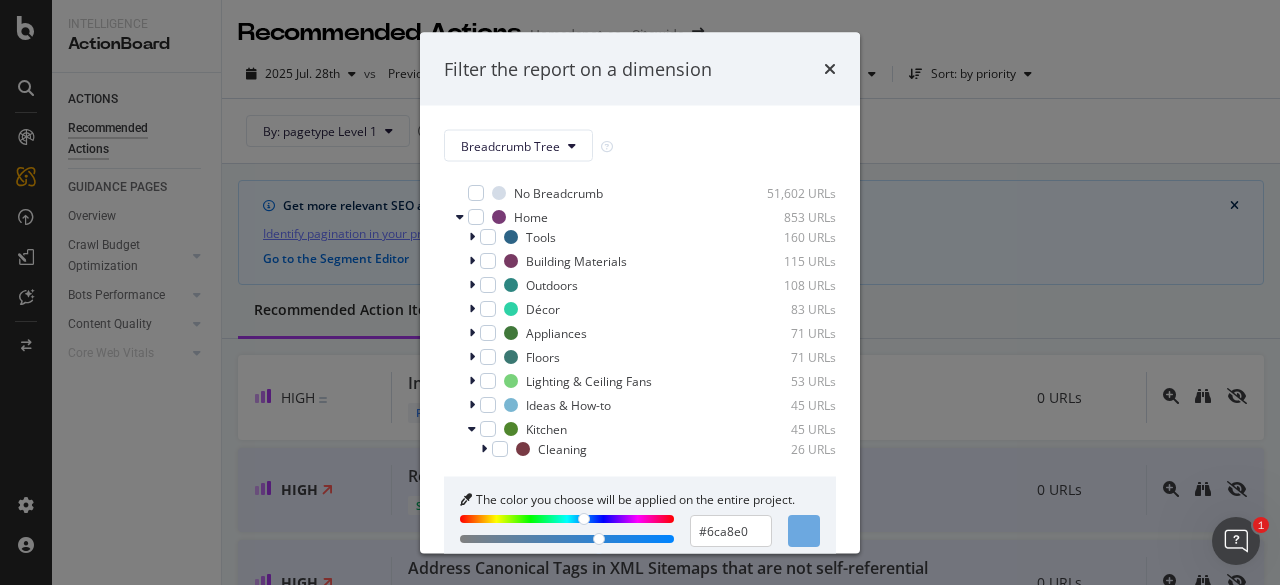 scroll, scrollTop: 0, scrollLeft: 0, axis: both 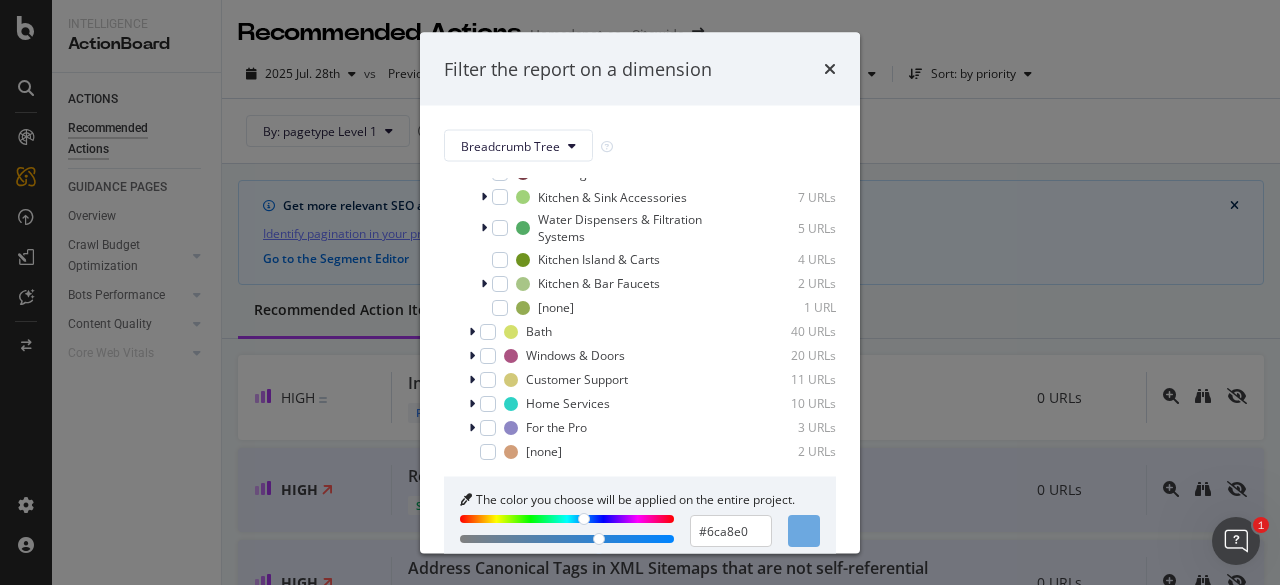 click on "Filter the report on a dimension" at bounding box center (640, 69) 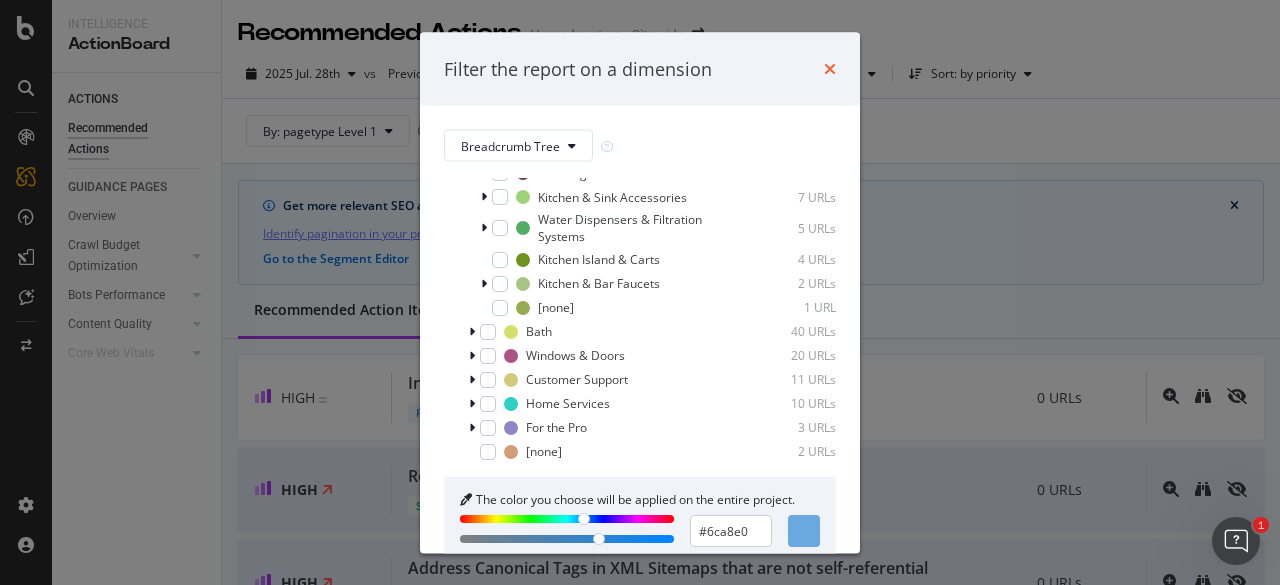 click at bounding box center [830, 69] 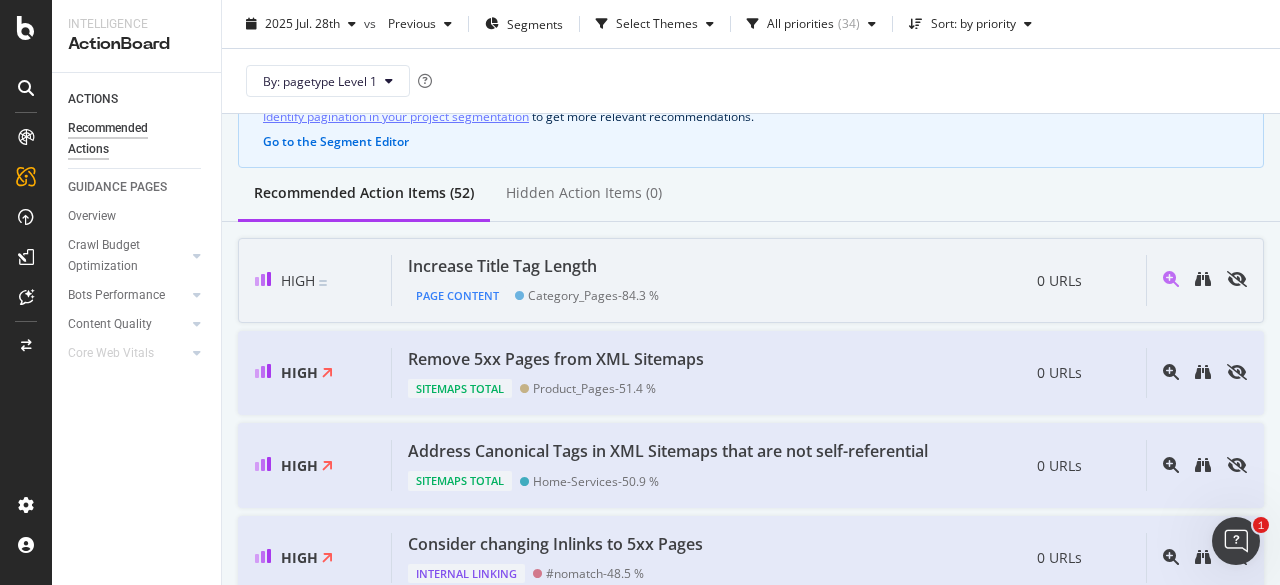 scroll, scrollTop: 600, scrollLeft: 0, axis: vertical 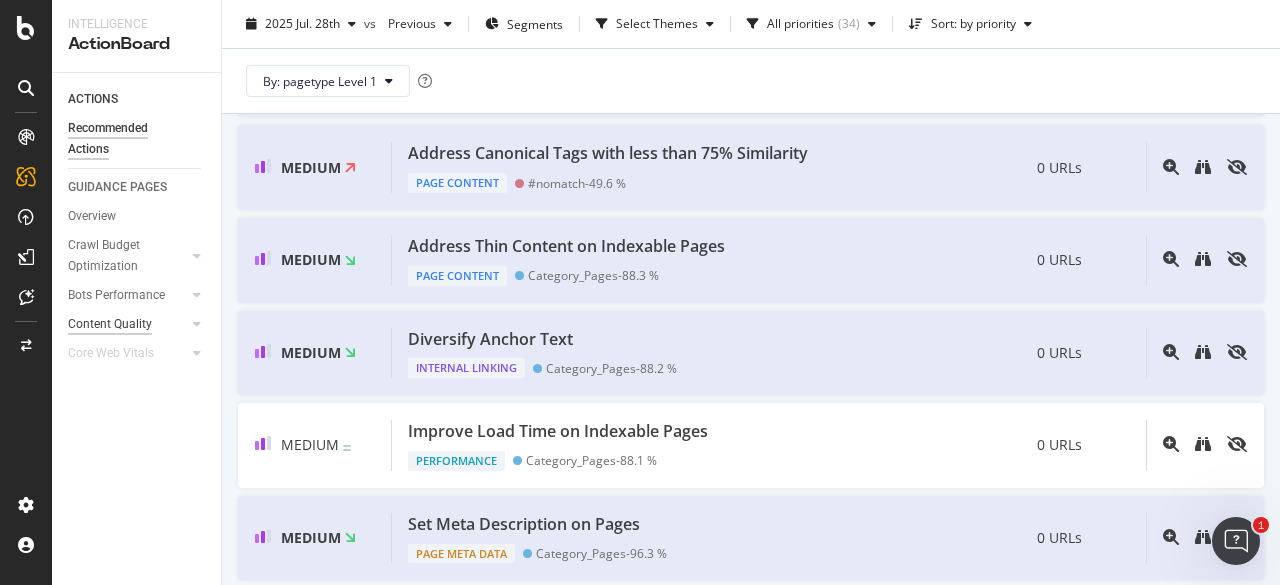 click on "Content Quality" at bounding box center (110, 324) 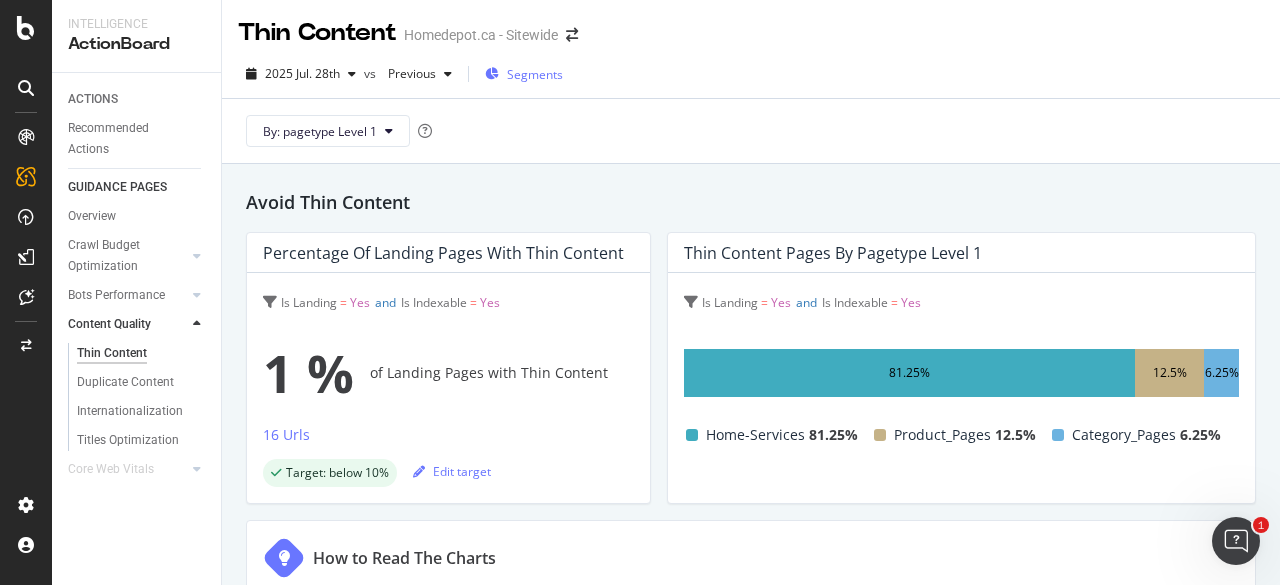 click on "Segments" at bounding box center [535, 74] 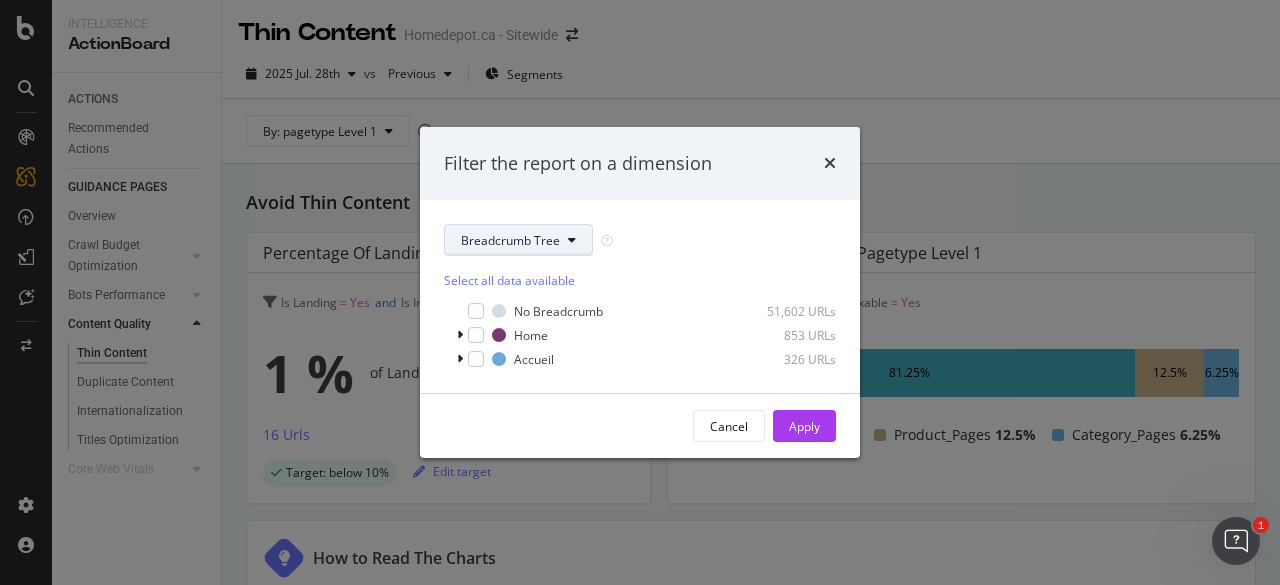 click on "Breadcrumb Tree" at bounding box center [510, 240] 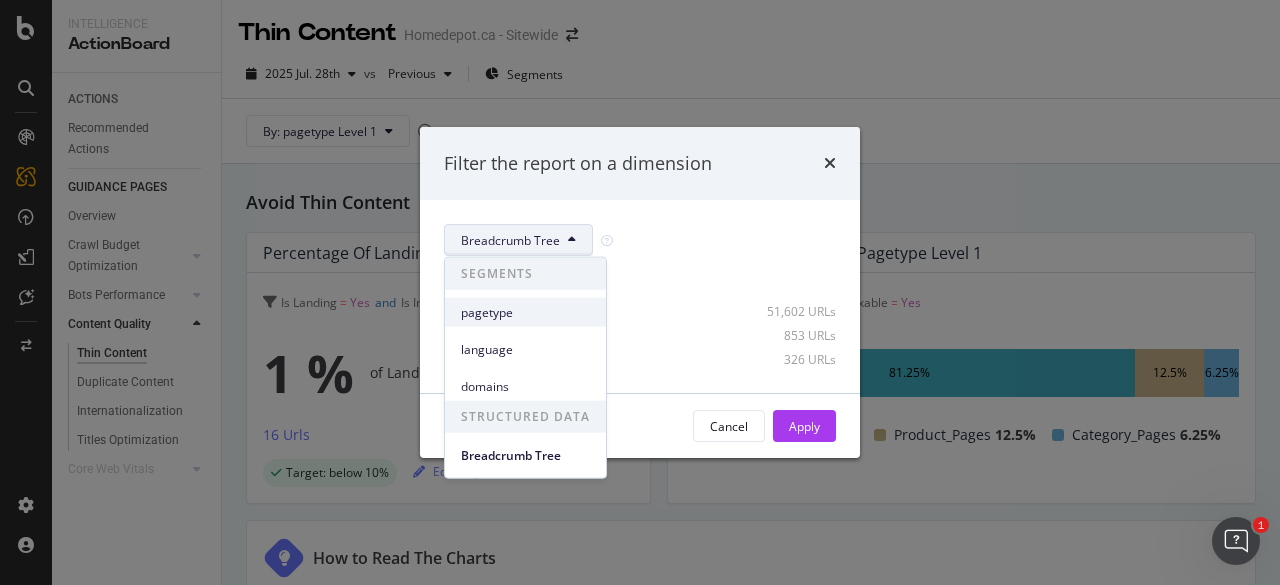 click on "pagetype" at bounding box center (525, 312) 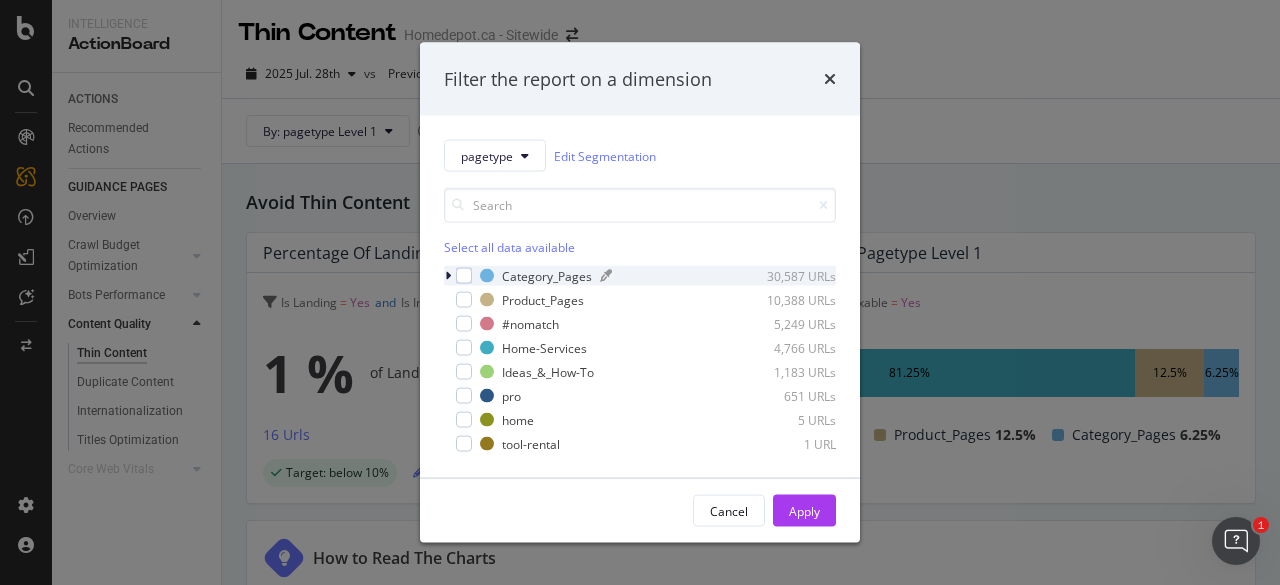 click on "Category_Pages" at bounding box center [547, 275] 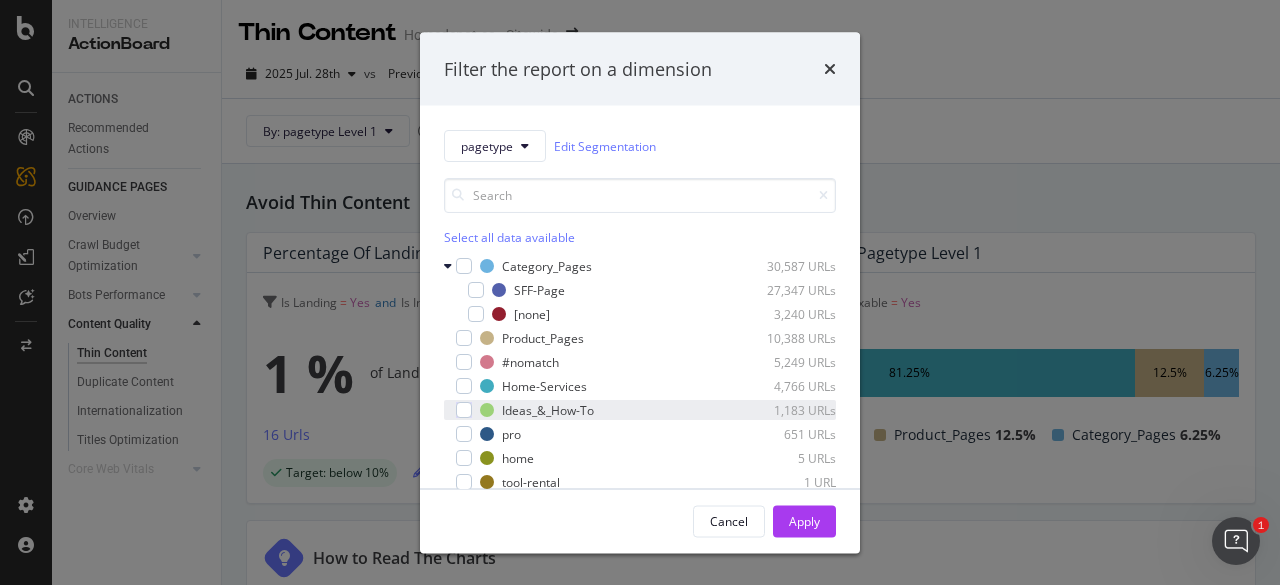 scroll, scrollTop: 26, scrollLeft: 0, axis: vertical 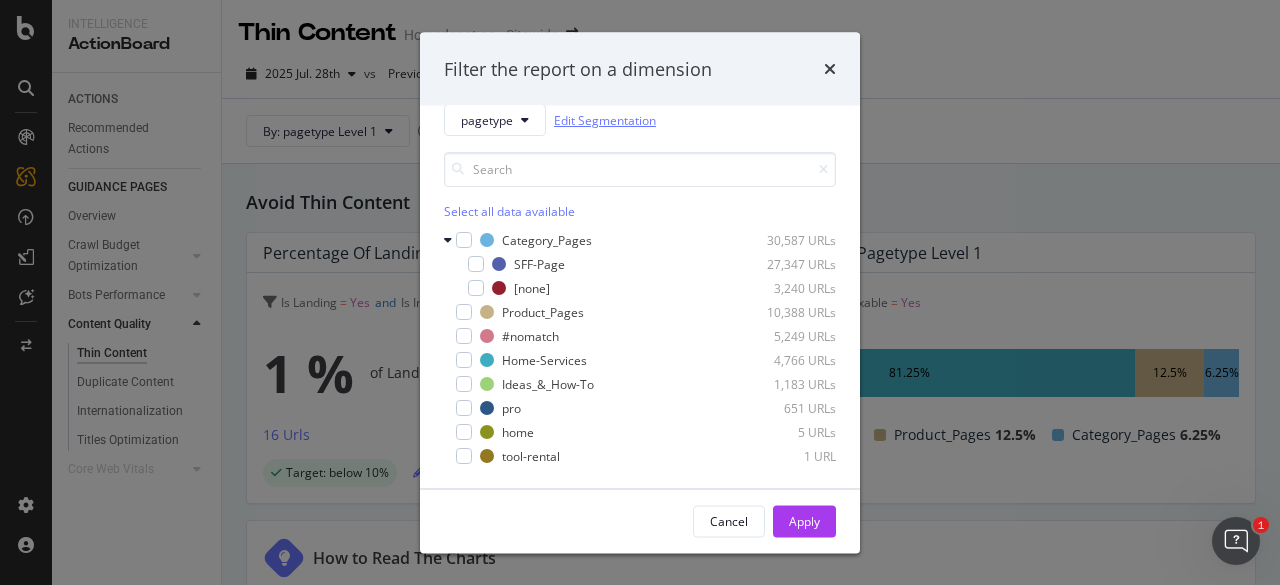 click on "Edit Segmentation" at bounding box center (605, 119) 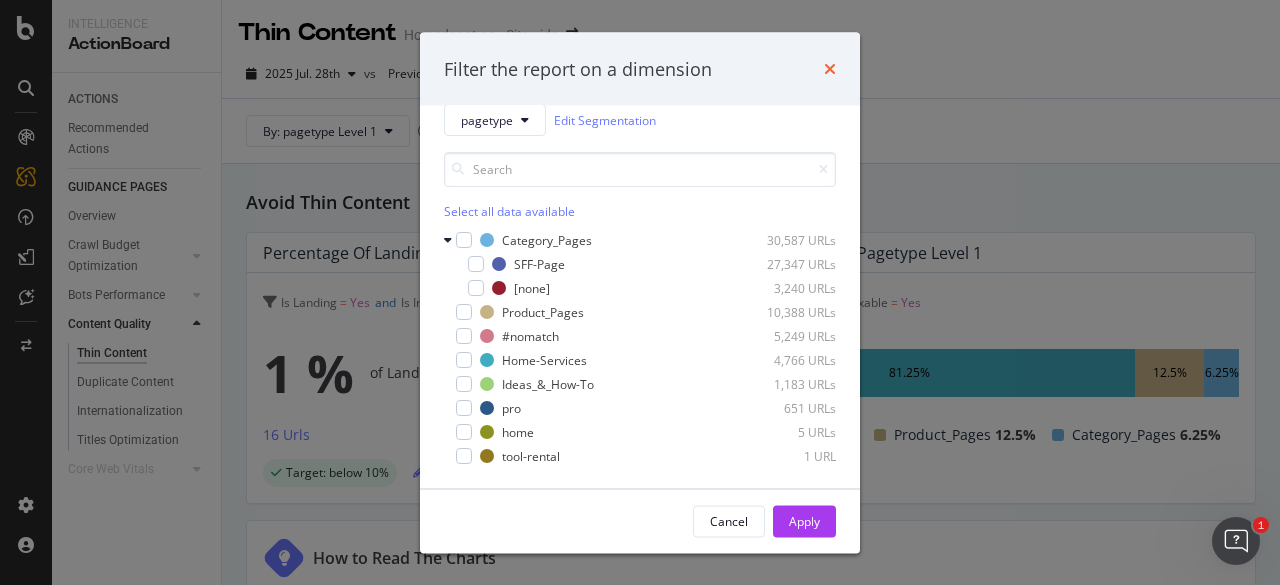 click at bounding box center (830, 69) 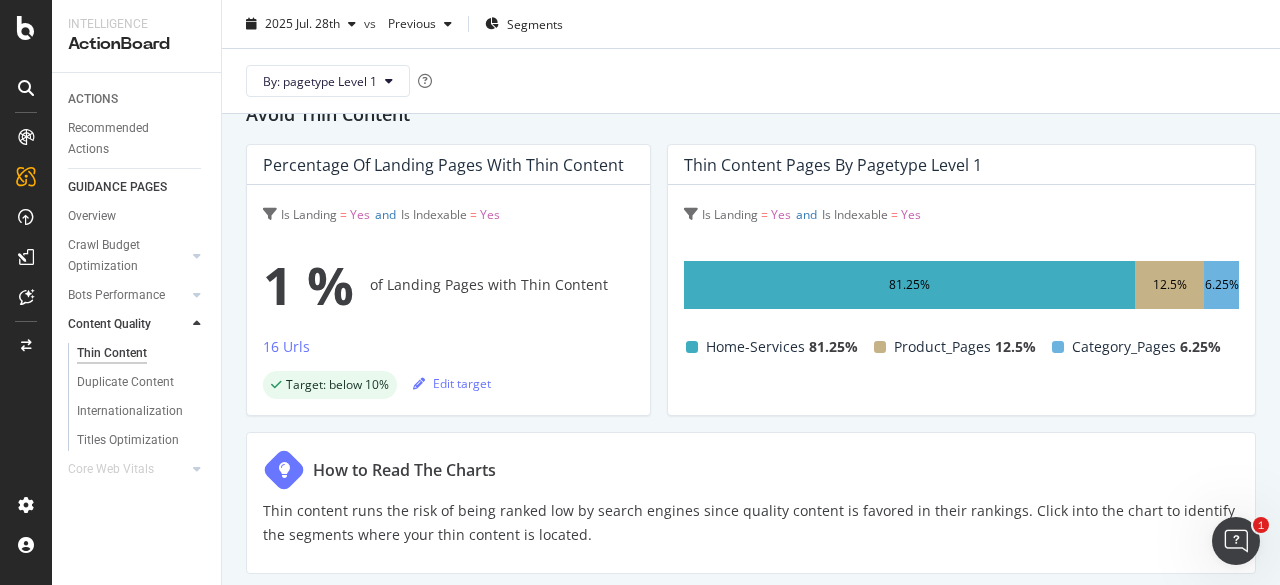 scroll, scrollTop: 0, scrollLeft: 0, axis: both 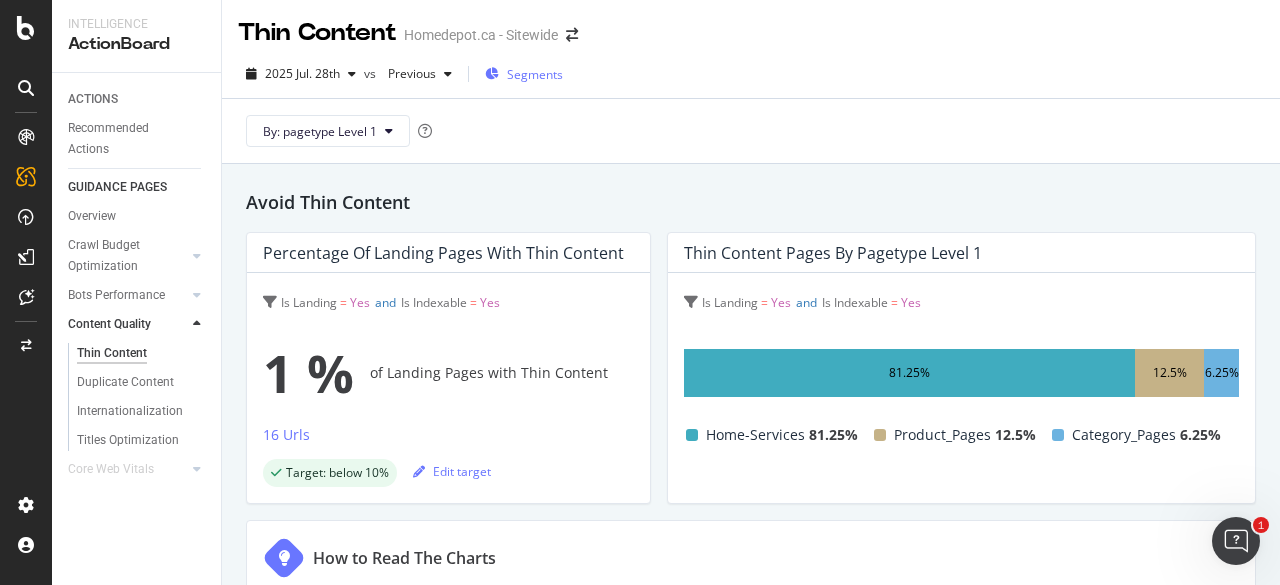 click on "Segments" at bounding box center [535, 74] 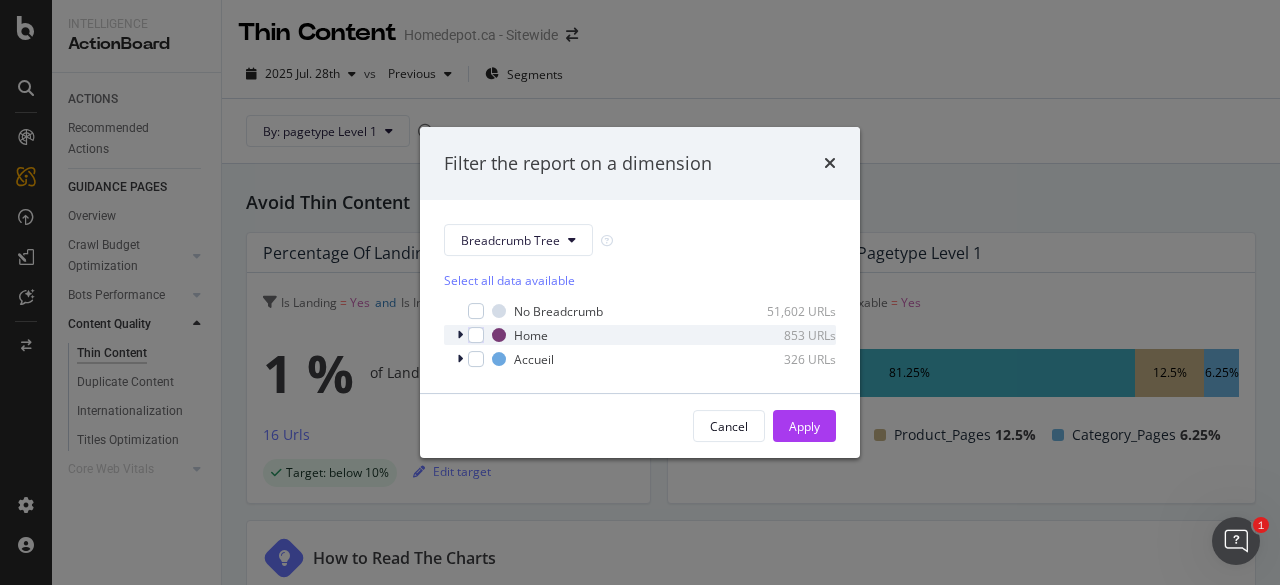 click at bounding box center [460, 335] 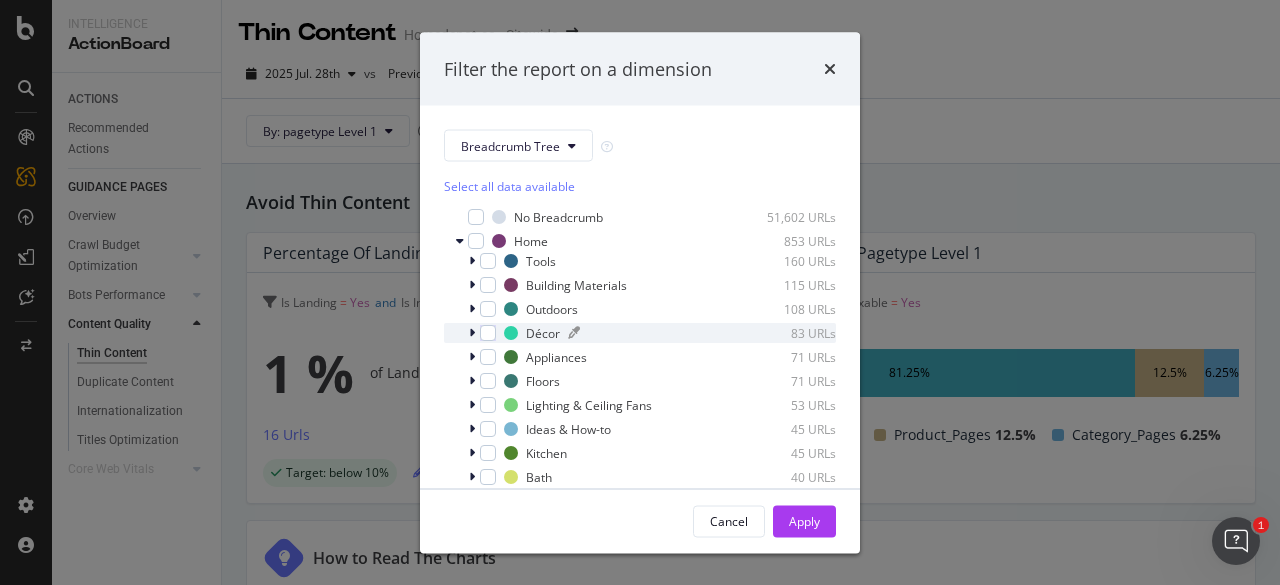 scroll, scrollTop: 84, scrollLeft: 0, axis: vertical 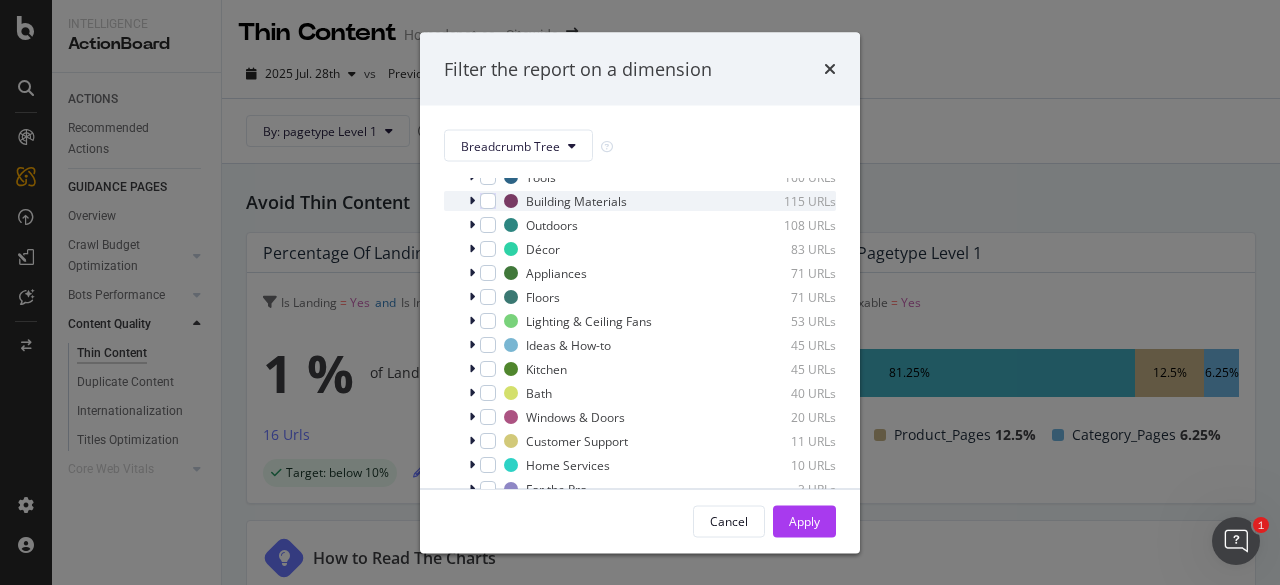 click at bounding box center (474, 201) 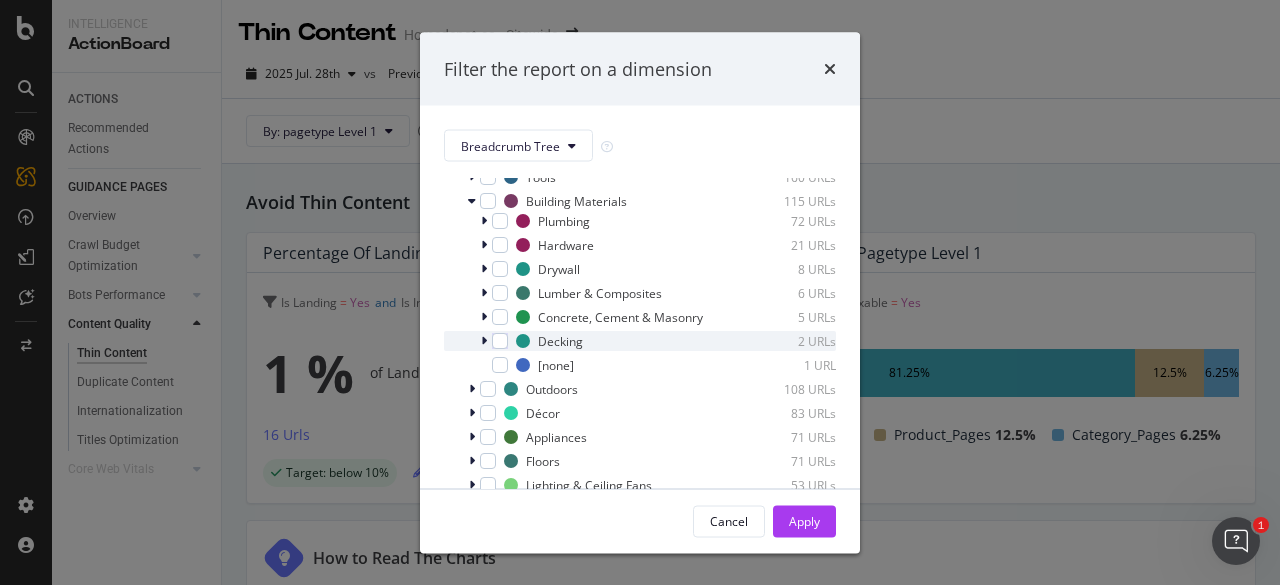 click at bounding box center (484, 341) 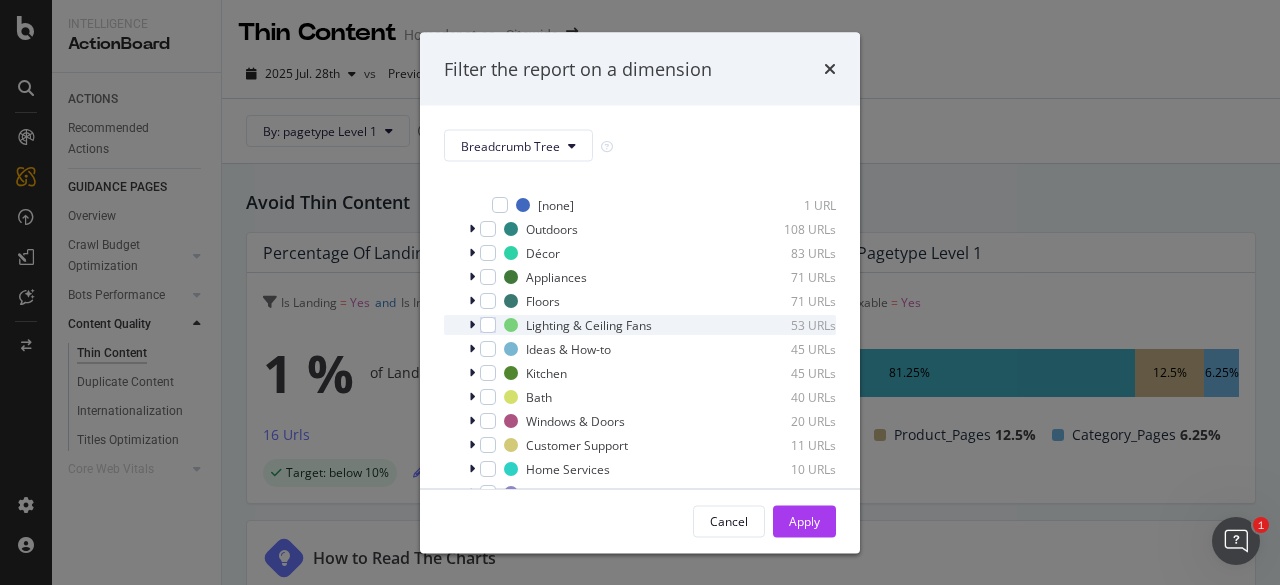scroll, scrollTop: 284, scrollLeft: 0, axis: vertical 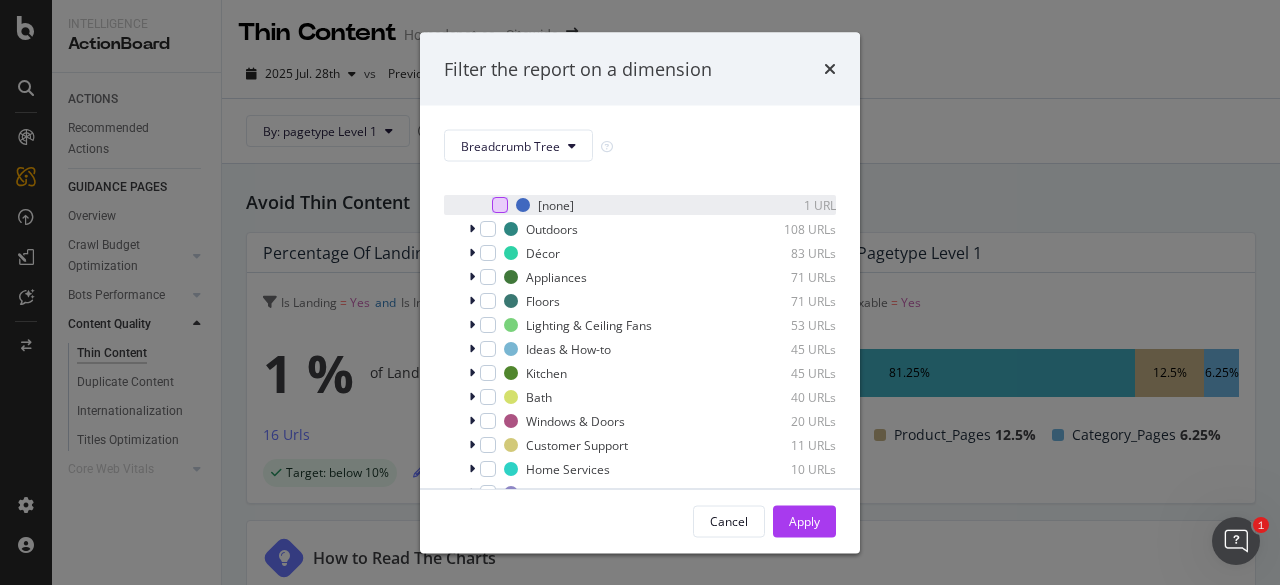 click at bounding box center (500, 205) 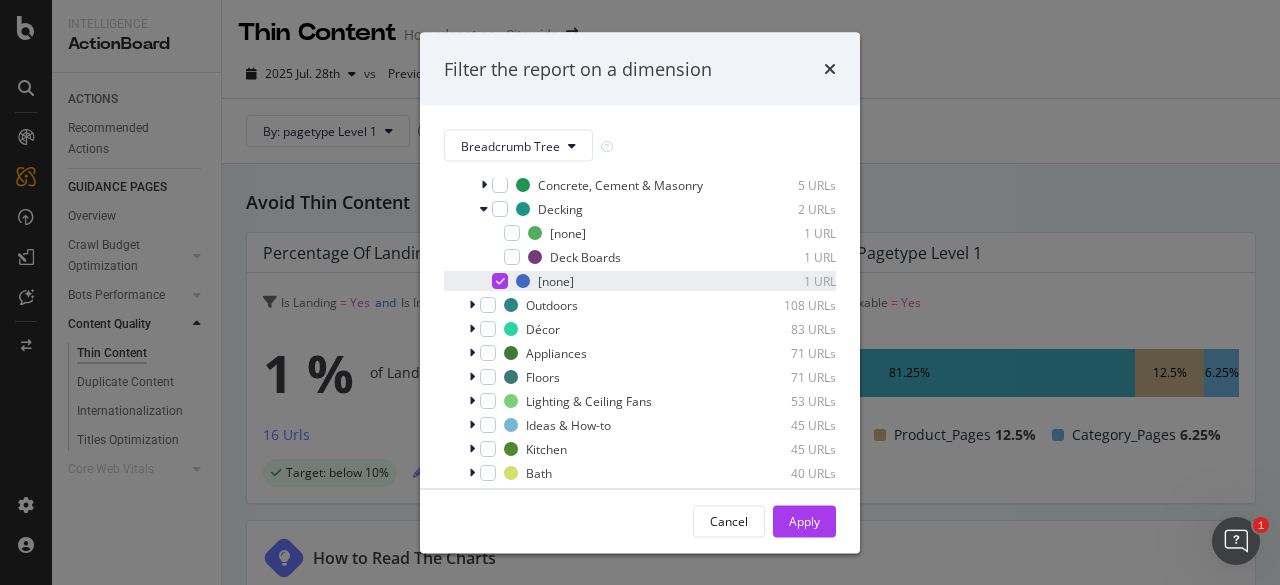 scroll, scrollTop: 188, scrollLeft: 0, axis: vertical 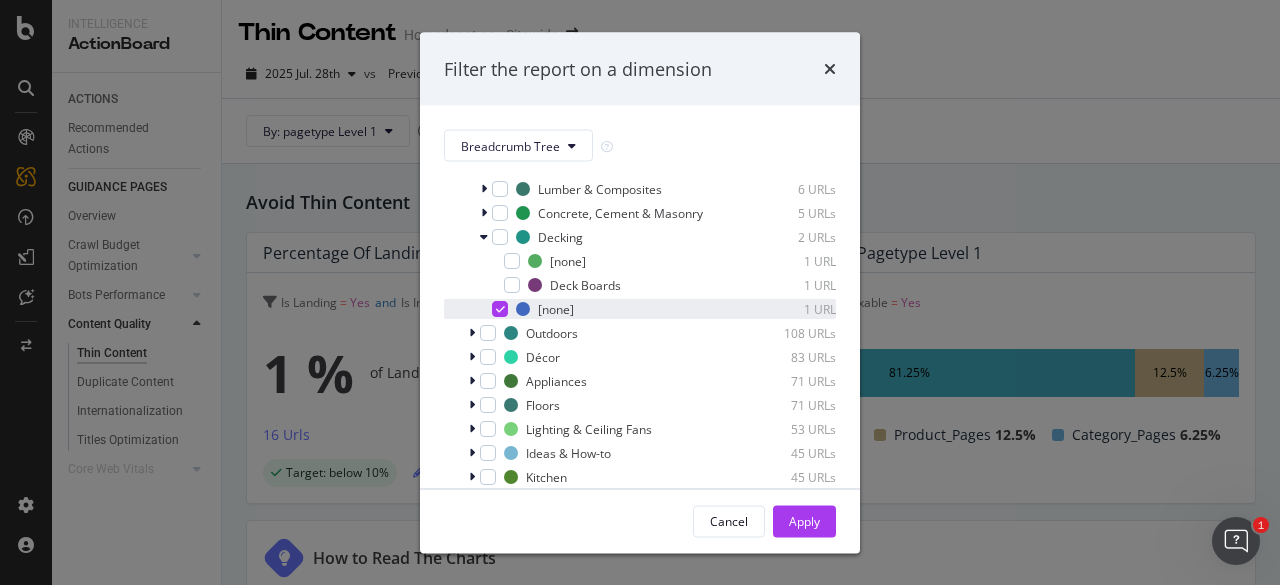 click at bounding box center (500, 309) 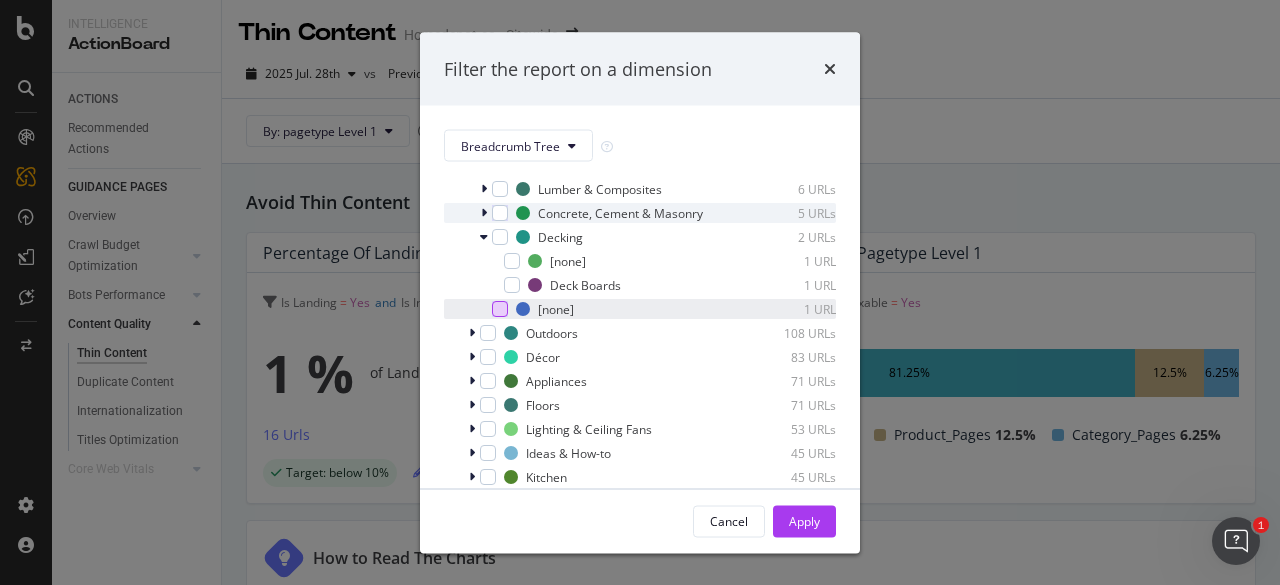 click at bounding box center (486, 213) 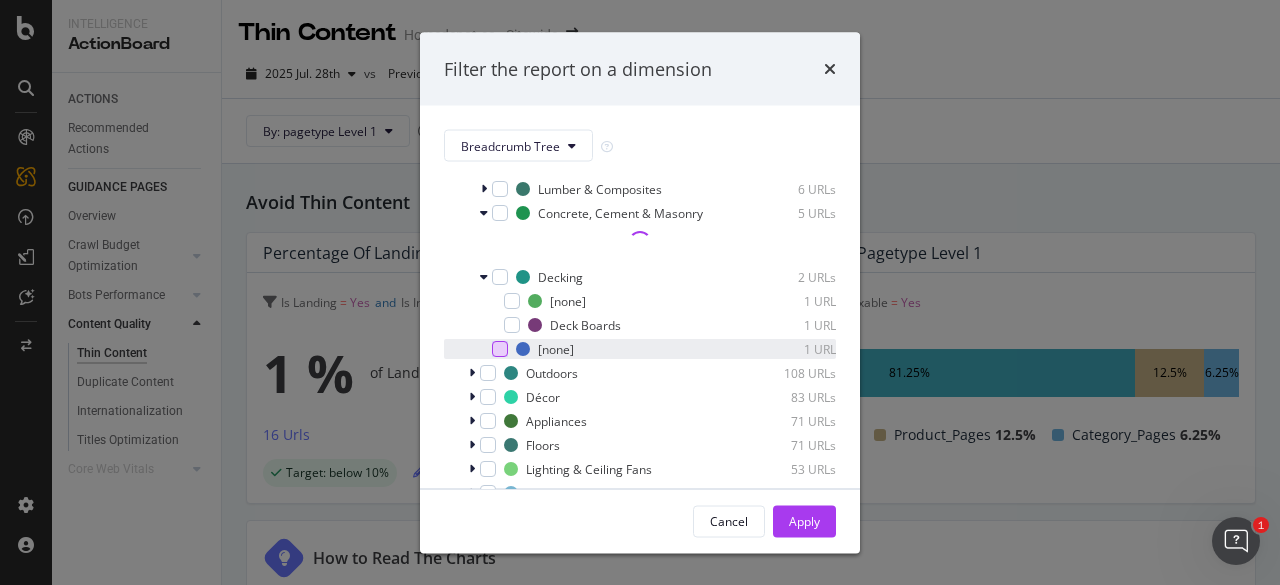 scroll, scrollTop: 88, scrollLeft: 0, axis: vertical 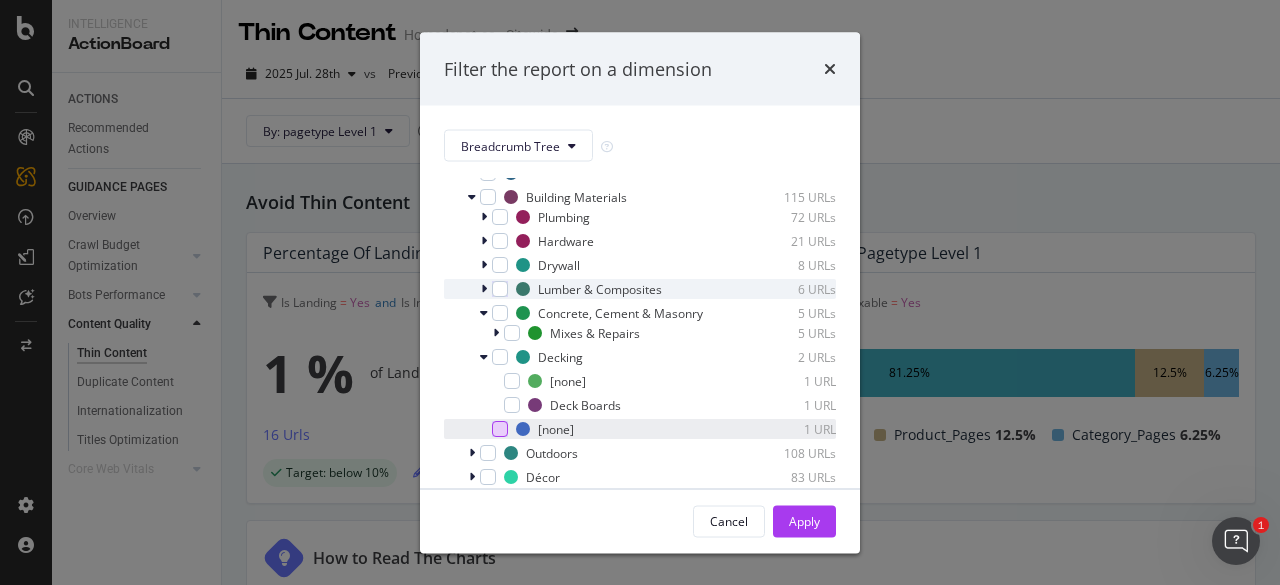click at bounding box center [484, 289] 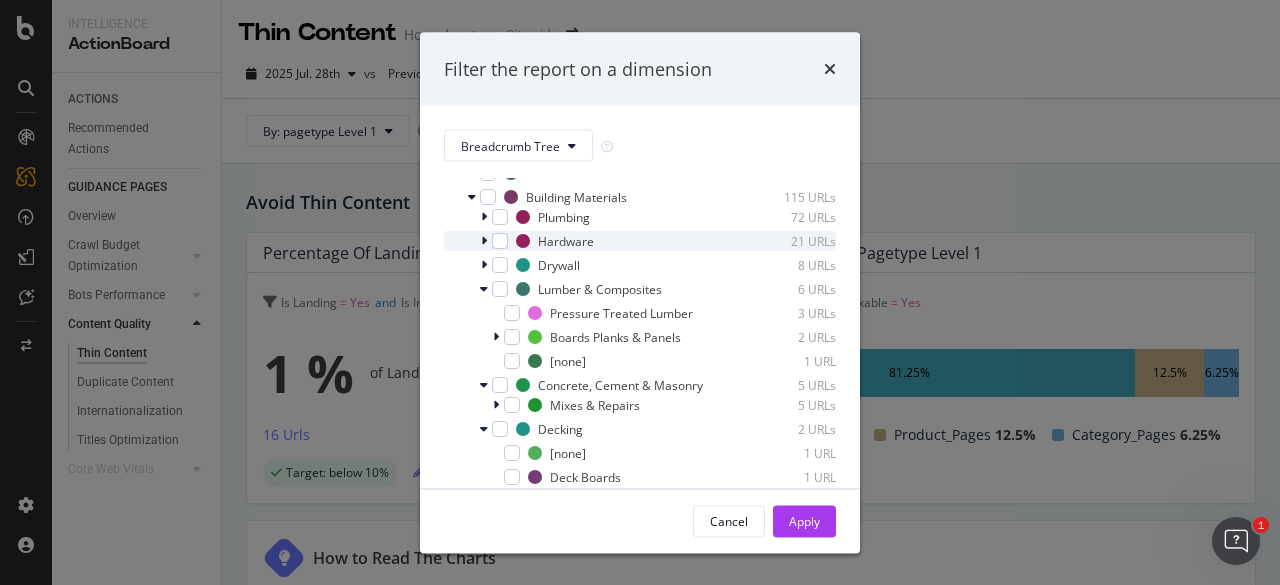 click at bounding box center (484, 241) 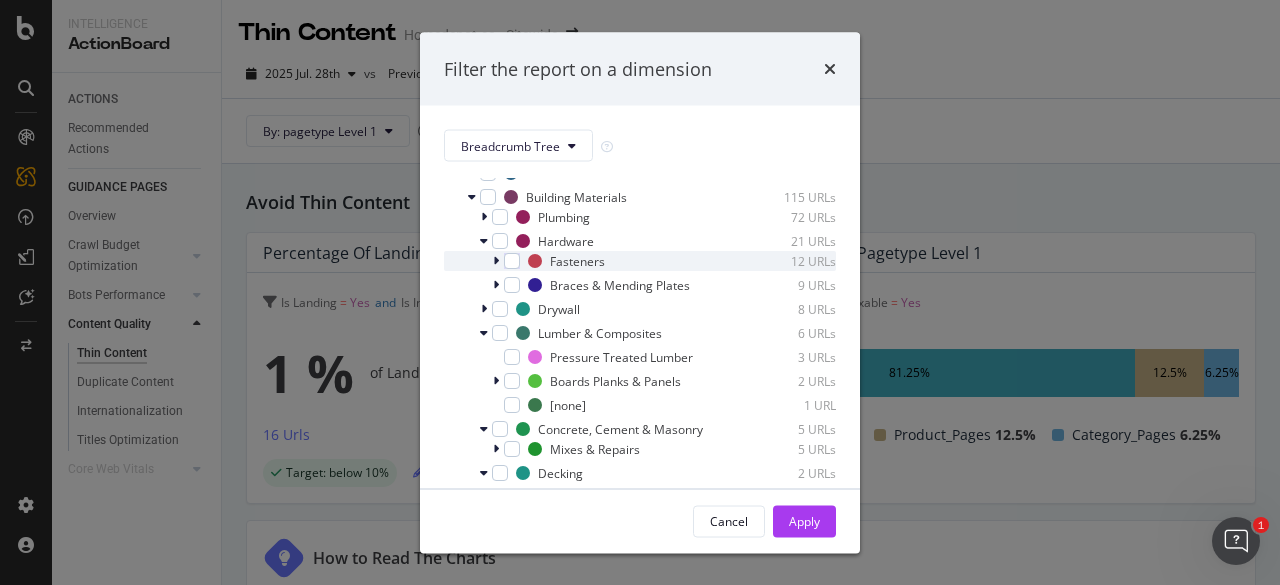 click at bounding box center [496, 261] 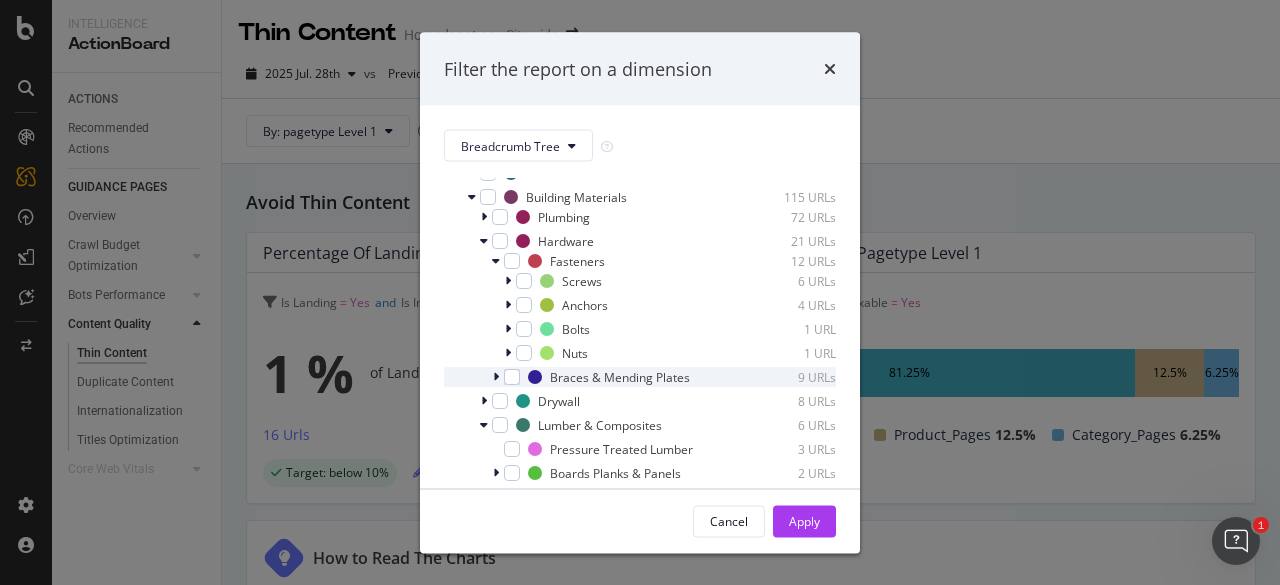 click at bounding box center (498, 377) 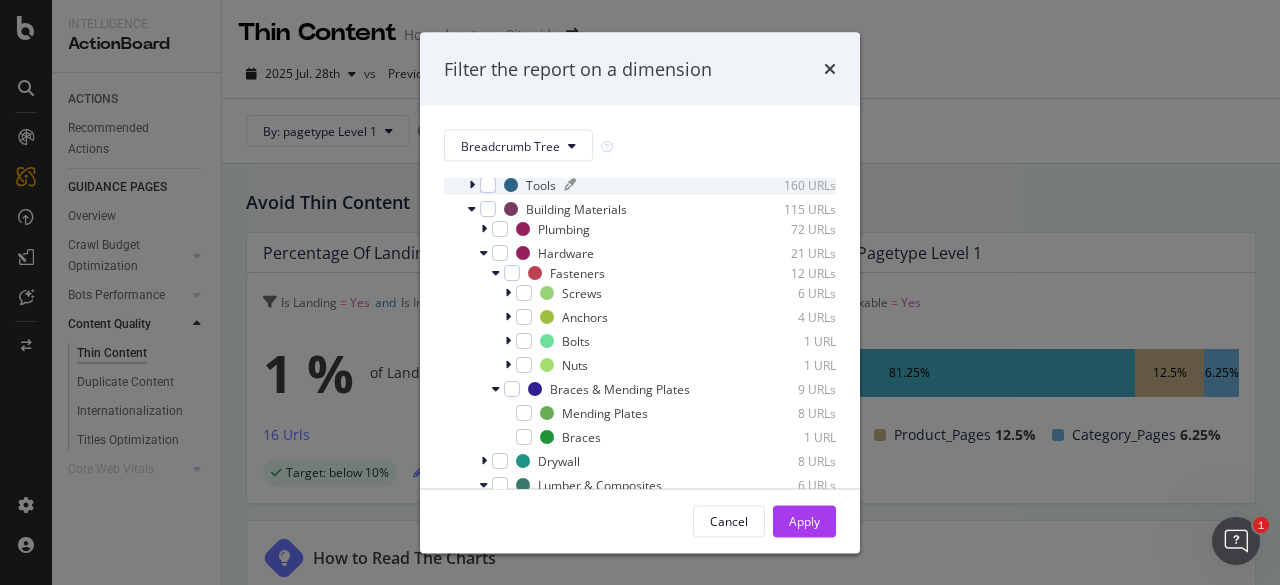 scroll, scrollTop: 0, scrollLeft: 0, axis: both 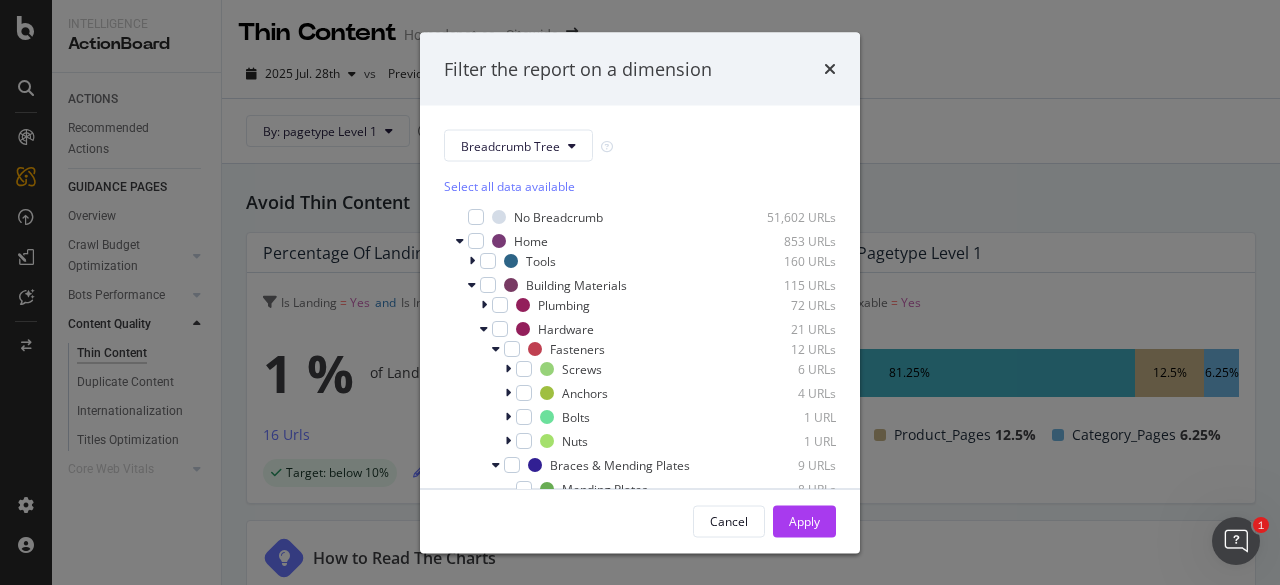 click on "Select all data available" at bounding box center [640, 186] 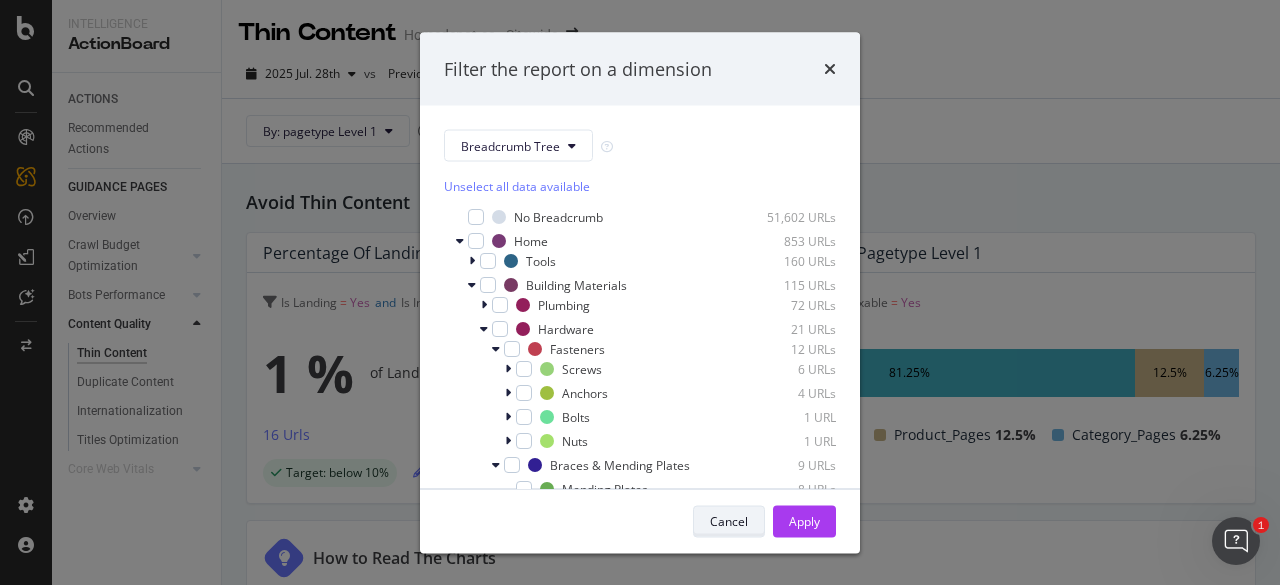 click on "Cancel" at bounding box center (729, 521) 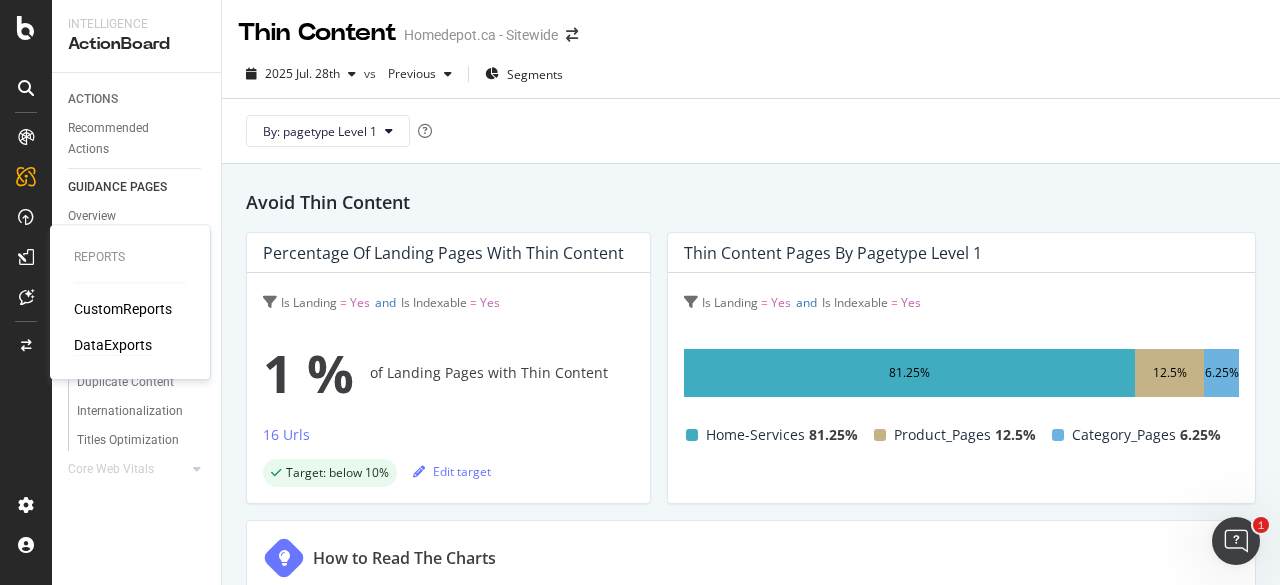 click on "DataExports" at bounding box center [113, 345] 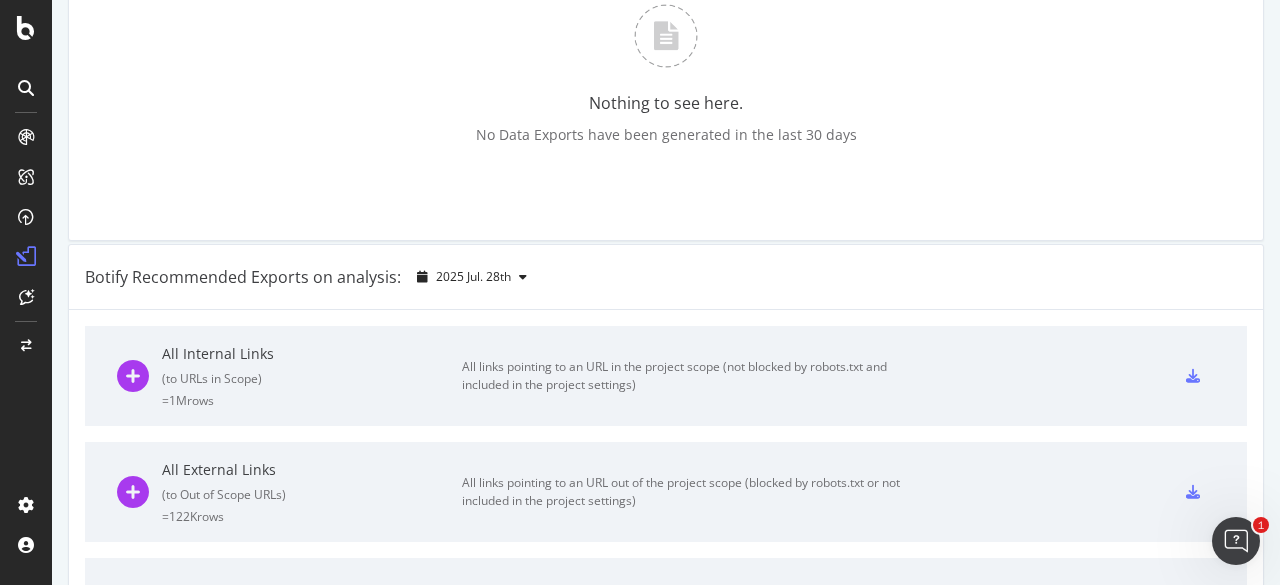 scroll, scrollTop: 0, scrollLeft: 0, axis: both 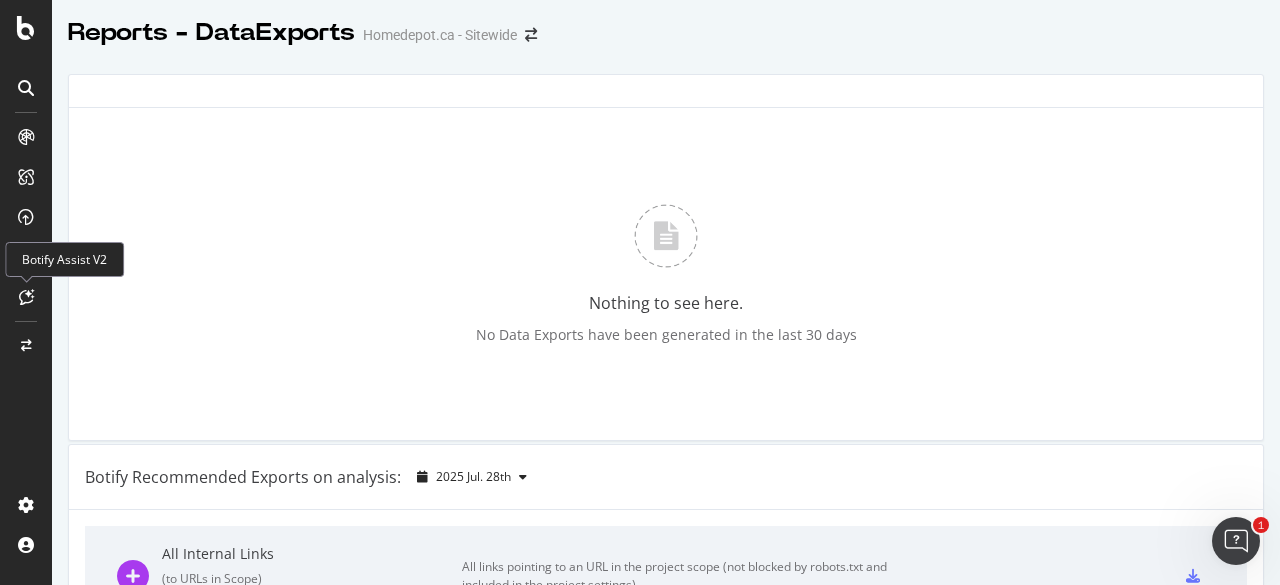 click at bounding box center (26, 297) 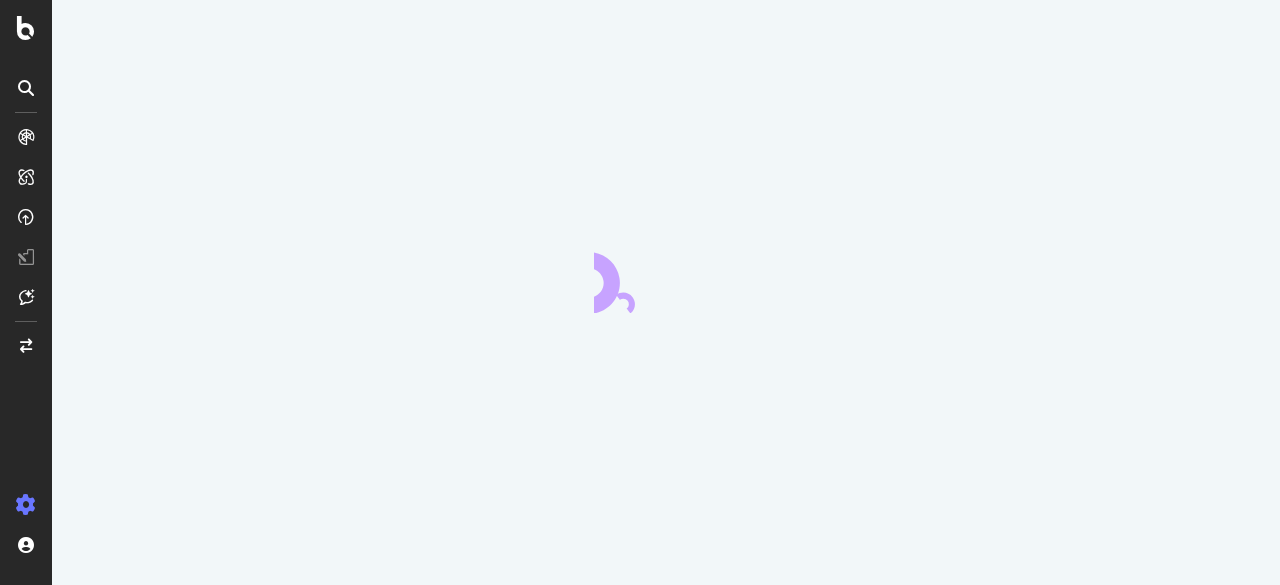 scroll, scrollTop: 0, scrollLeft: 0, axis: both 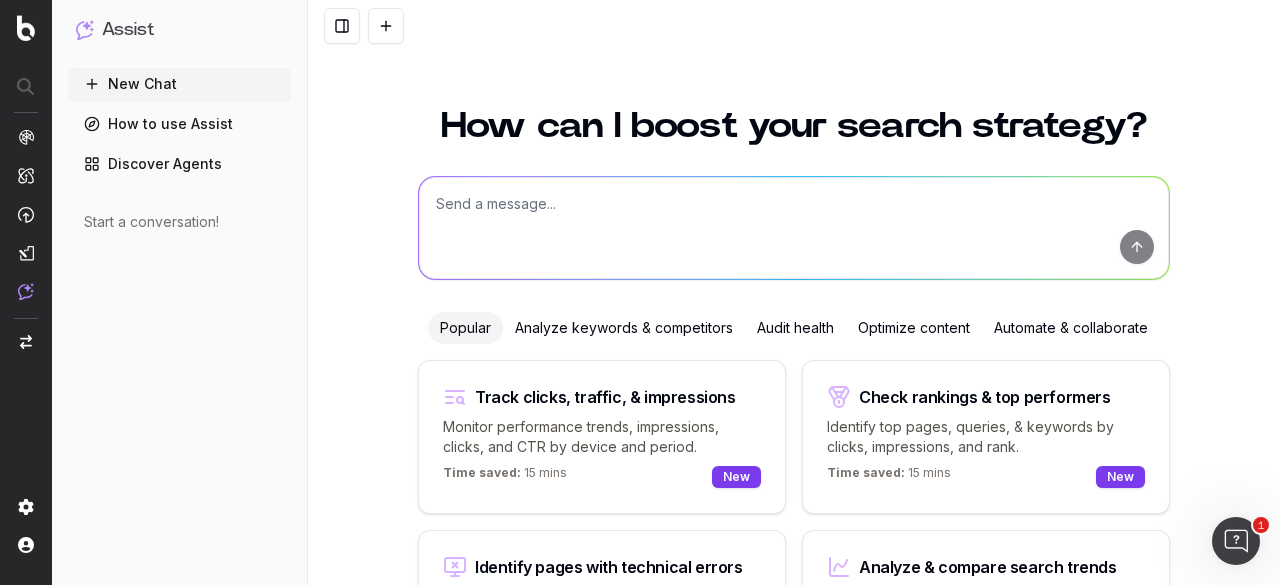 click at bounding box center [794, 228] 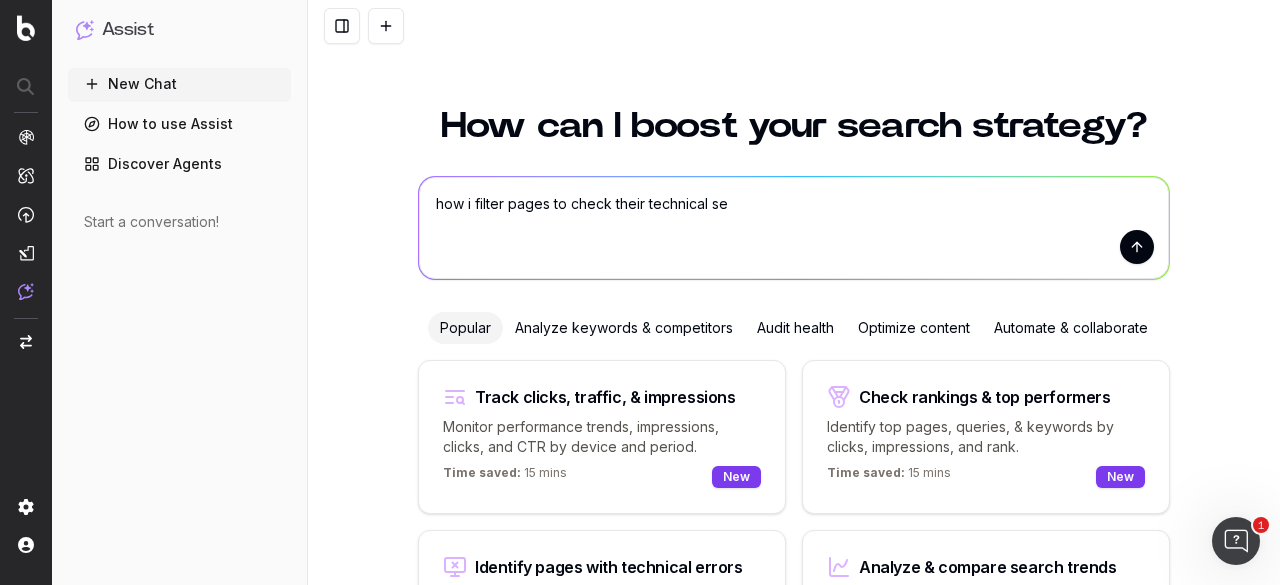 type on "how i filter pages to check their technical seo" 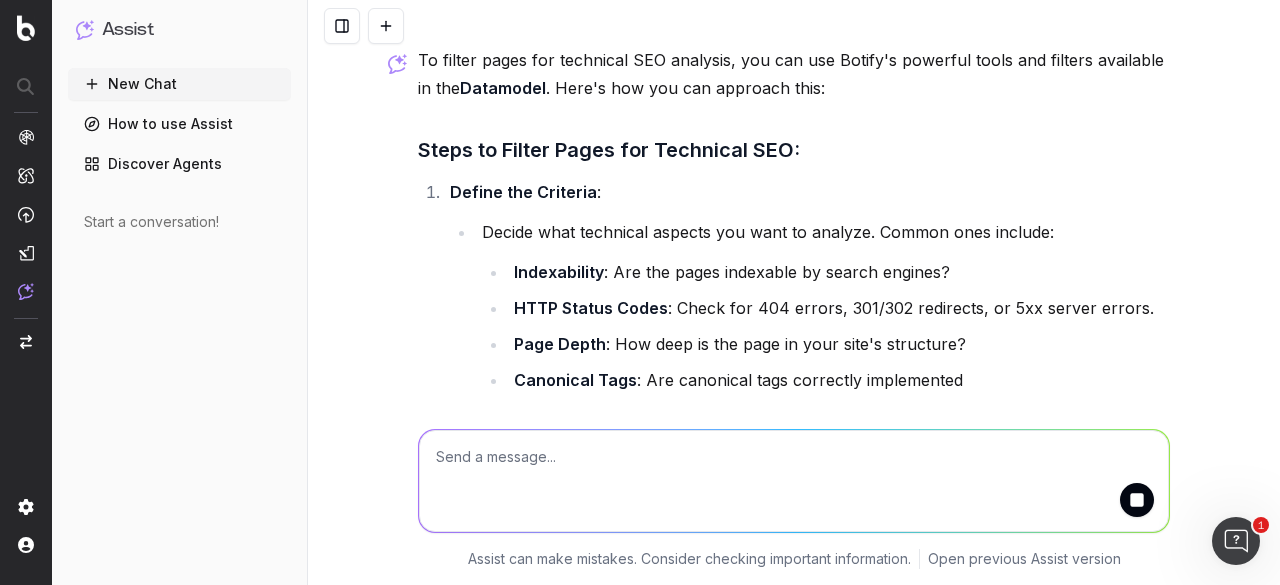 scroll, scrollTop: 82, scrollLeft: 0, axis: vertical 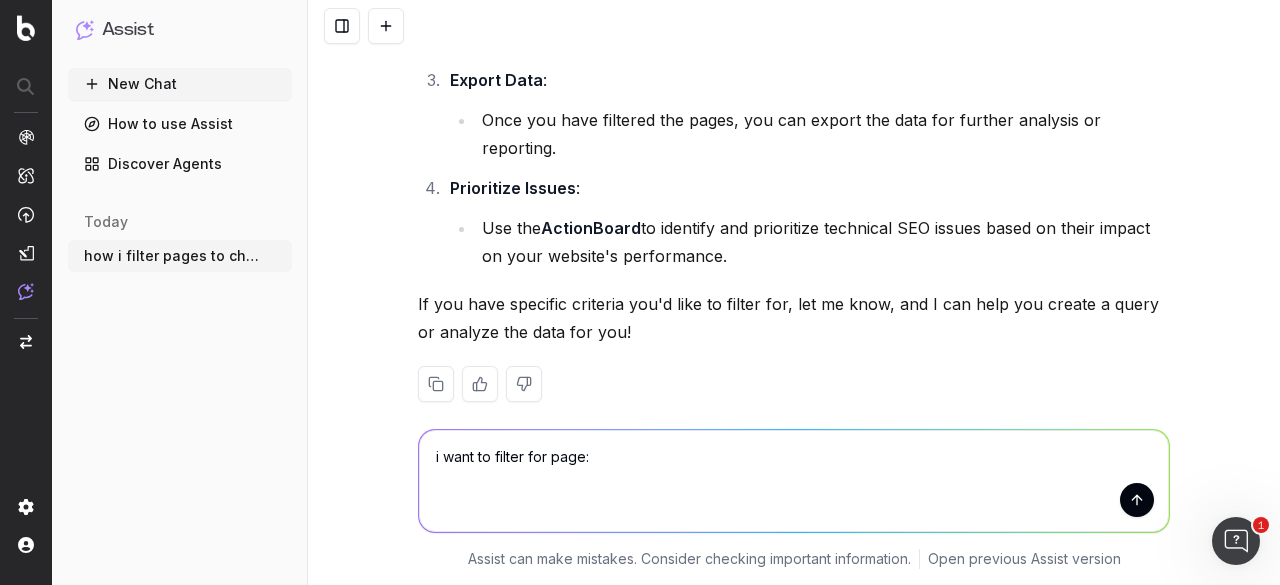 paste on "https://www.homedepot.ca/en/home/categories/building-materials/electrical/fire-safety/fire-extinguishers.html" 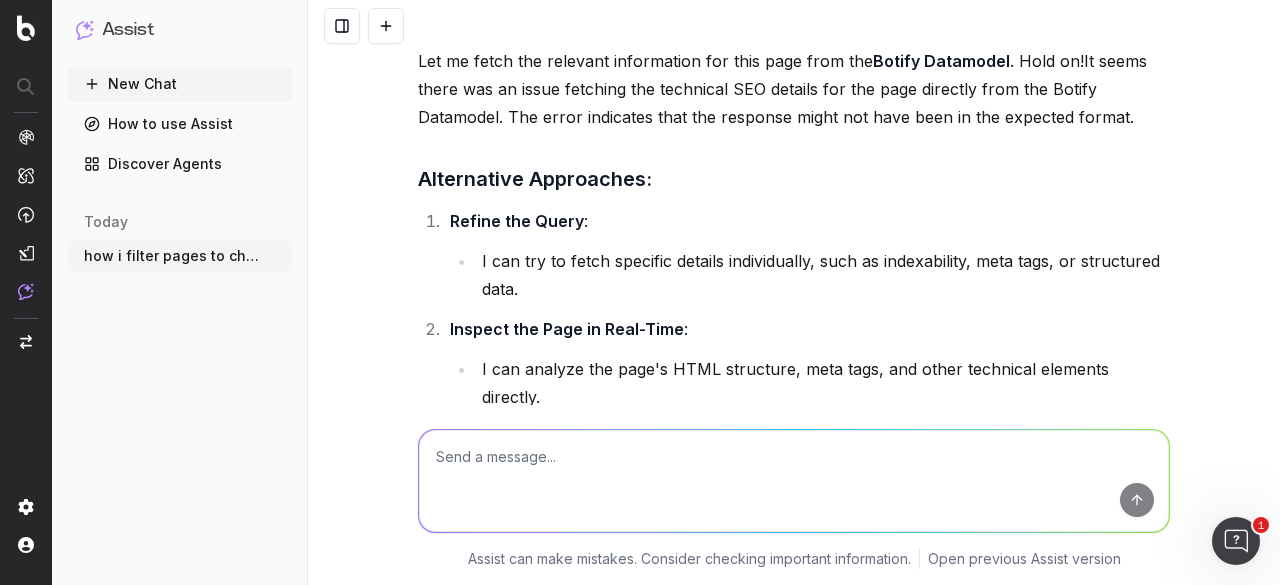 scroll, scrollTop: 1518, scrollLeft: 0, axis: vertical 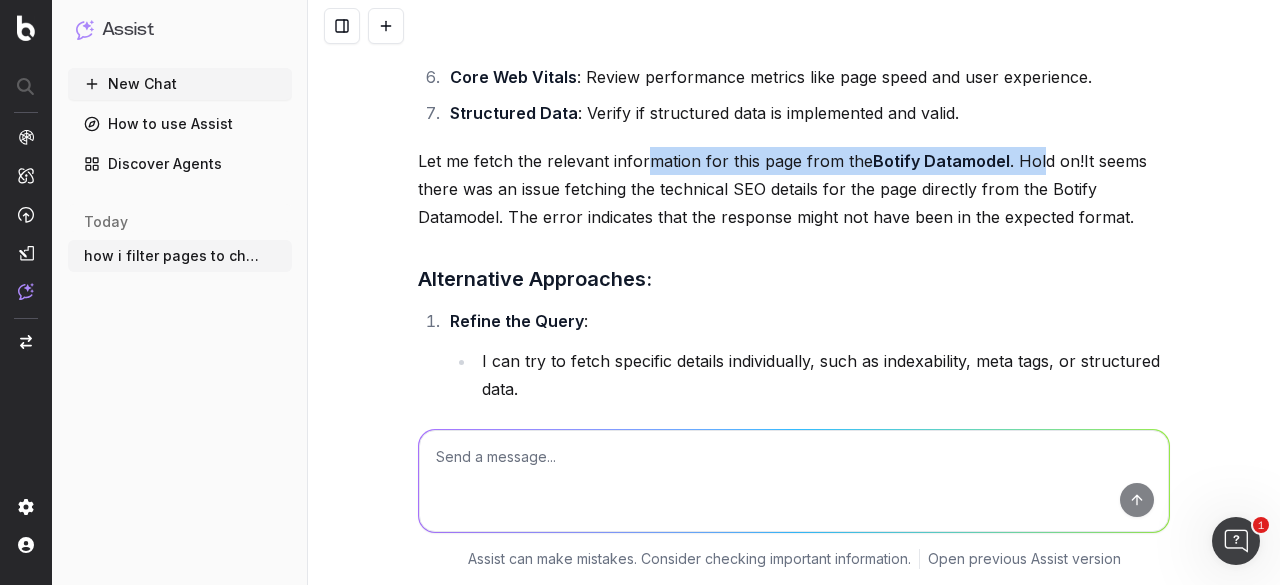 drag, startPoint x: 671, startPoint y: 141, endPoint x: 1030, endPoint y: 144, distance: 359.01254 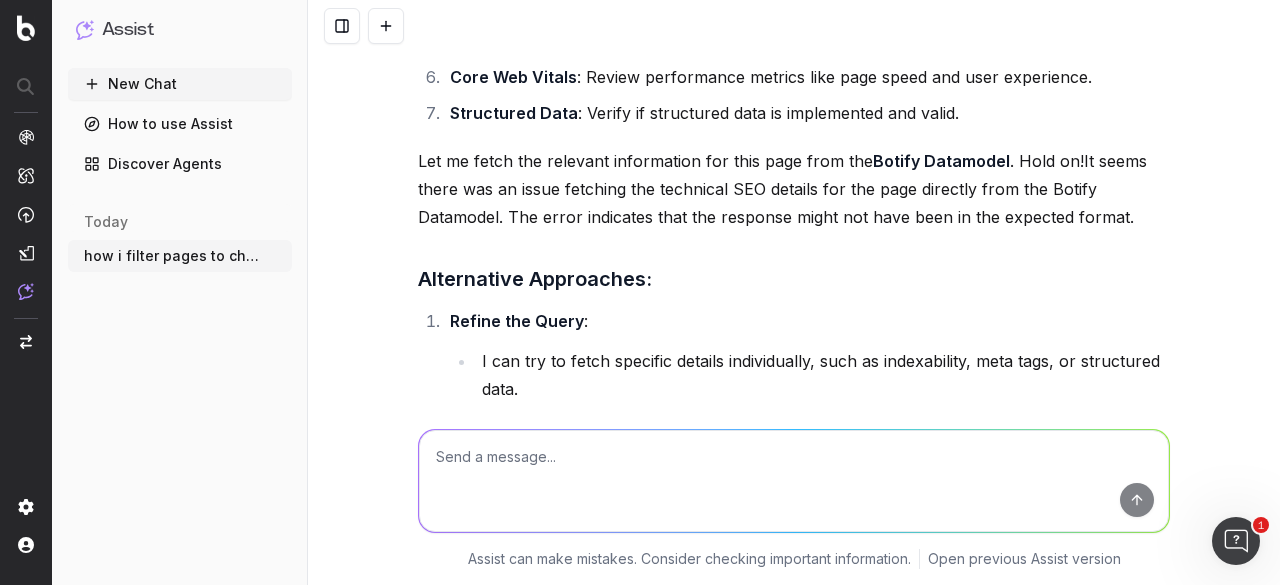 click on "To filter and analyze the page  https://www.homedepot.ca/en/home/categories/building-materials/electrical/fire-safety/fire-extinguishers.html  for technical SEO, we can focus on specific aspects such as: Indexability : Check if the page is indexable by search engines. HTTP Status Code : Verify the HTTP response code (e.g., 200, 404, etc.). Meta Tags : Analyze the title, meta description, and H1 tags for optimization. Canonical Tags : Ensure the canonical tag is correctly implemented. Internal Linking : Check the number of internal links pointing to and from the page. Core Web Vitals : Review performance metrics like page speed and user experience. Structured Data : Verify if structured data is implemented and valid. Let me fetch the relevant information for this page from the  Botify Datamodel . Hold on!It seems there was an issue fetching the technical SEO details for the page directly from the Botify Datamodel. The error indicates that the response might not have been in the expected format. : : :" at bounding box center [794, 270] 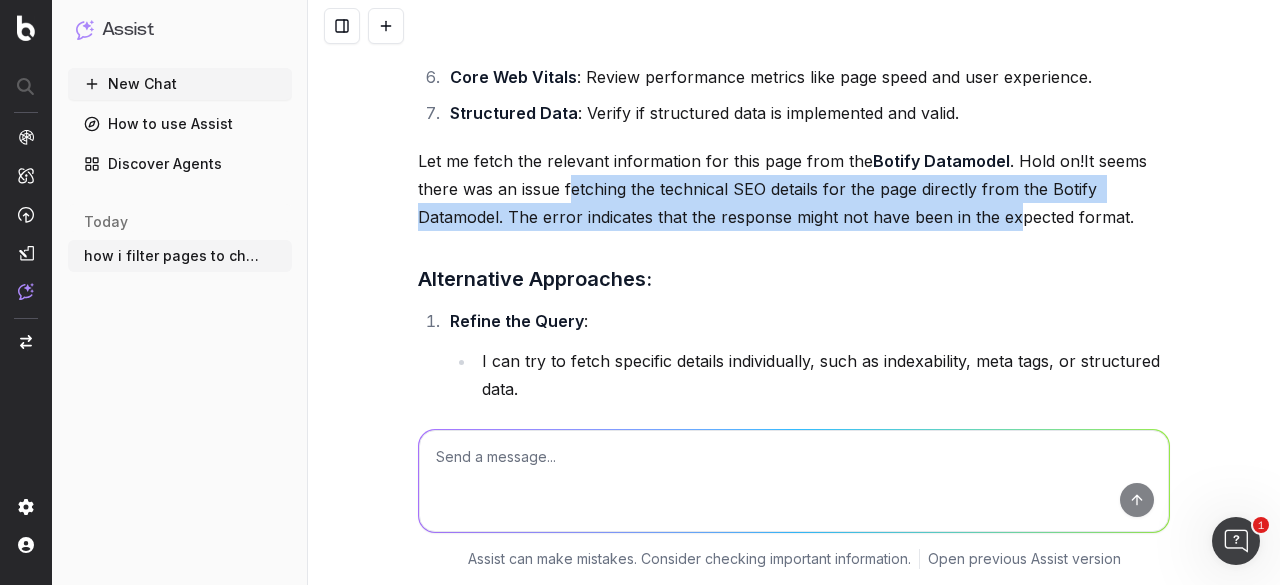 drag, startPoint x: 565, startPoint y: 163, endPoint x: 1004, endPoint y: 188, distance: 439.71127 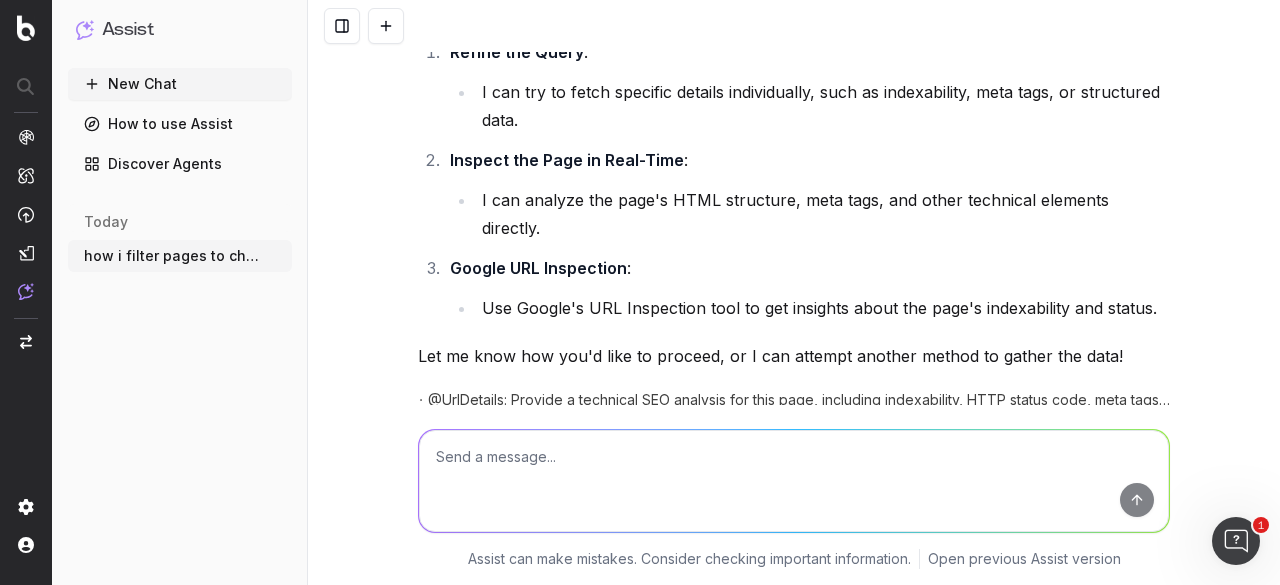 scroll, scrollTop: 1818, scrollLeft: 0, axis: vertical 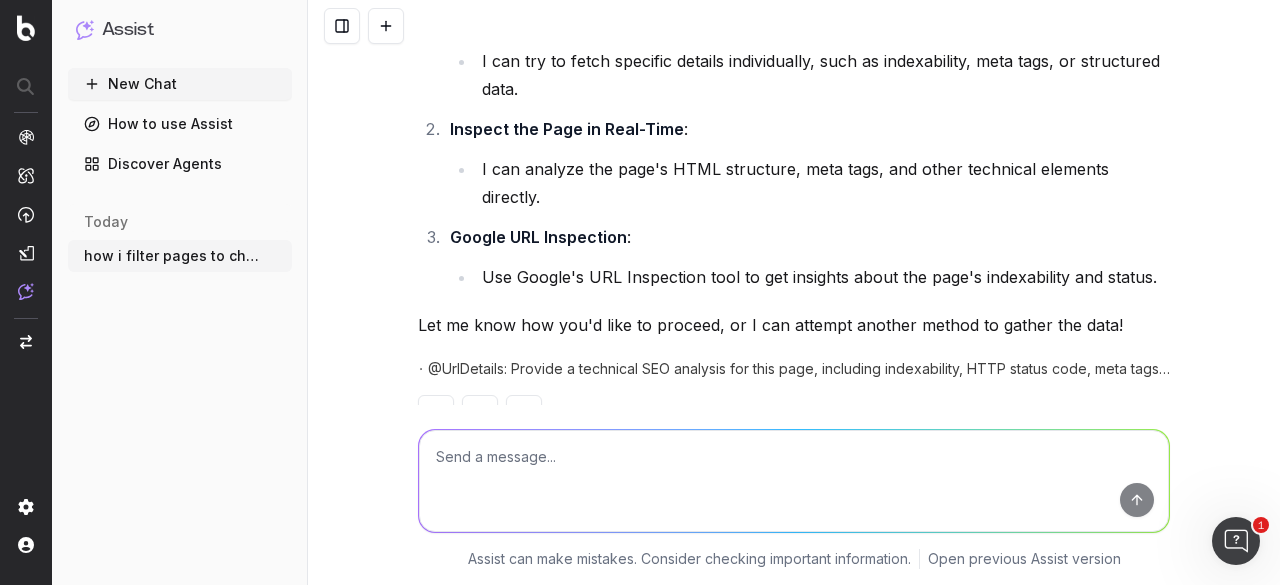click at bounding box center [794, 481] 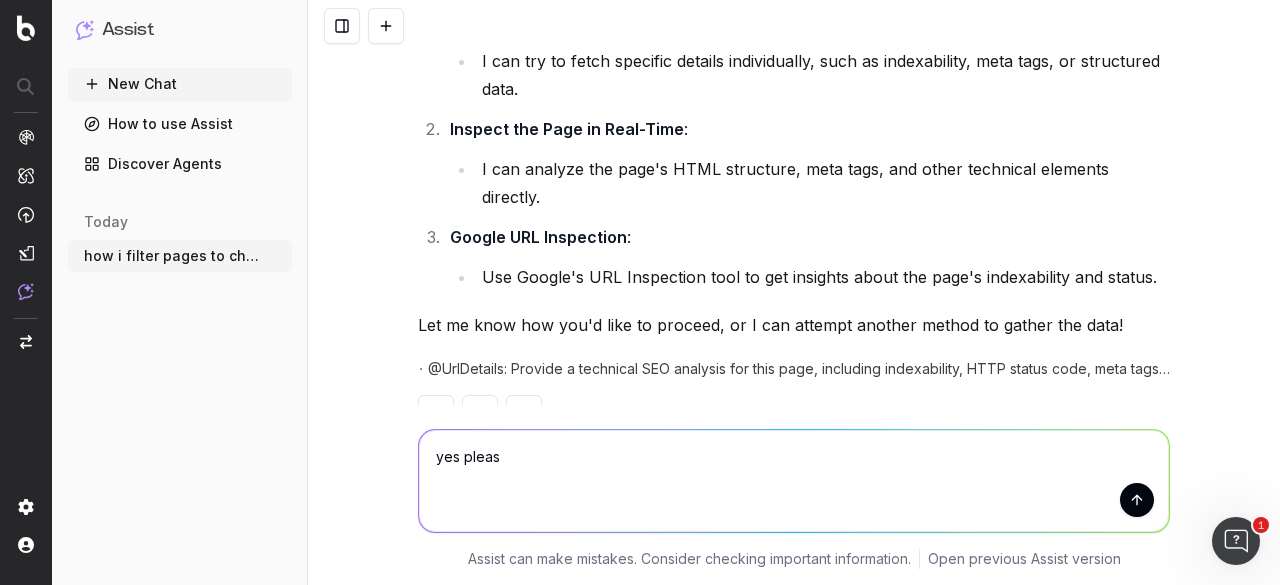 type on "yes please" 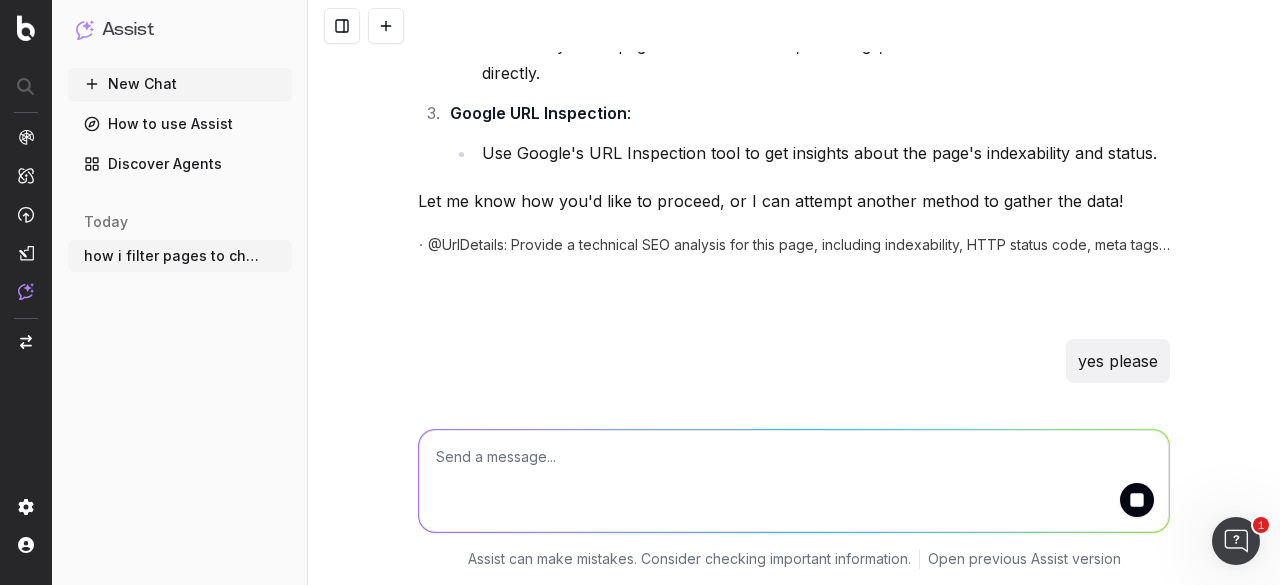 scroll, scrollTop: 1922, scrollLeft: 0, axis: vertical 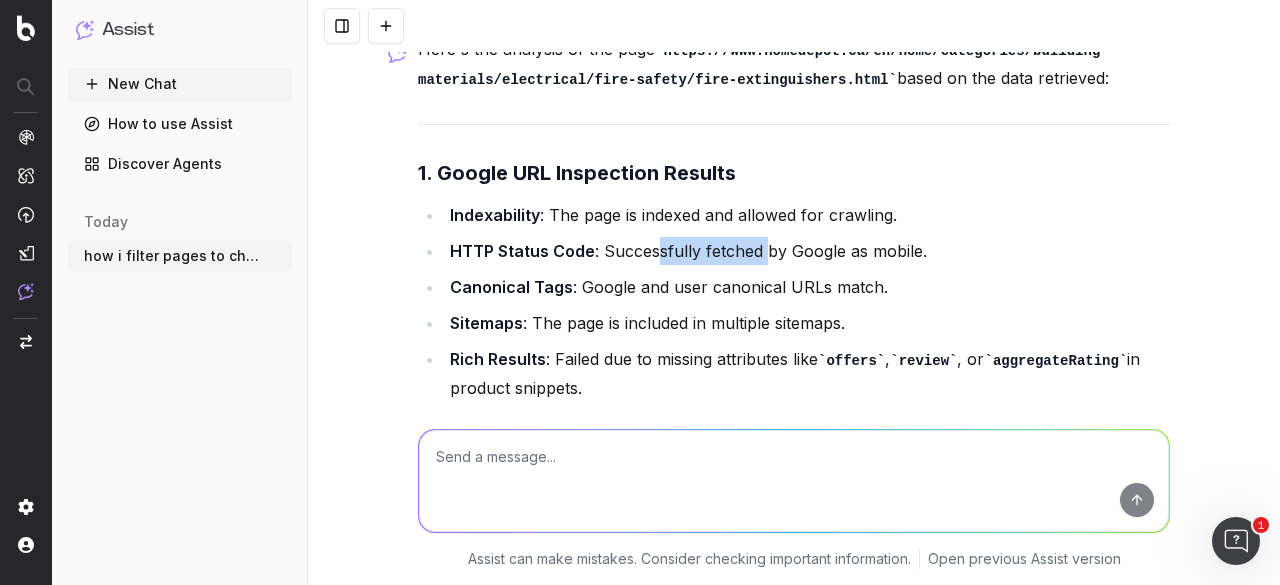drag, startPoint x: 648, startPoint y: 193, endPoint x: 755, endPoint y: 191, distance: 107.01869 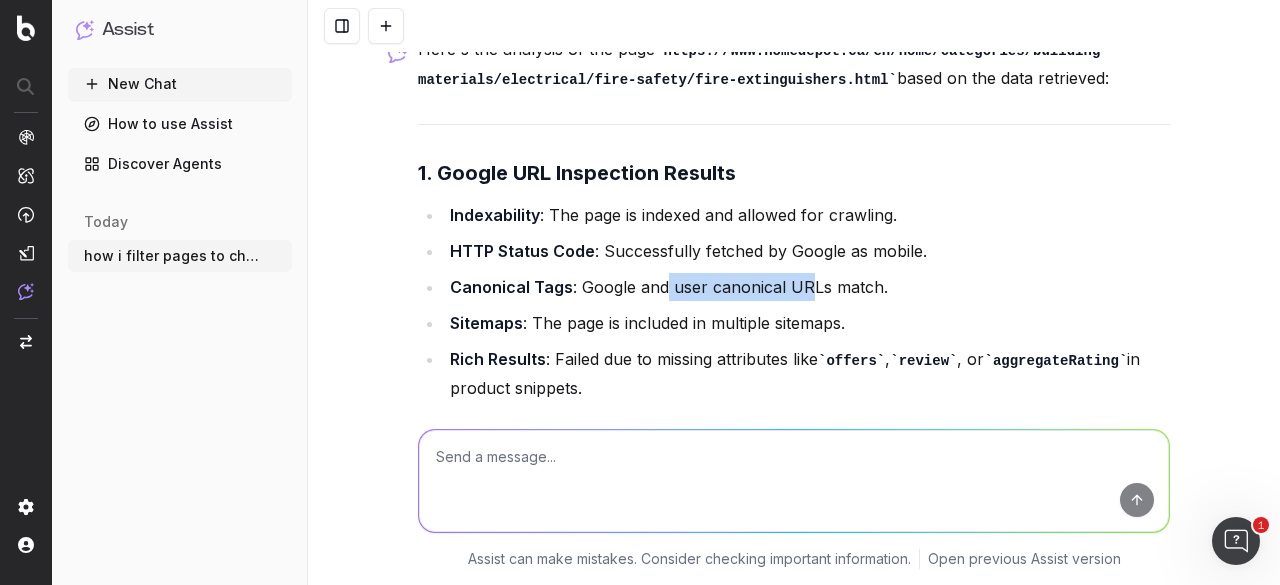 drag, startPoint x: 654, startPoint y: 232, endPoint x: 795, endPoint y: 227, distance: 141.08862 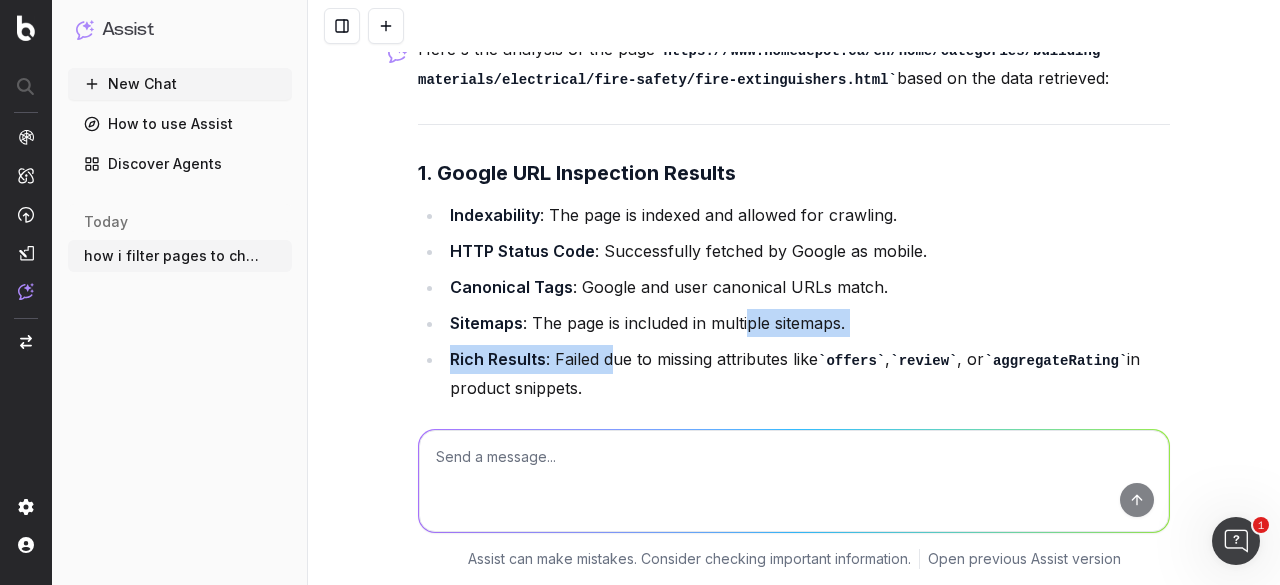 drag, startPoint x: 601, startPoint y: 282, endPoint x: 741, endPoint y: 269, distance: 140.60228 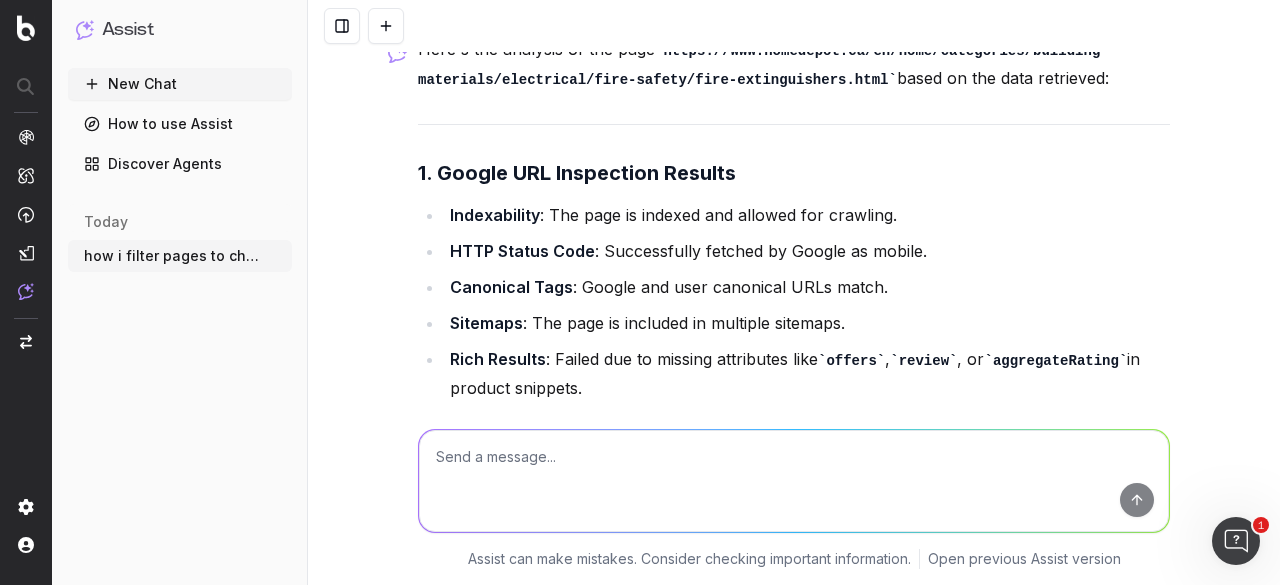 click on "Rich Results : Failed due to missing attributes like  offers ,  review , or  aggregateRating  in product snippets." at bounding box center (807, 373) 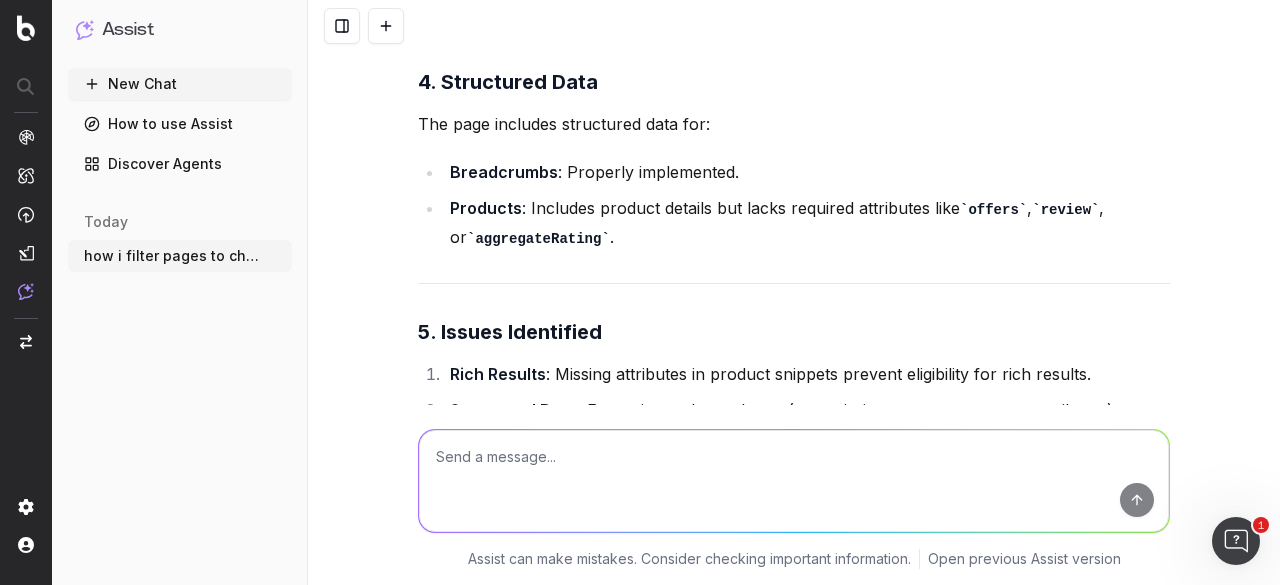 scroll, scrollTop: 3522, scrollLeft: 0, axis: vertical 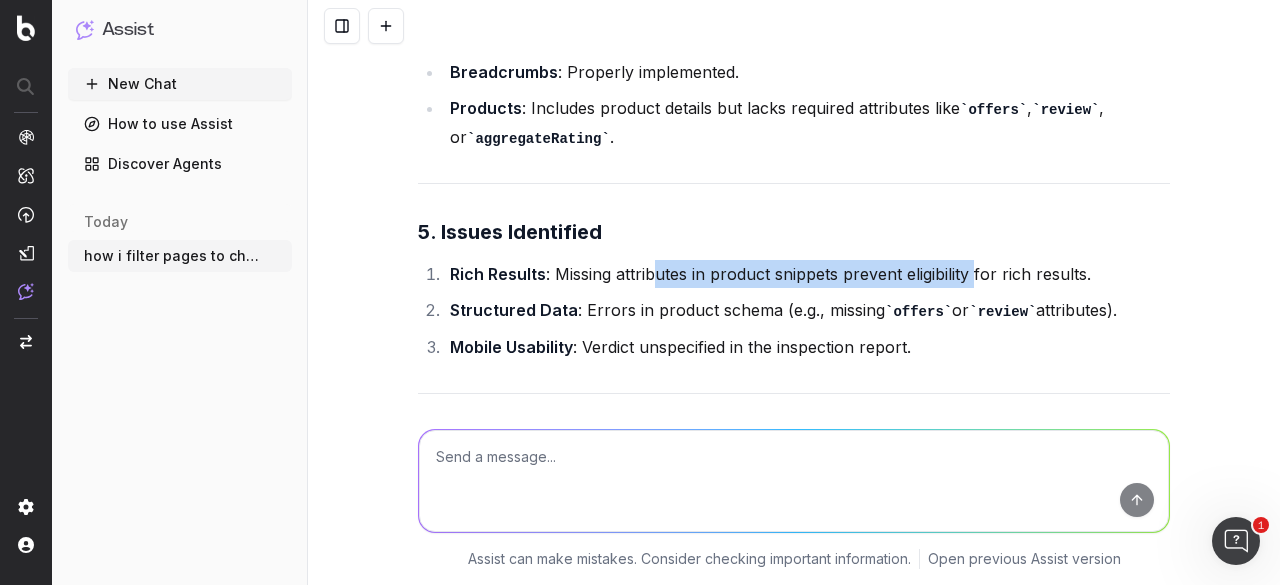 drag, startPoint x: 646, startPoint y: 210, endPoint x: 790, endPoint y: 247, distance: 148.6775 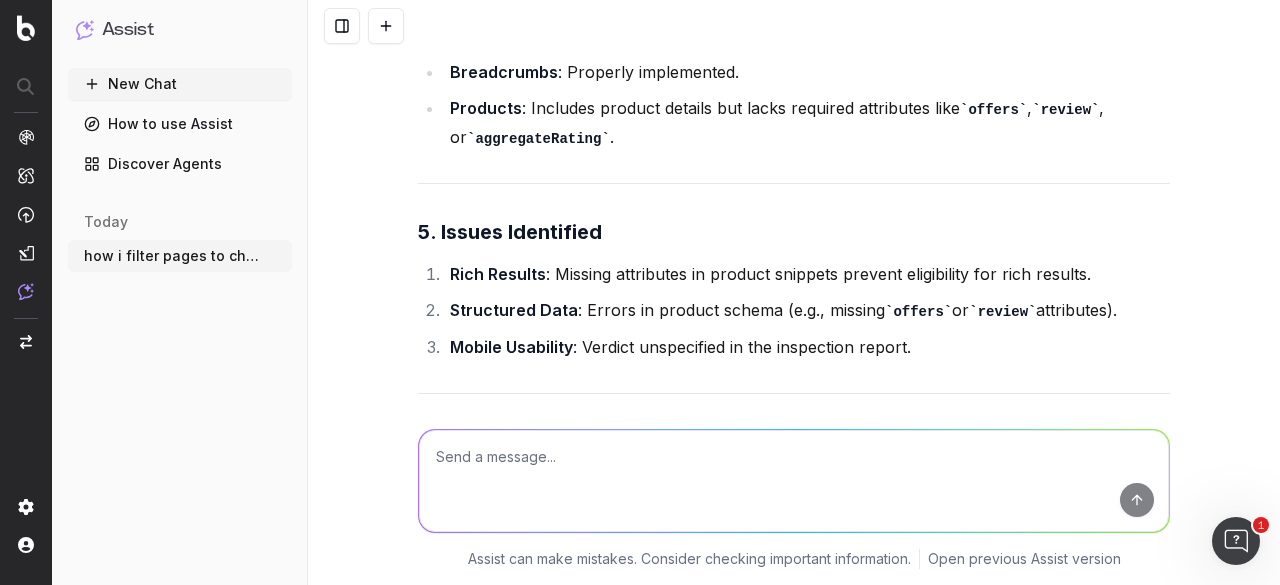 click on "Mobile Usability : Verdict unspecified in the inspection report." at bounding box center (807, 347) 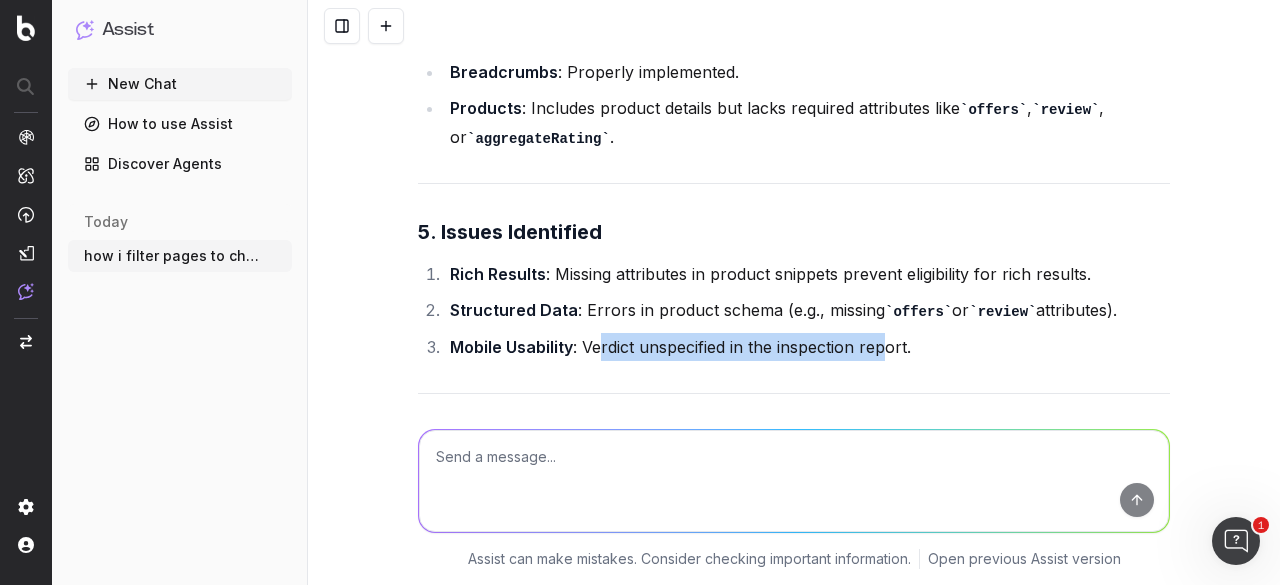 drag, startPoint x: 592, startPoint y: 275, endPoint x: 880, endPoint y: 279, distance: 288.02777 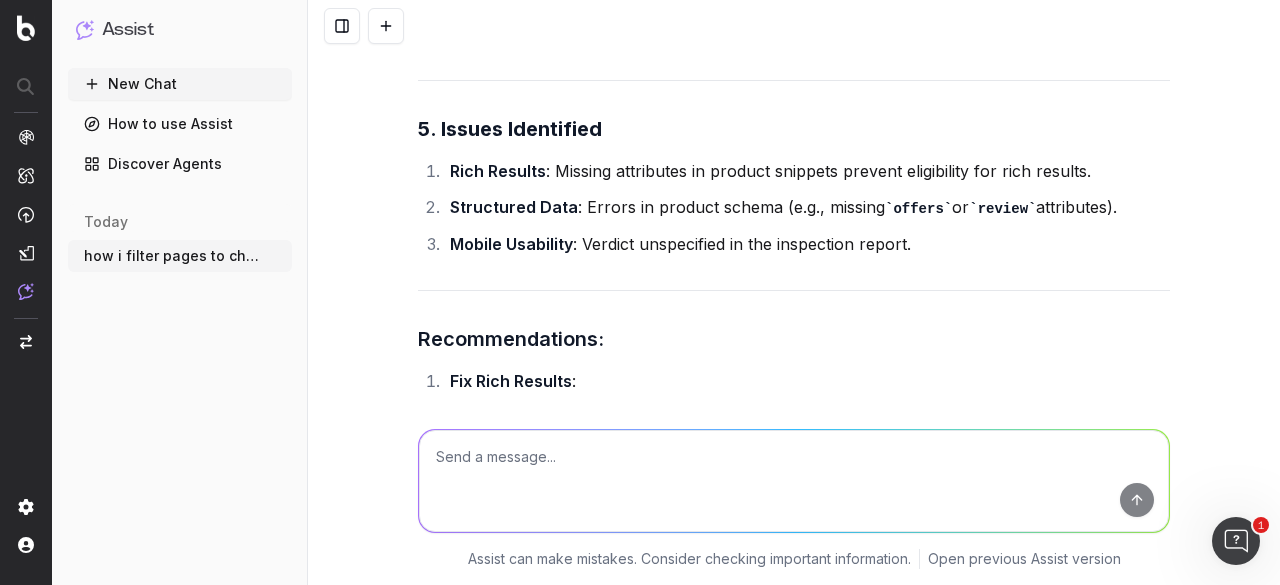 scroll, scrollTop: 3722, scrollLeft: 0, axis: vertical 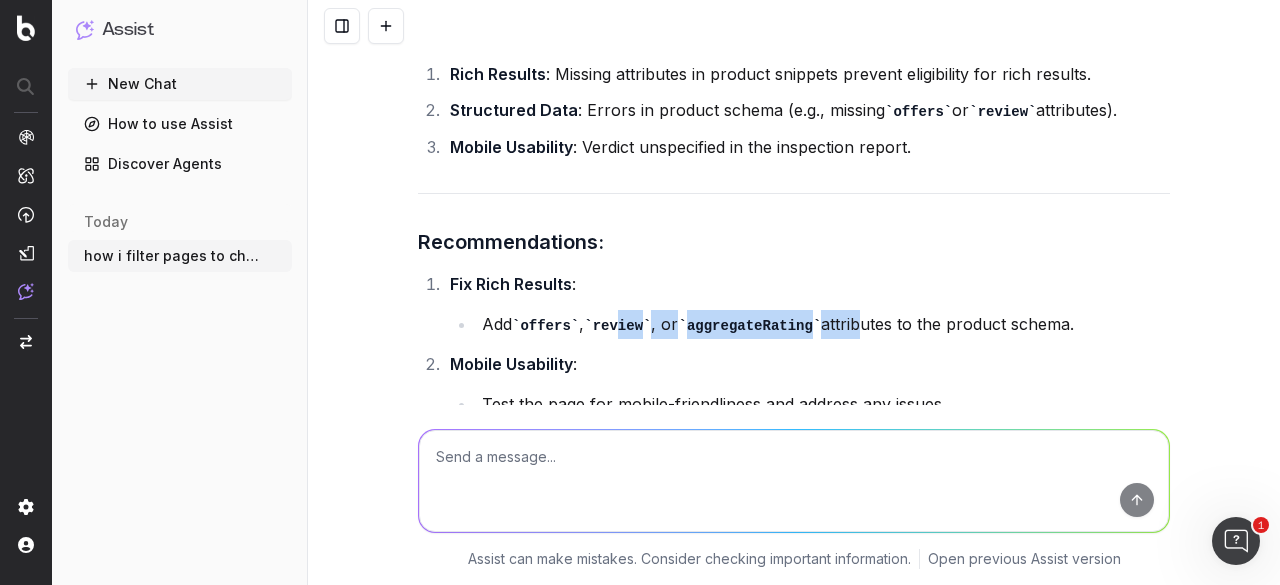 drag, startPoint x: 610, startPoint y: 260, endPoint x: 829, endPoint y: 253, distance: 219.11185 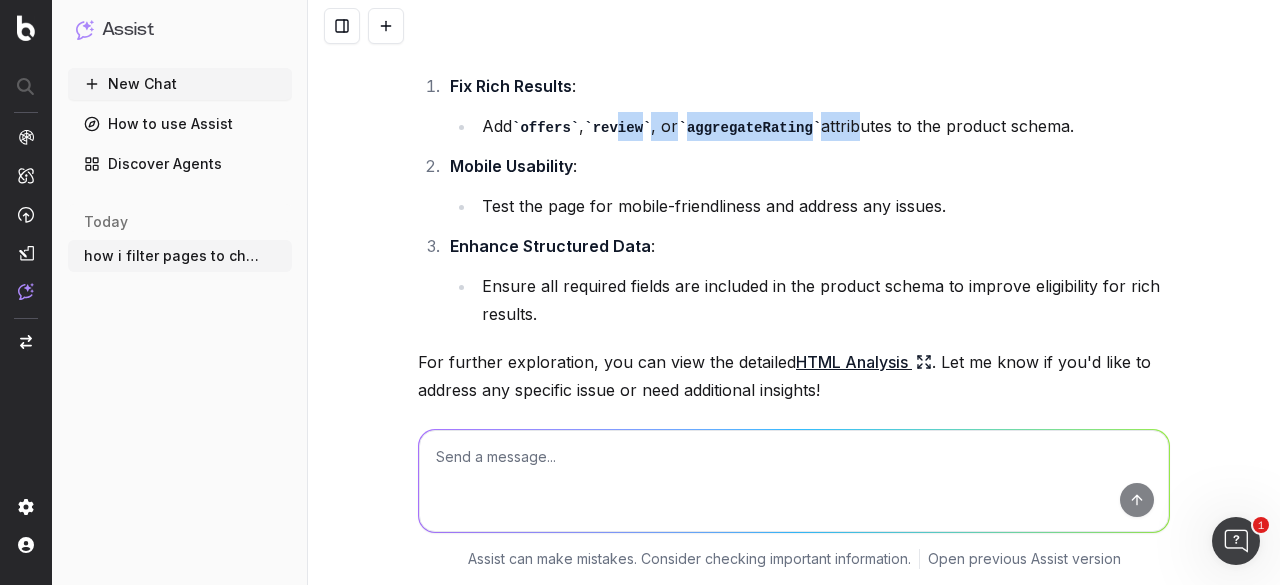 scroll, scrollTop: 3922, scrollLeft: 0, axis: vertical 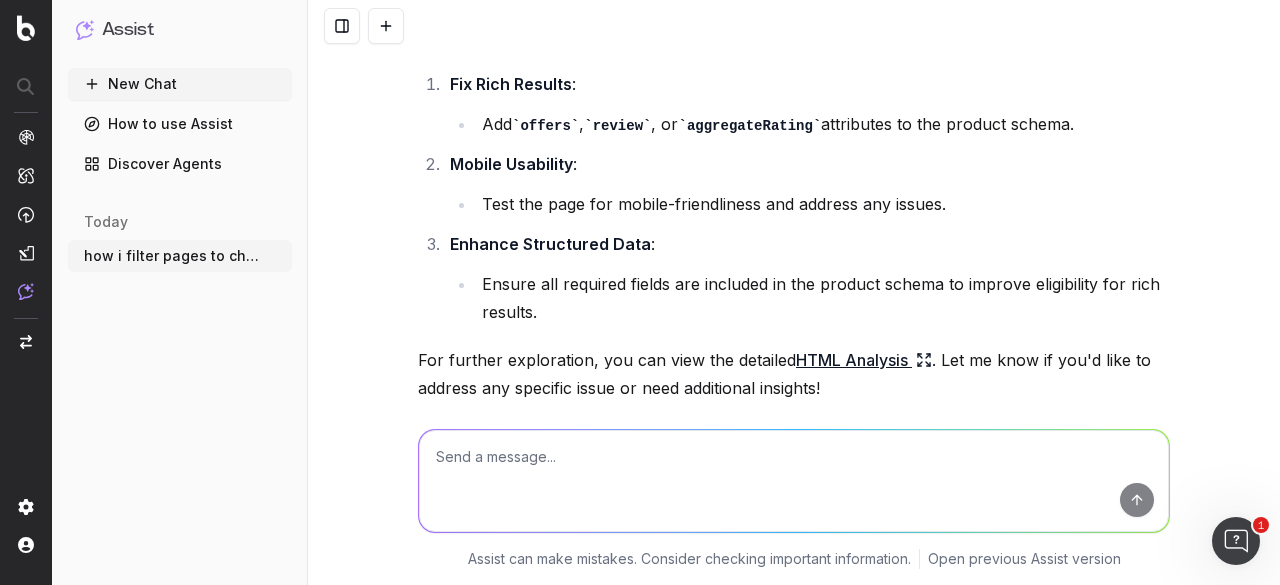 drag, startPoint x: 846, startPoint y: 289, endPoint x: 814, endPoint y: 289, distance: 32 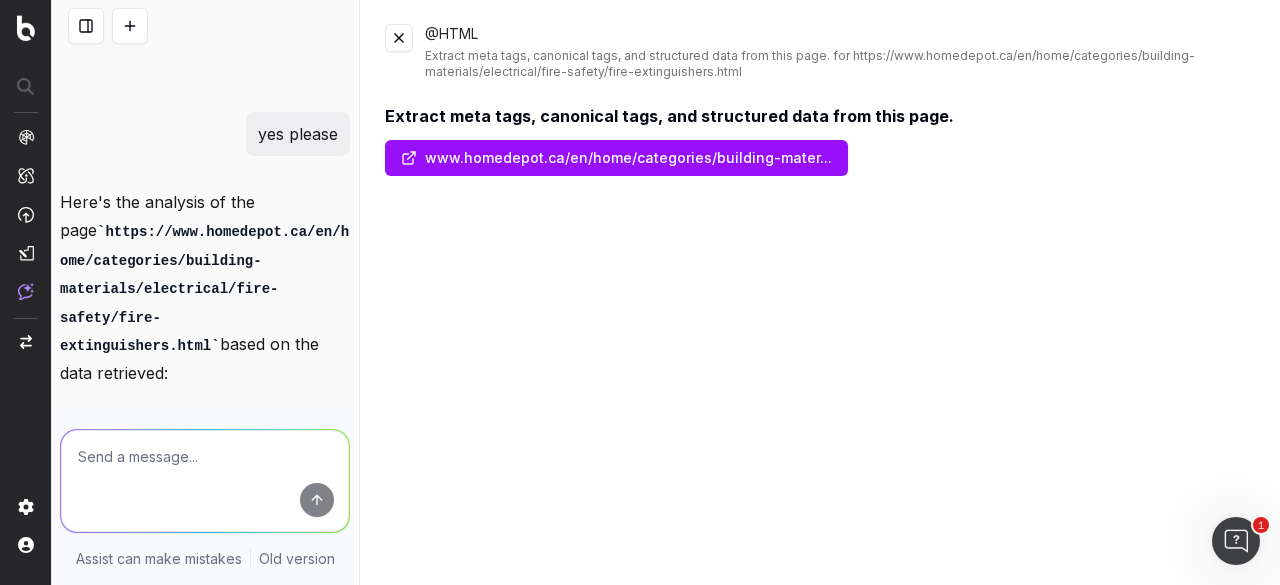 scroll, scrollTop: 4362, scrollLeft: 0, axis: vertical 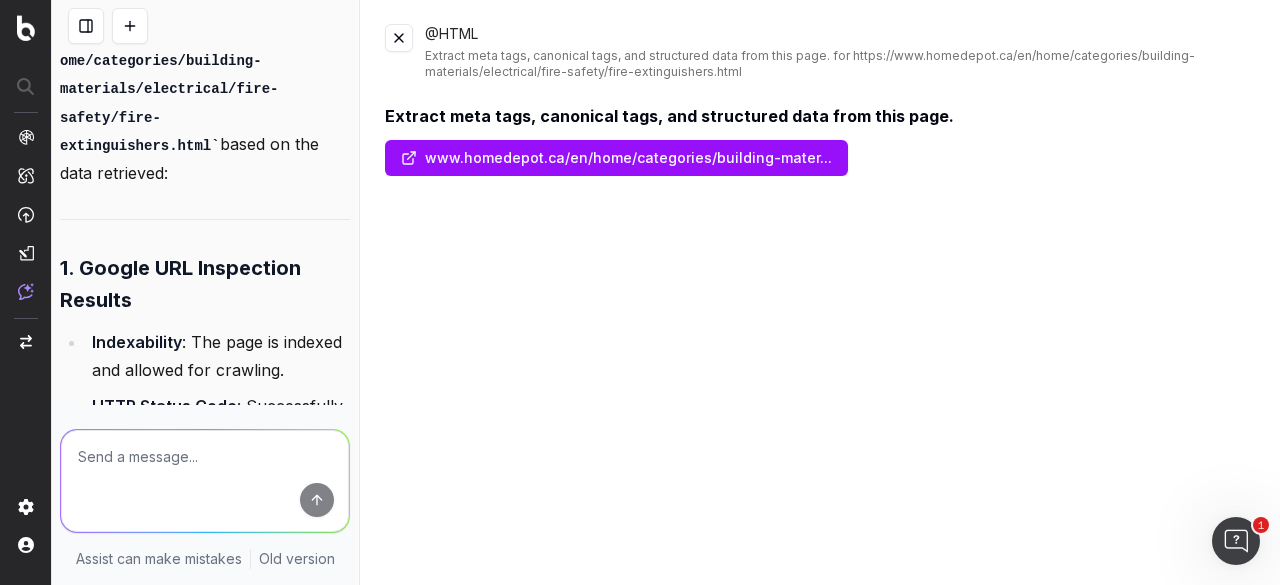 click at bounding box center [399, 38] 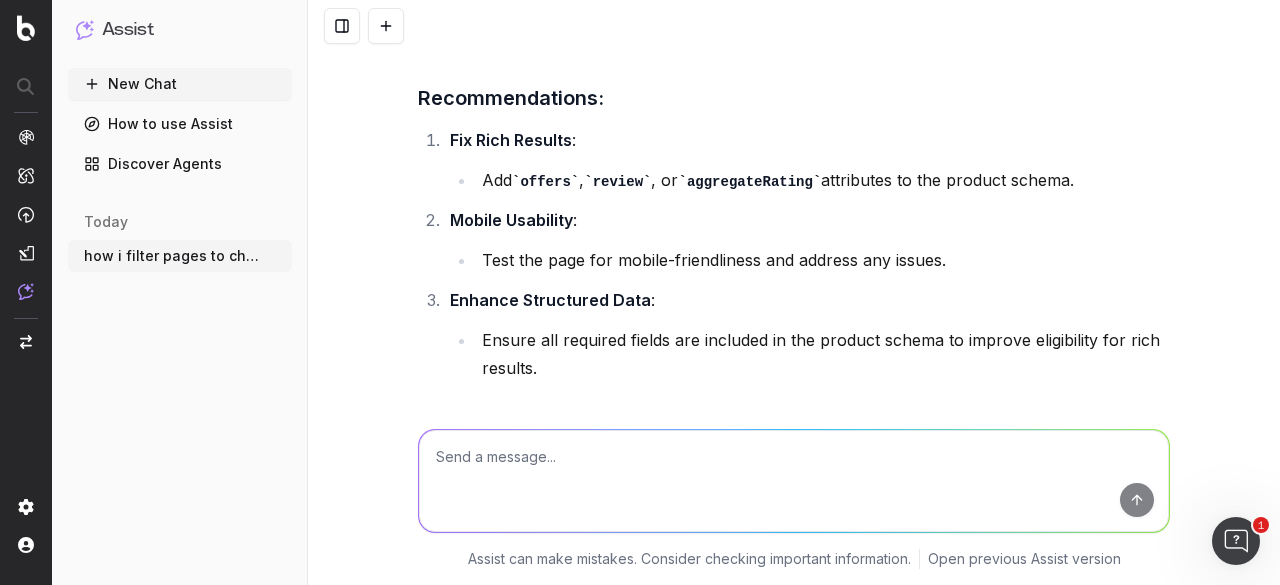 scroll, scrollTop: 3566, scrollLeft: 0, axis: vertical 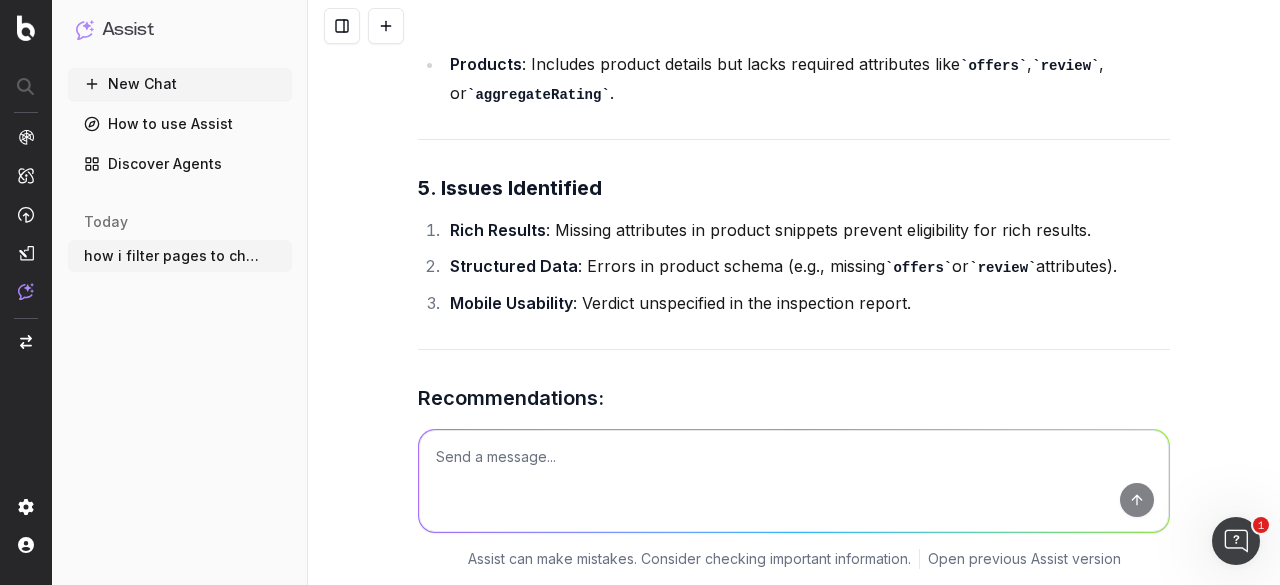 click at bounding box center (794, 481) 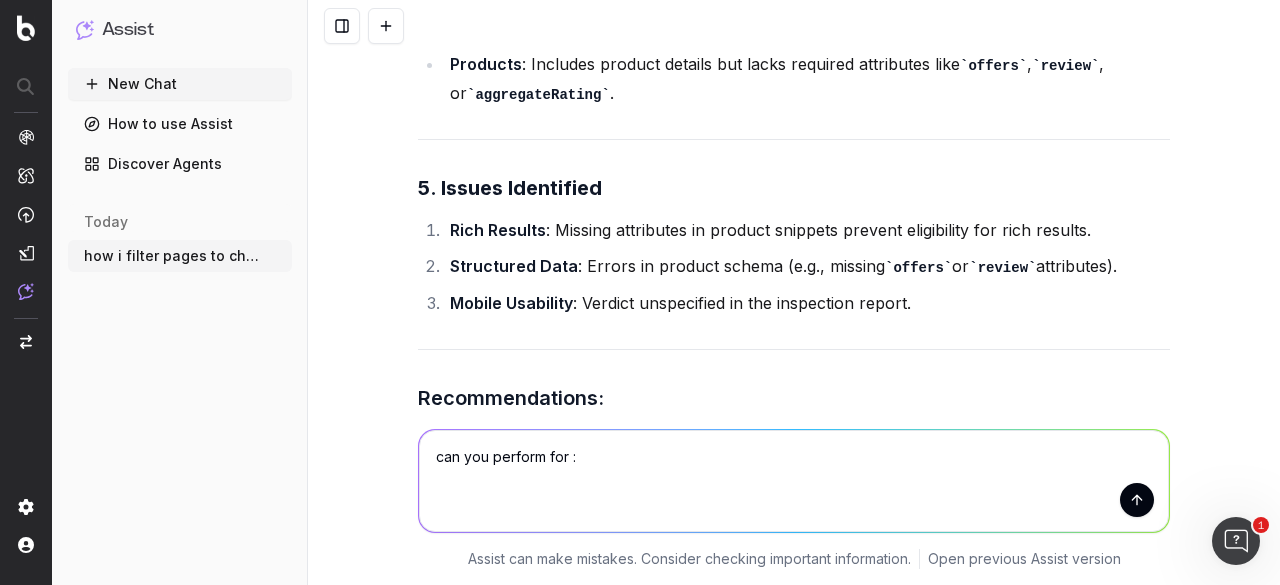 paste on "https://www.homedepot.ca/en/home/categories/building-materials/electrical/fire-safety/carbon-monoxide-detectors.html" 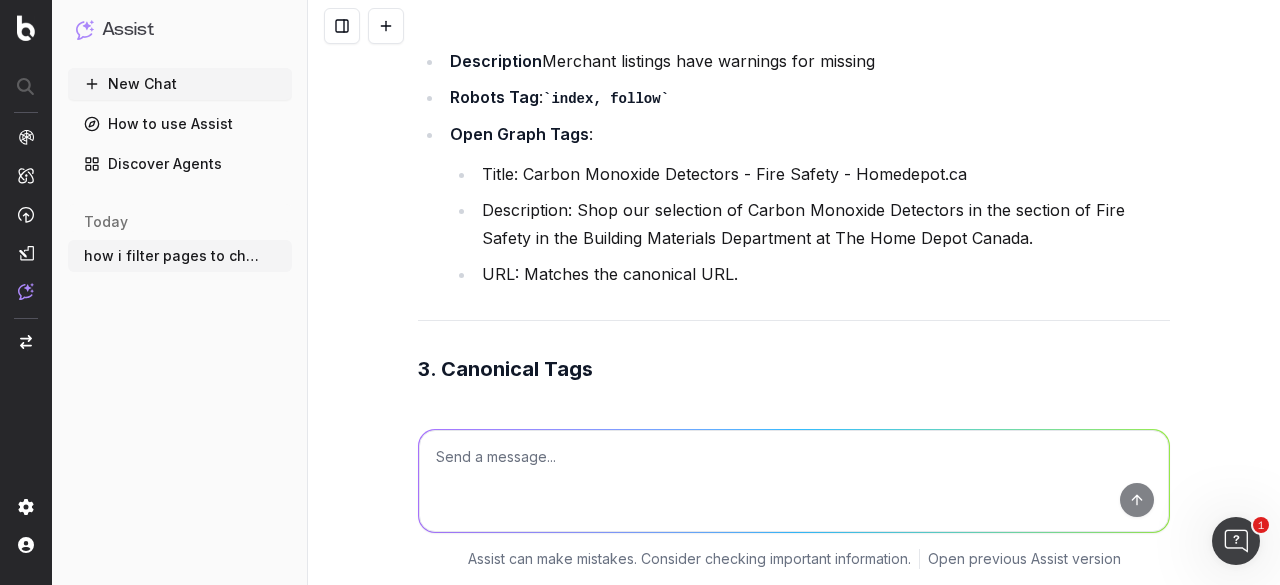 scroll, scrollTop: 5150, scrollLeft: 0, axis: vertical 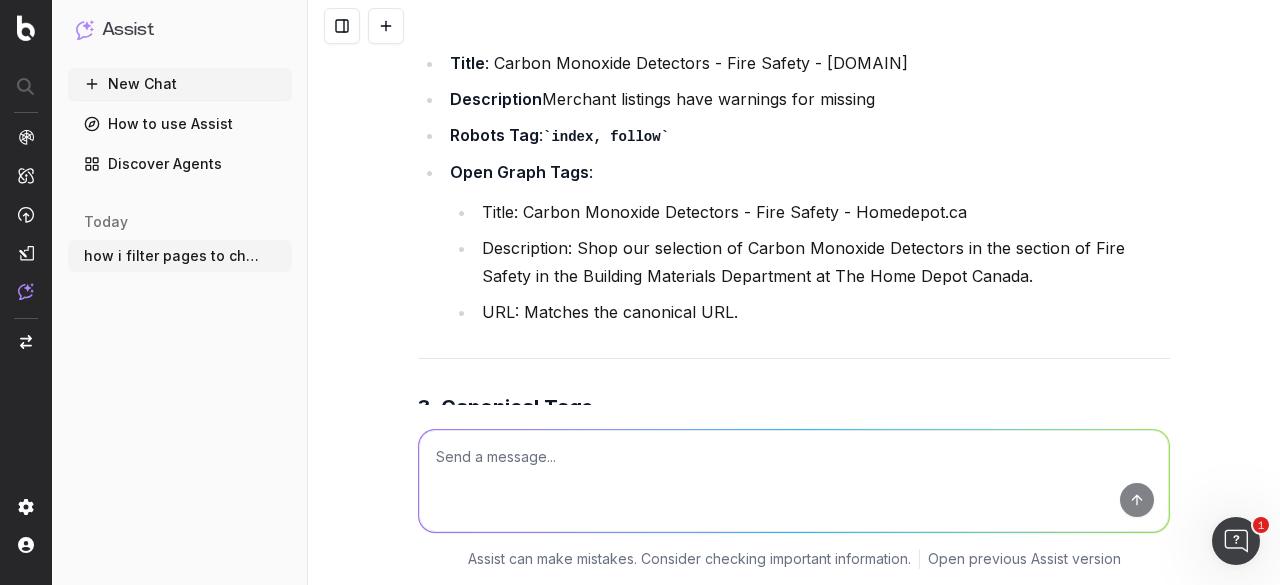 click on "Description: Shop our selection of Carbon Monoxide Detectors in the section of Fire Safety in the Building Materials Department at The Home Depot Canada." at bounding box center (823, 262) 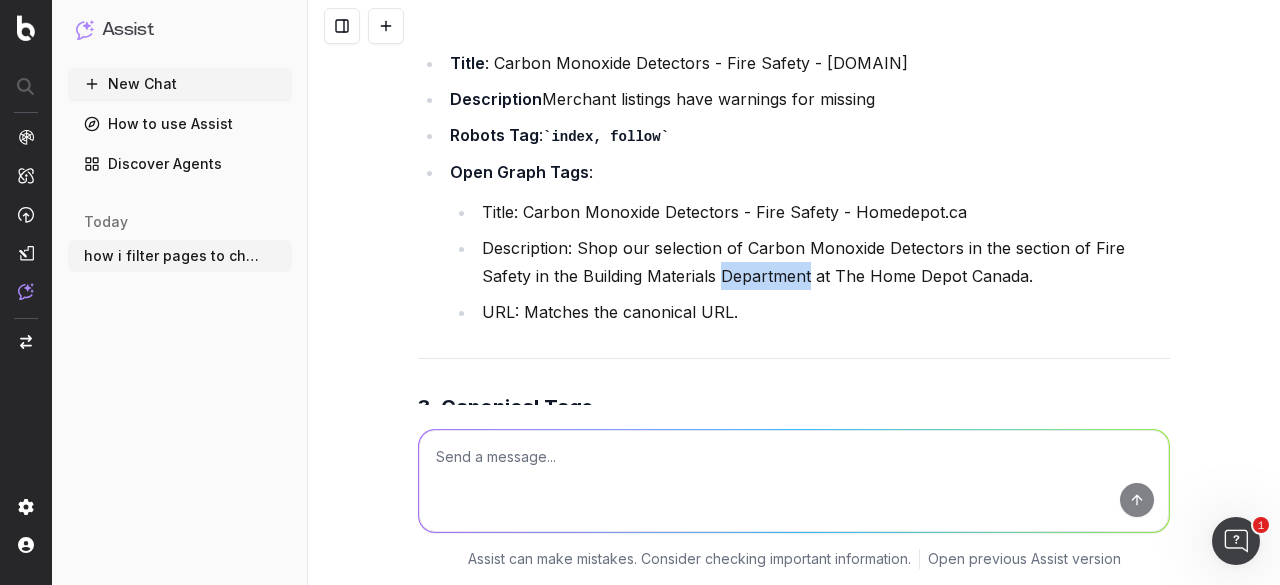 click on "Description: Shop our selection of Carbon Monoxide Detectors in the section of Fire Safety in the Building Materials Department at The Home Depot Canada." at bounding box center [823, 262] 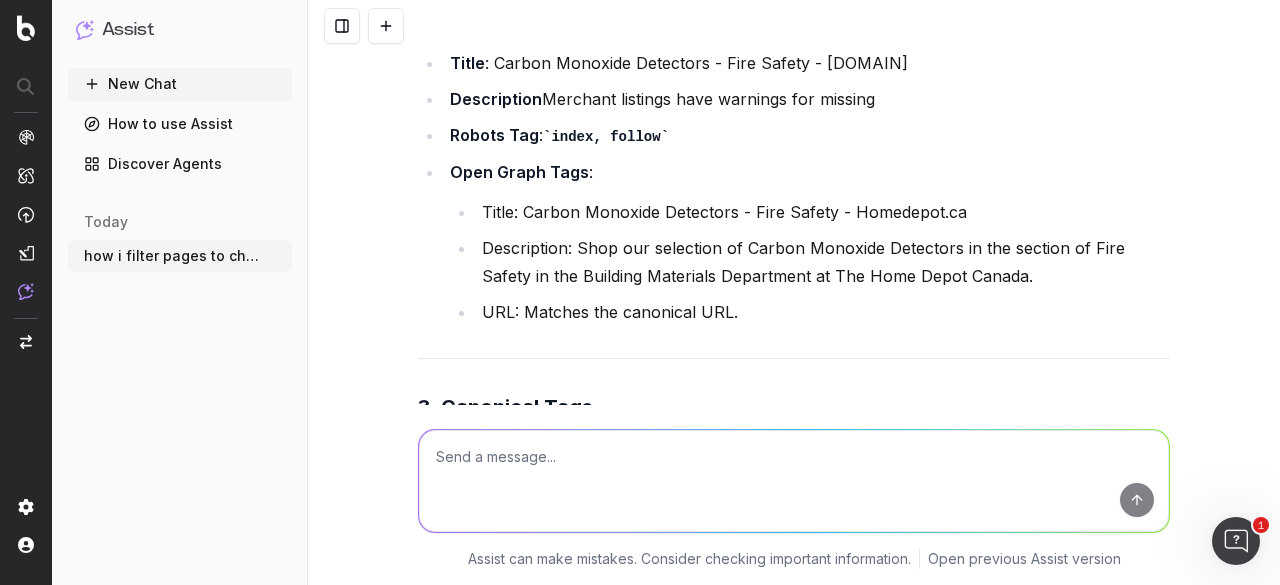 click on "Description: Shop our selection of Carbon Monoxide Detectors in the section of Fire Safety in the Building Materials Department at The Home Depot Canada." at bounding box center (823, 262) 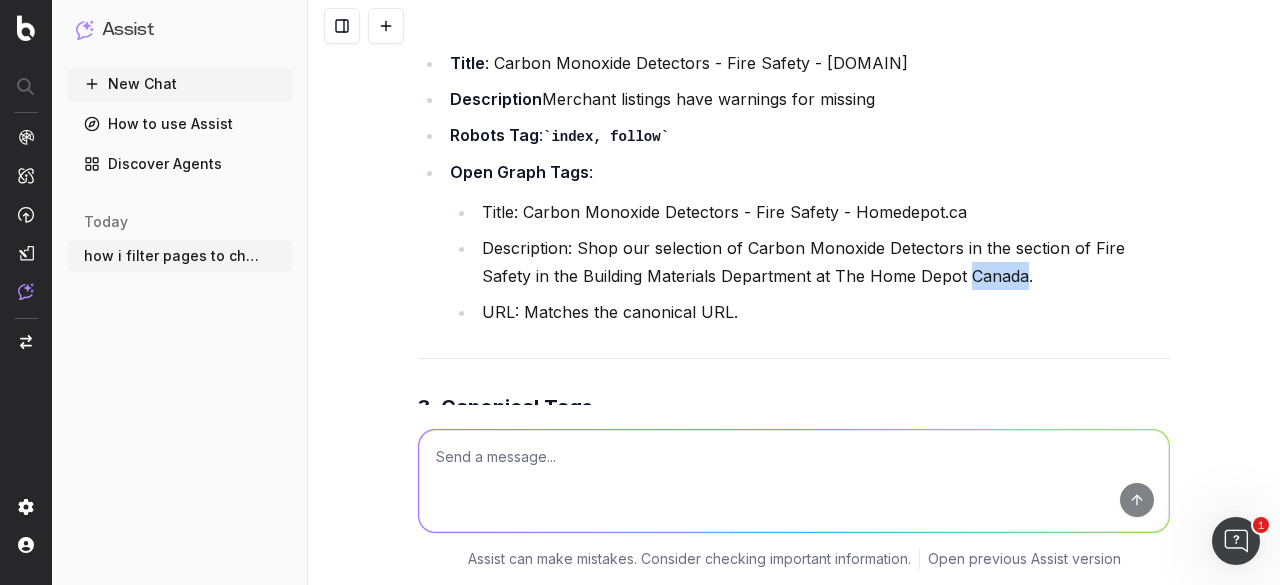 click on "Description: Shop our selection of Carbon Monoxide Detectors in the section of Fire Safety in the Building Materials Department at The Home Depot Canada." at bounding box center (823, 262) 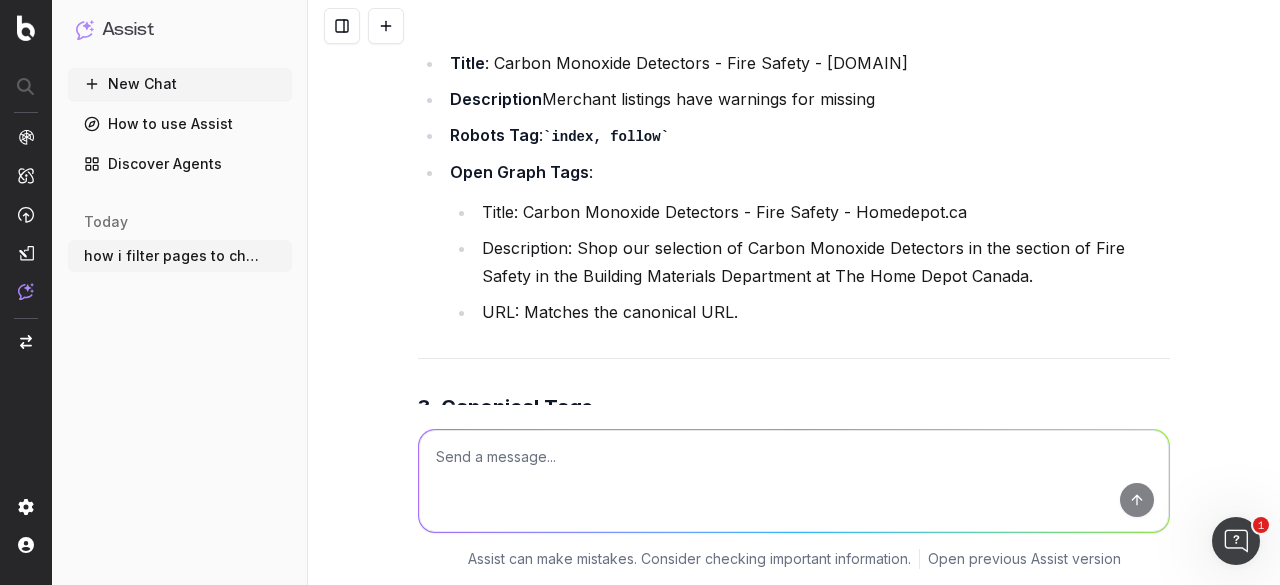 click on "URL: Matches the canonical URL." at bounding box center [823, 312] 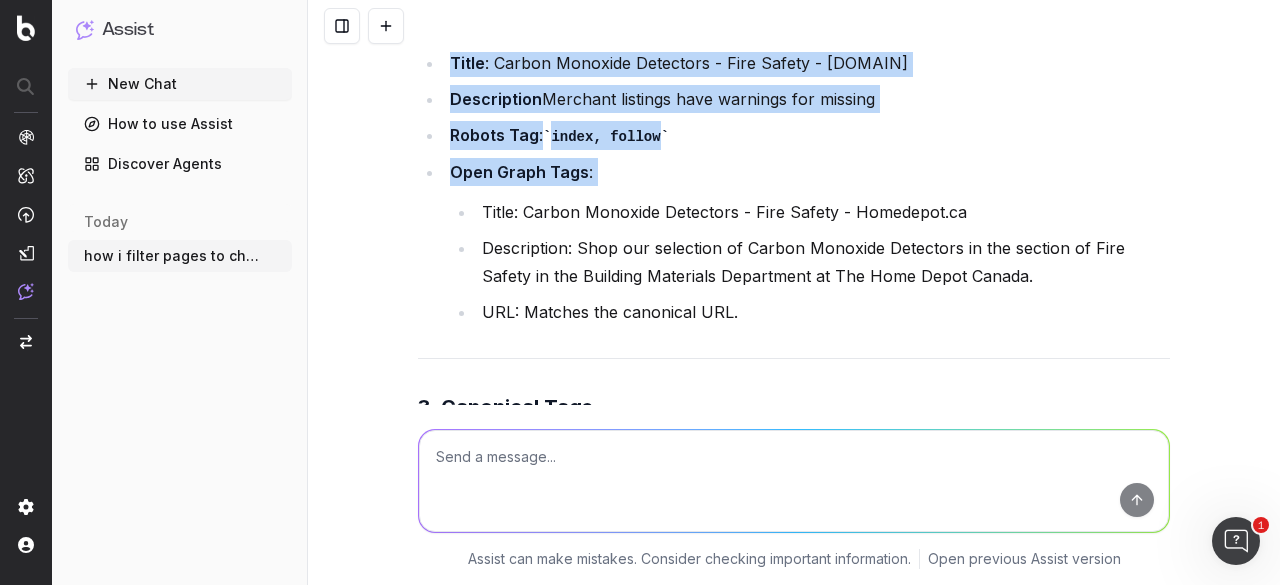 drag, startPoint x: 479, startPoint y: 167, endPoint x: 774, endPoint y: 288, distance: 318.85107 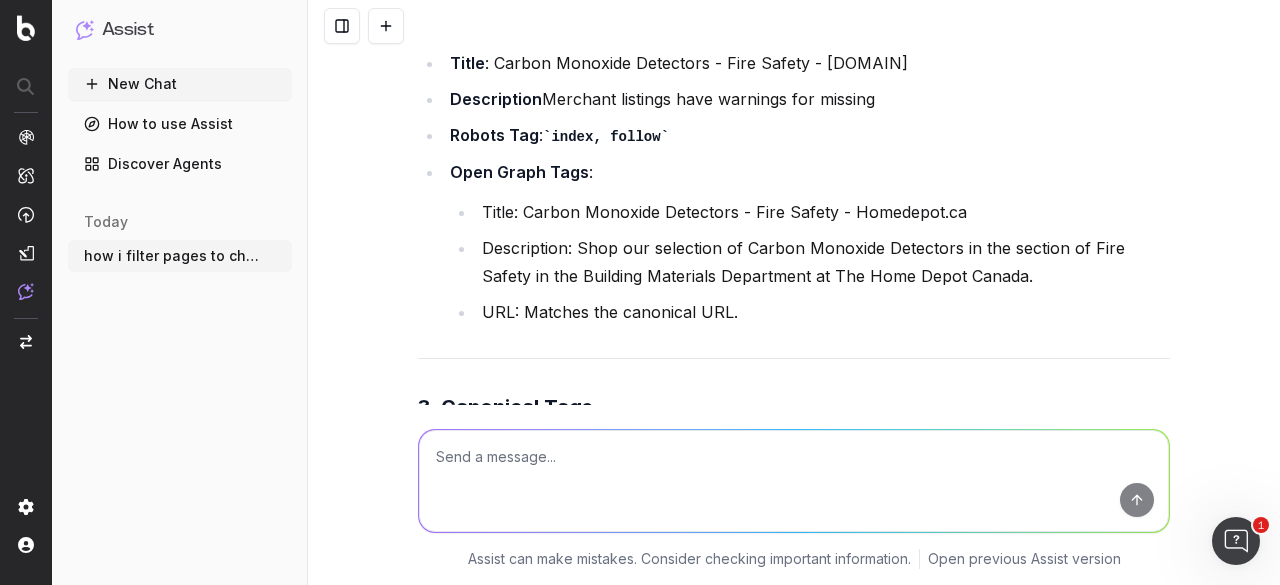 click on "Title: Carbon Monoxide Detectors - Fire Safety - Homedepot.ca" at bounding box center (823, 212) 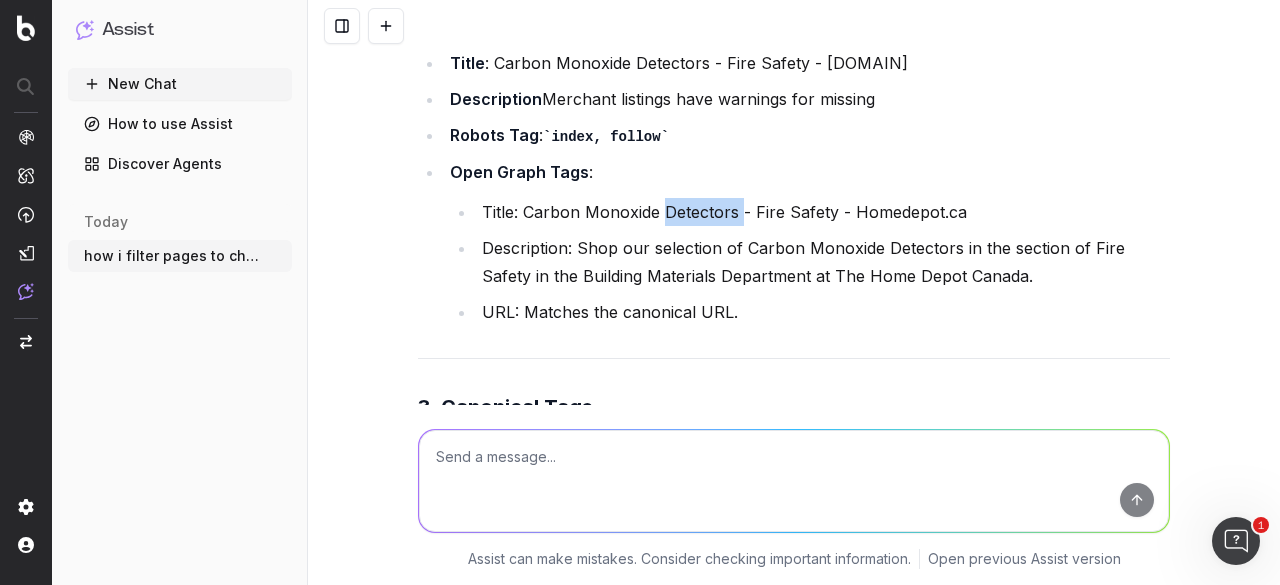 click on "Title: Carbon Monoxide Detectors - Fire Safety - Homedepot.ca" at bounding box center (823, 212) 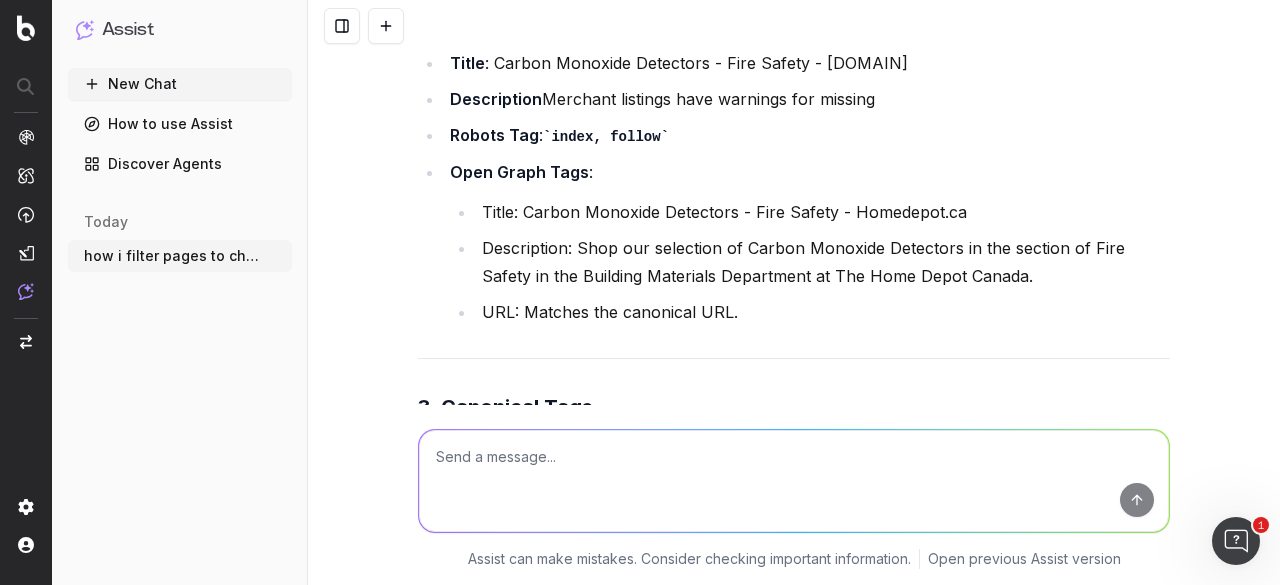 click on "Title: Carbon Monoxide Detectors - Fire Safety - Homedepot.ca" at bounding box center (823, 212) 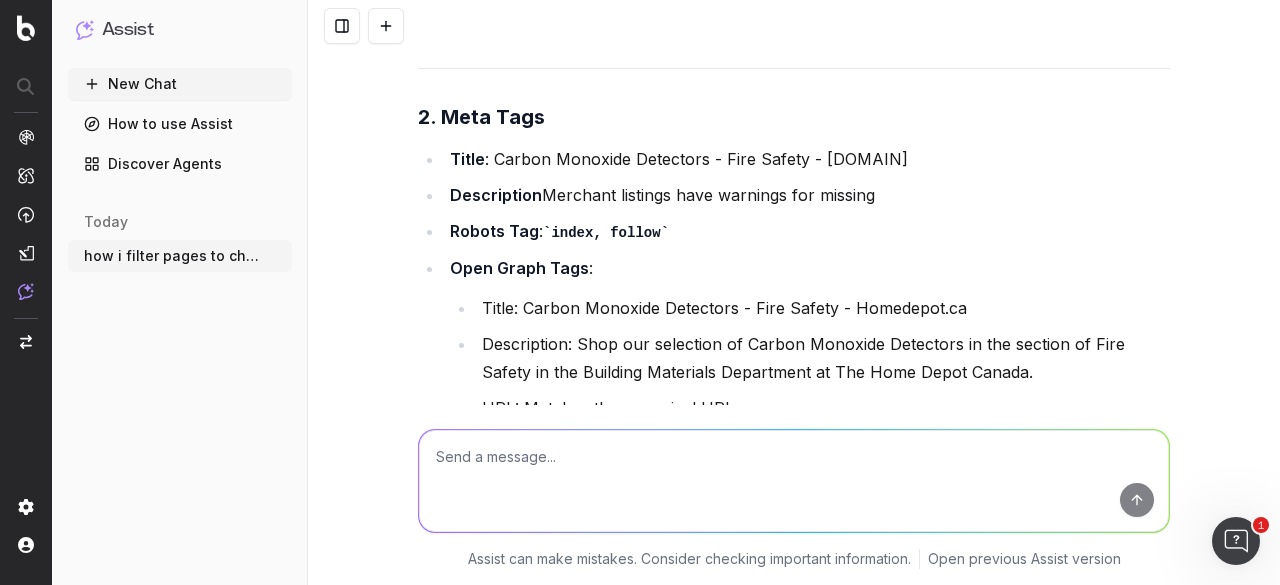 scroll, scrollTop: 4950, scrollLeft: 0, axis: vertical 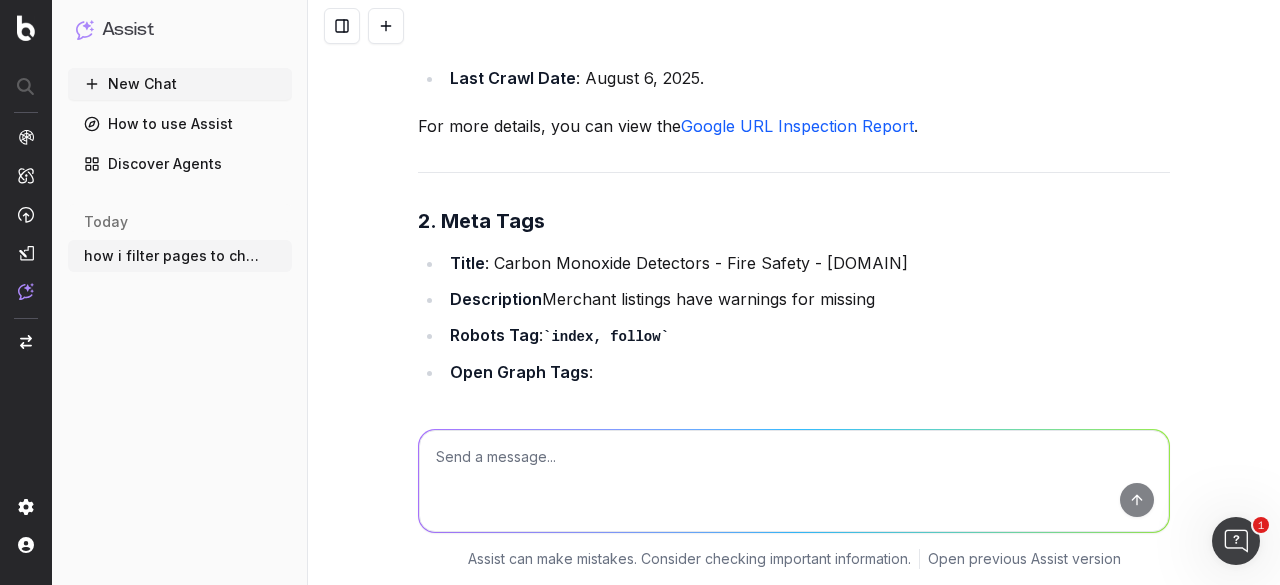 click on "Google URL Inspection Report" at bounding box center [797, 126] 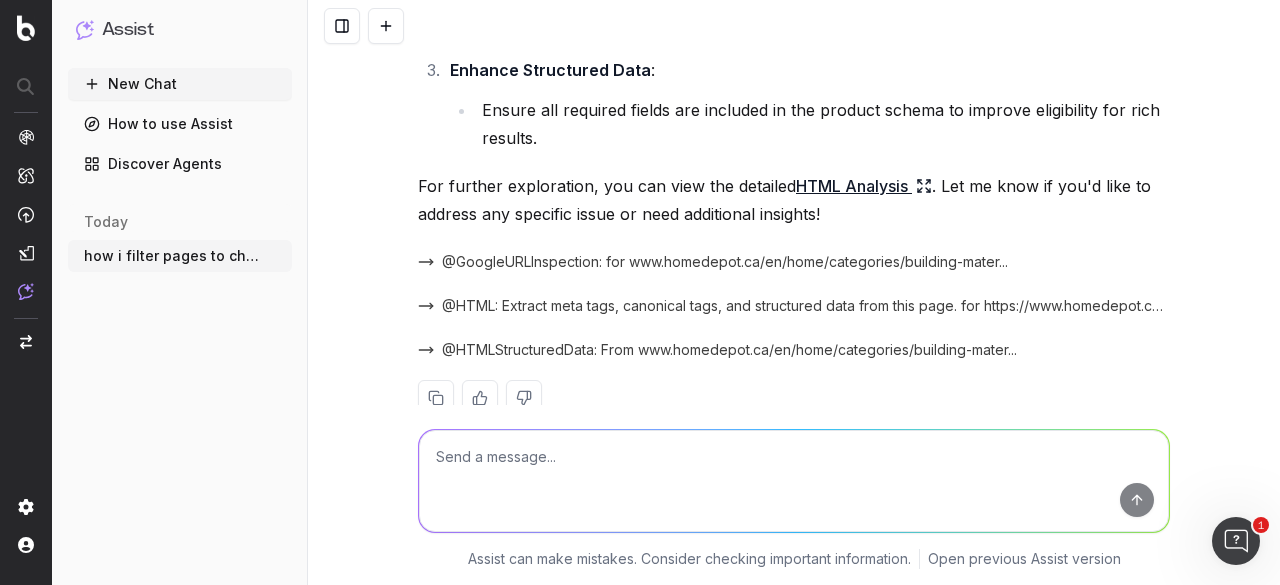 scroll, scrollTop: 6150, scrollLeft: 0, axis: vertical 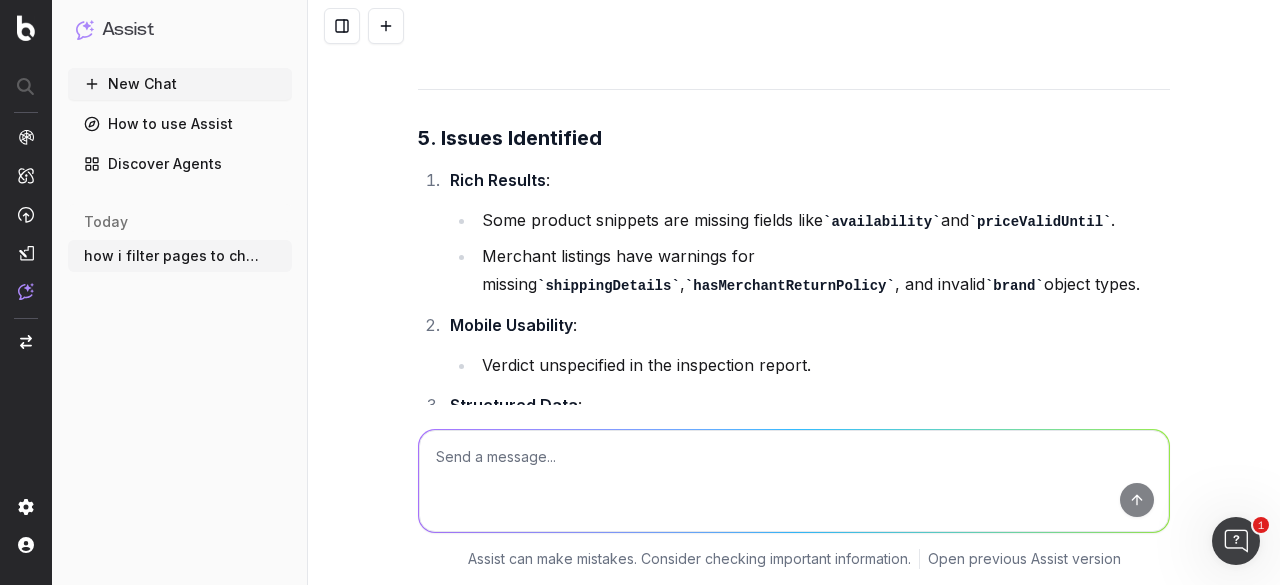 click at bounding box center [794, 481] 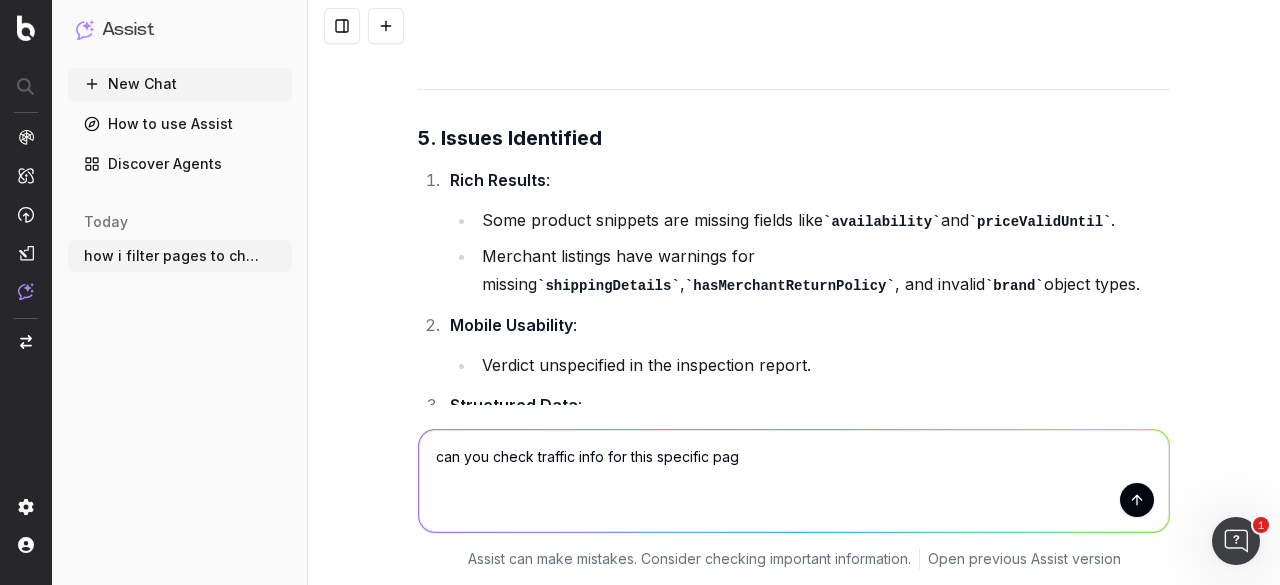 type on "can you check traffic info for this specific page" 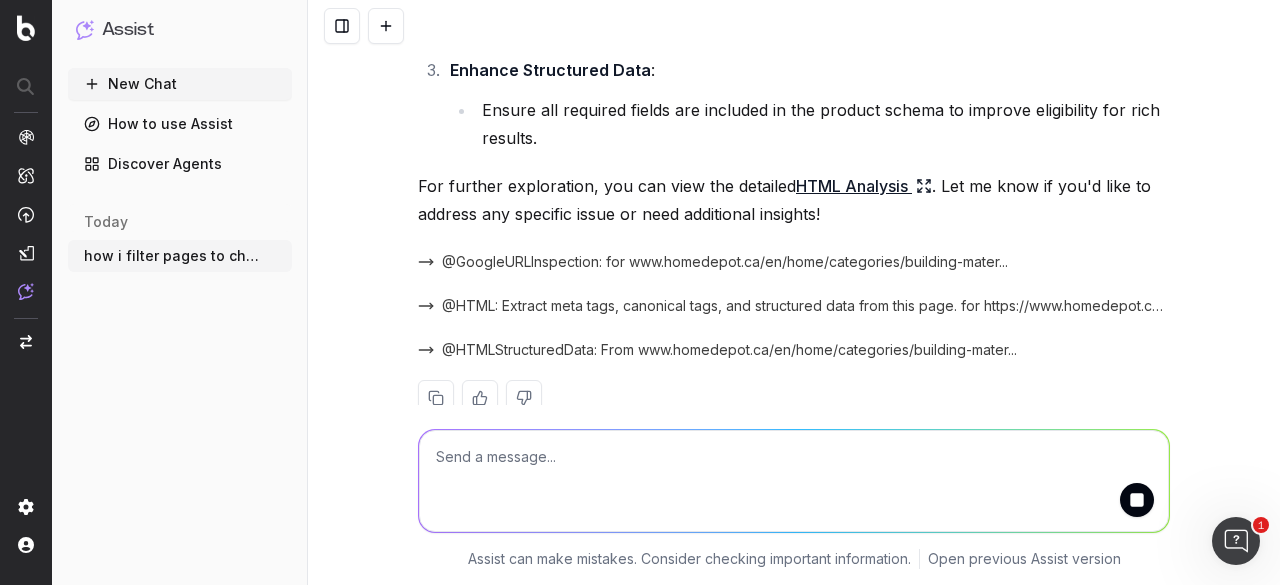 scroll, scrollTop: 6954, scrollLeft: 0, axis: vertical 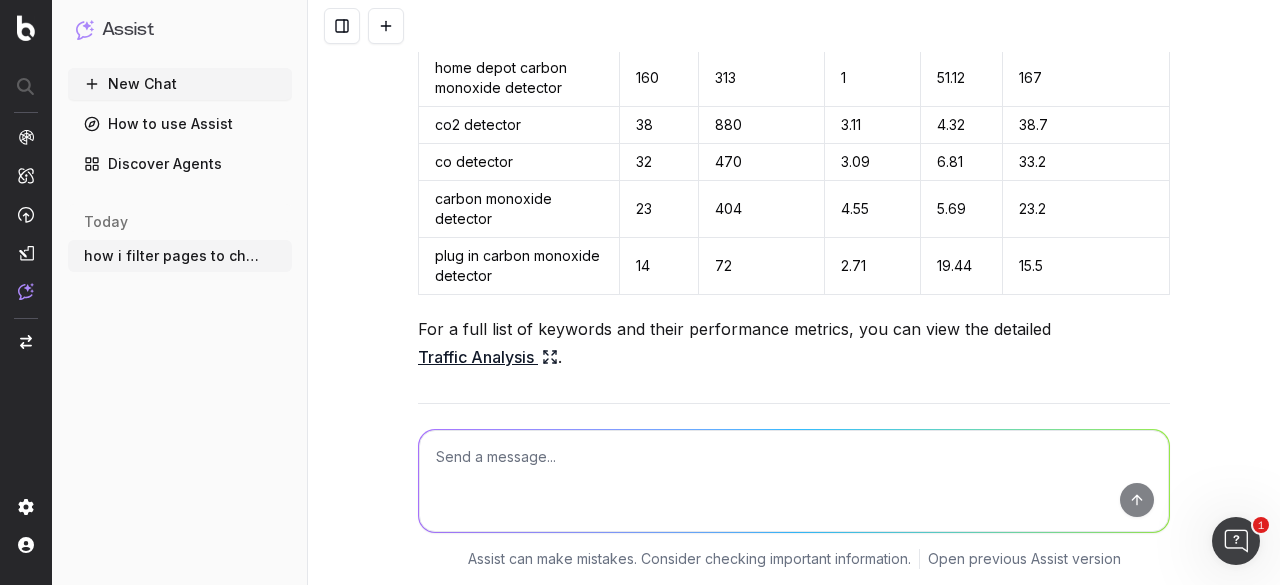 drag, startPoint x: 472, startPoint y: 265, endPoint x: 453, endPoint y: 260, distance: 19.646883 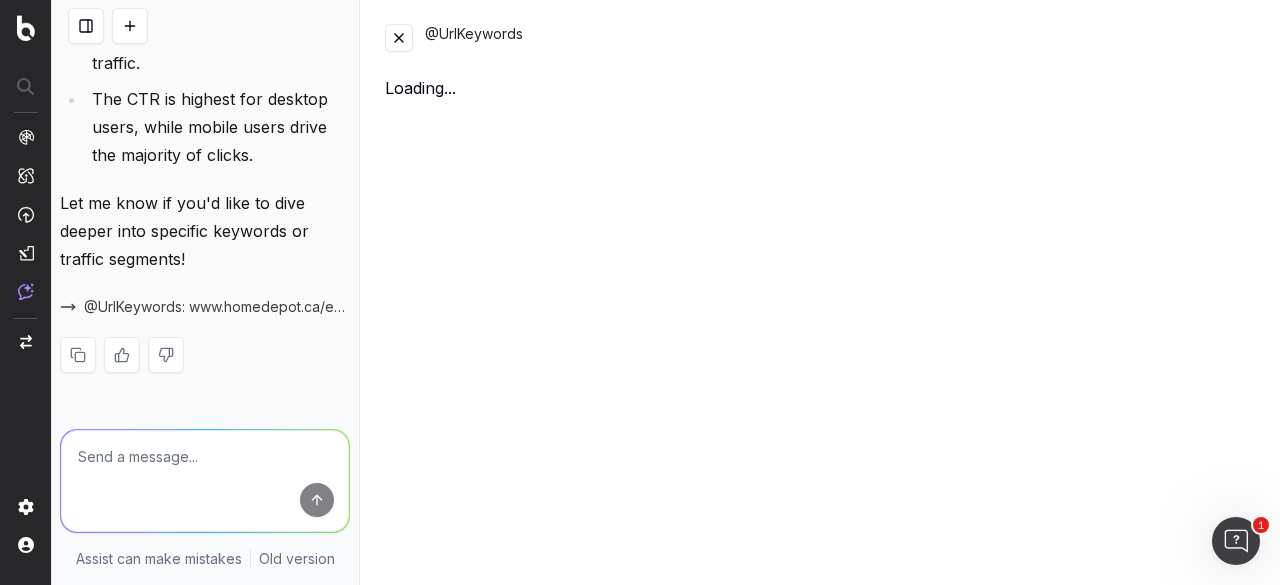 scroll, scrollTop: 14638, scrollLeft: 0, axis: vertical 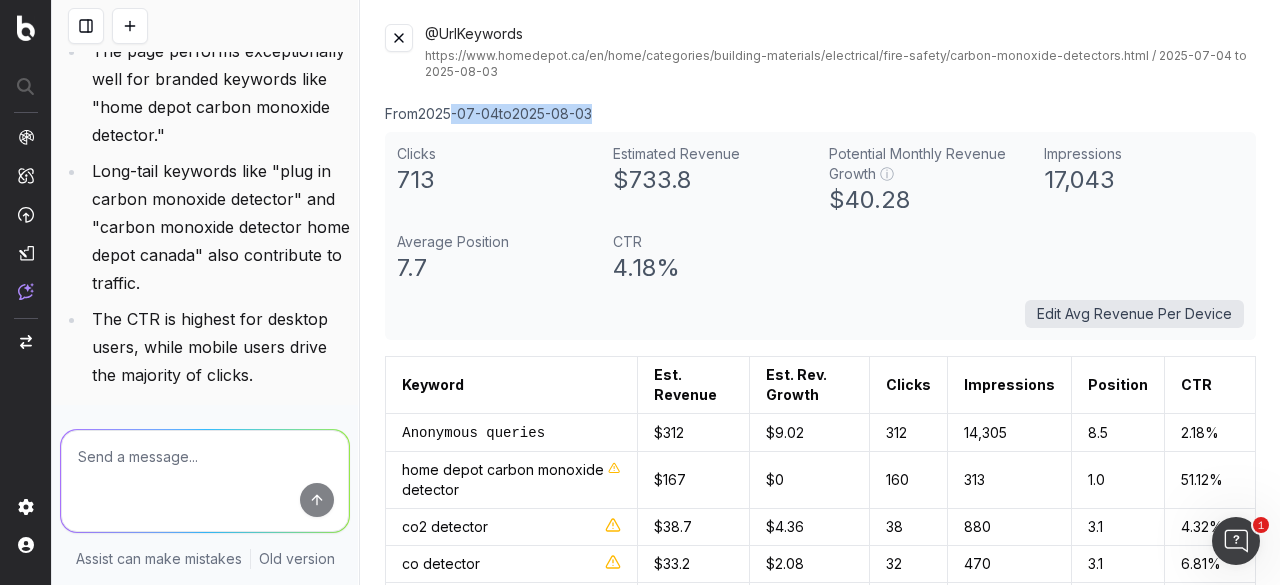 drag, startPoint x: 458, startPoint y: 116, endPoint x: 643, endPoint y: 110, distance: 185.09727 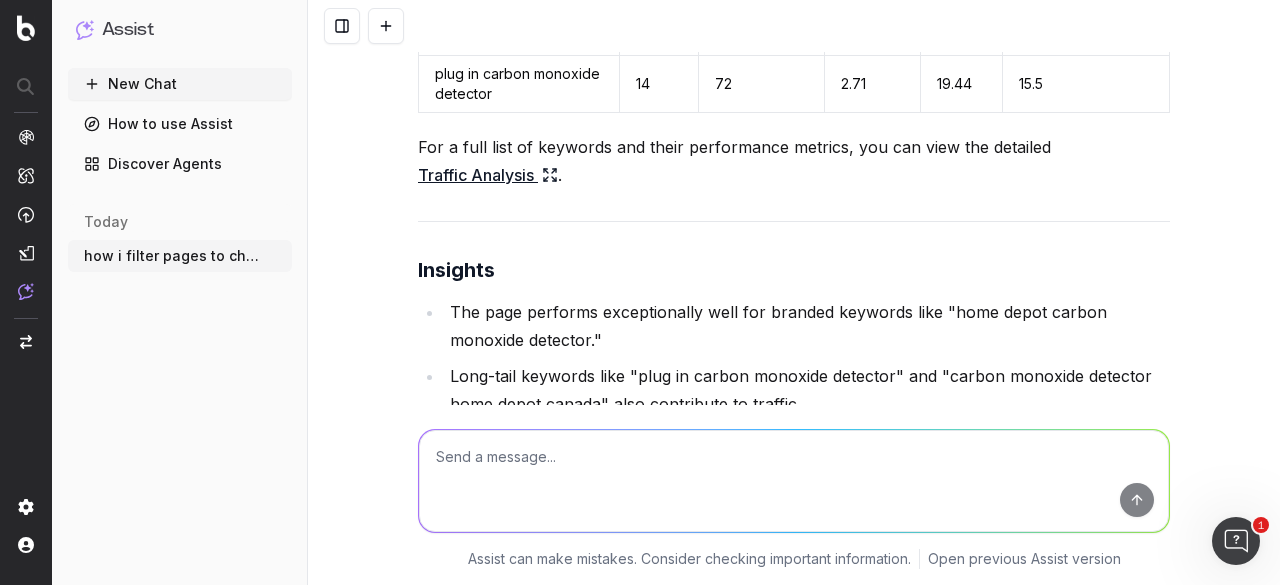 scroll, scrollTop: 8954, scrollLeft: 0, axis: vertical 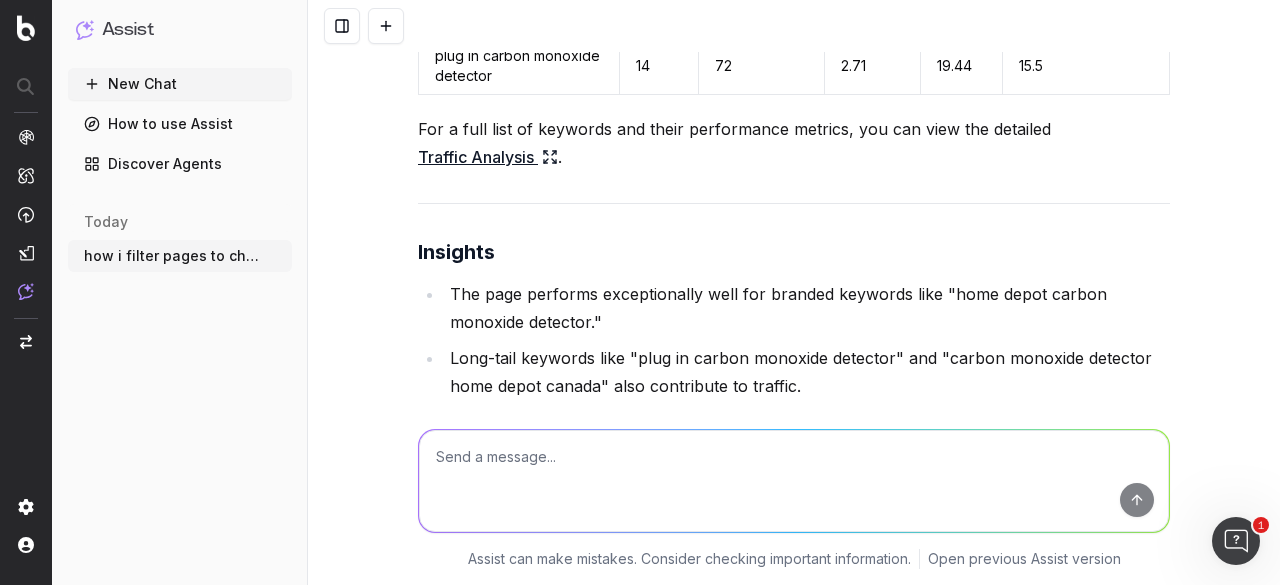 click at bounding box center [794, 481] 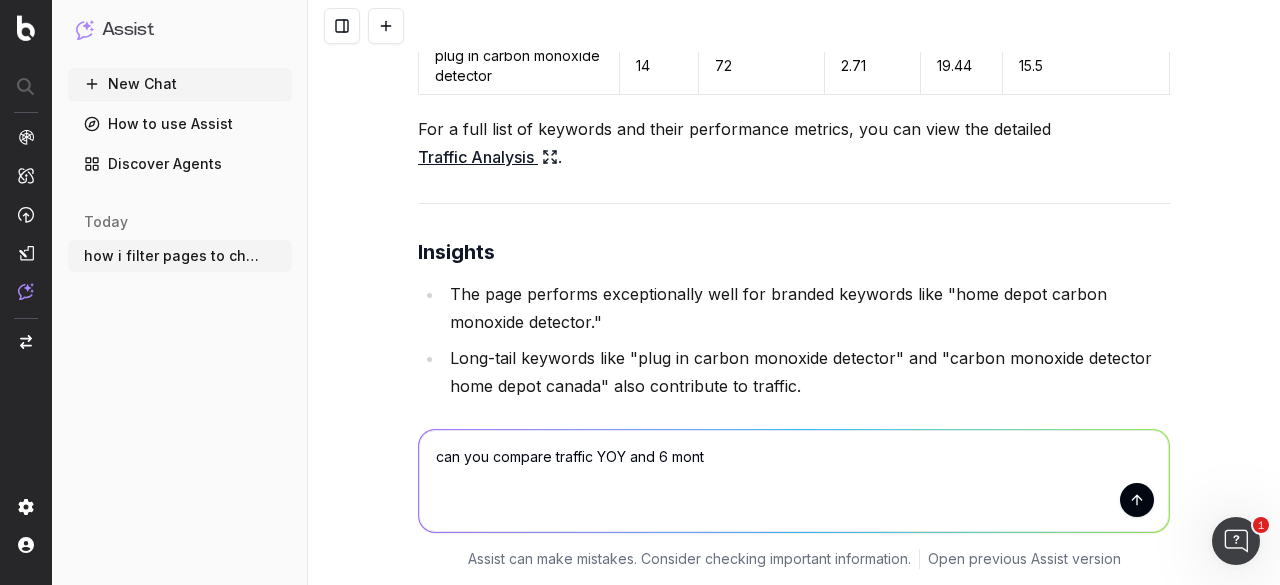 type on "can you compare traffic YOY and 6 month" 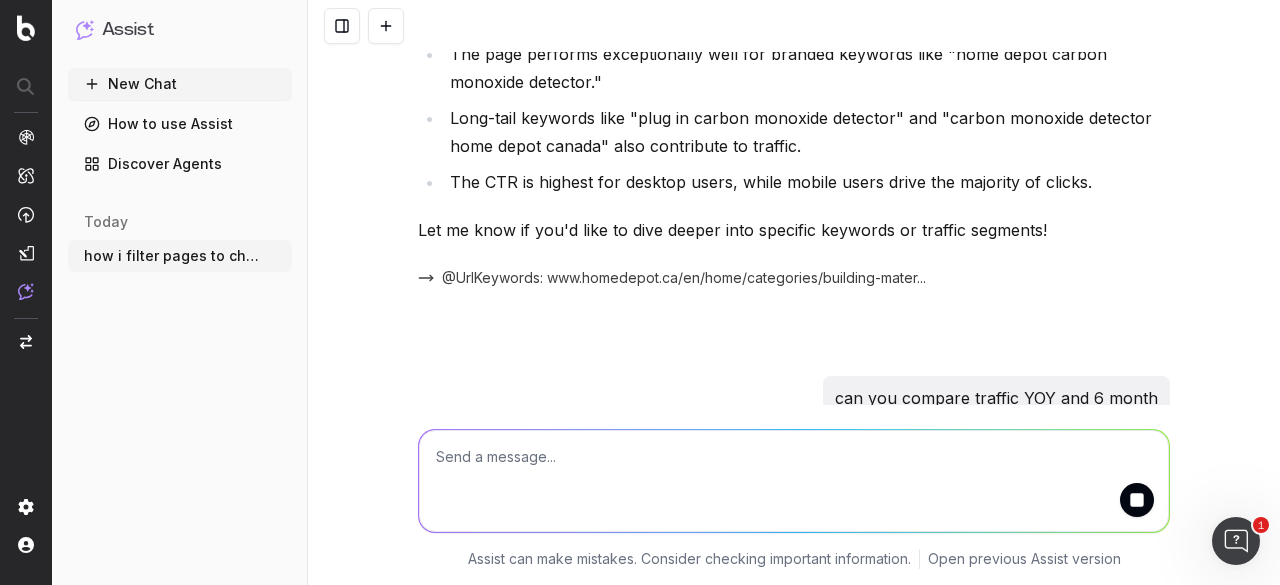 scroll, scrollTop: 9174, scrollLeft: 0, axis: vertical 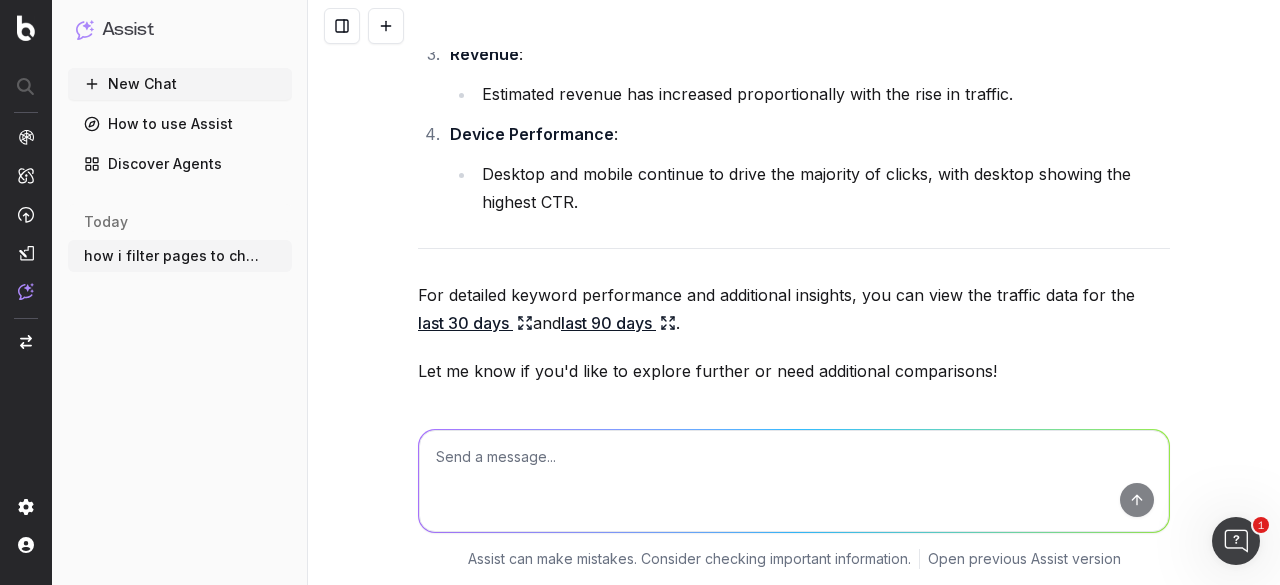 click on "last 90 days" at bounding box center [618, 323] 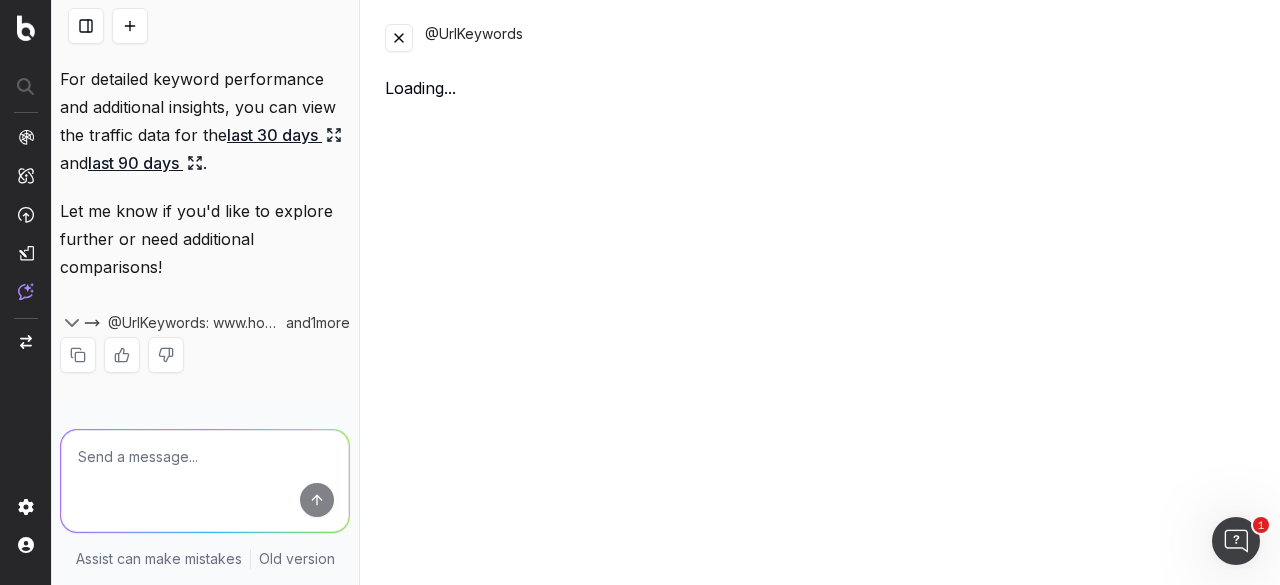 scroll, scrollTop: 17902, scrollLeft: 0, axis: vertical 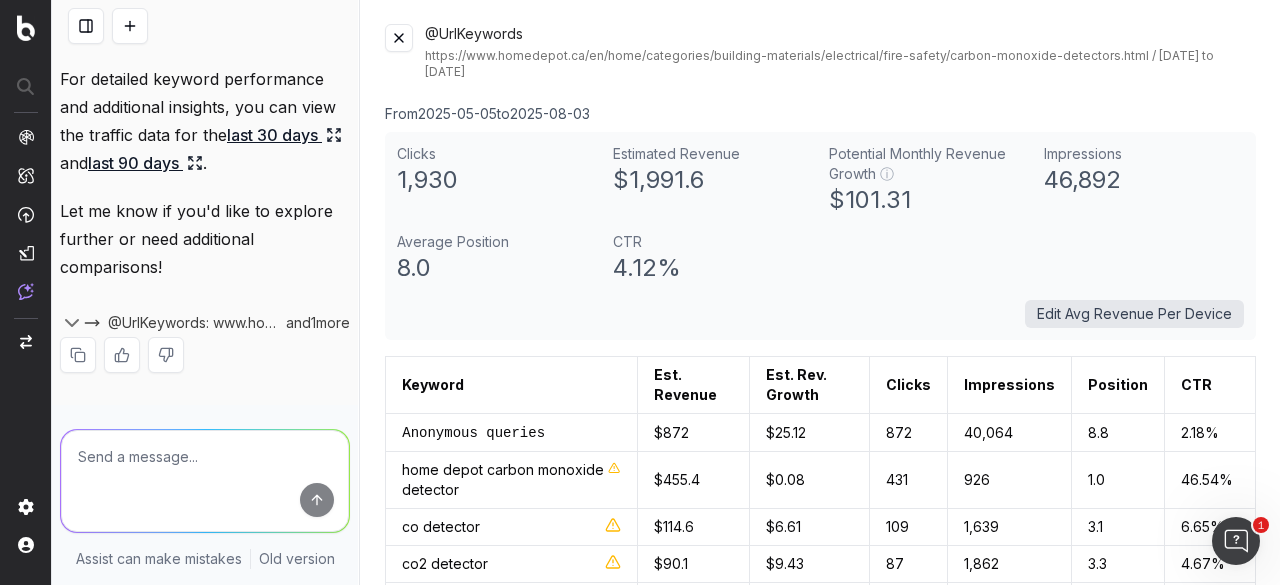 click at bounding box center [205, 481] 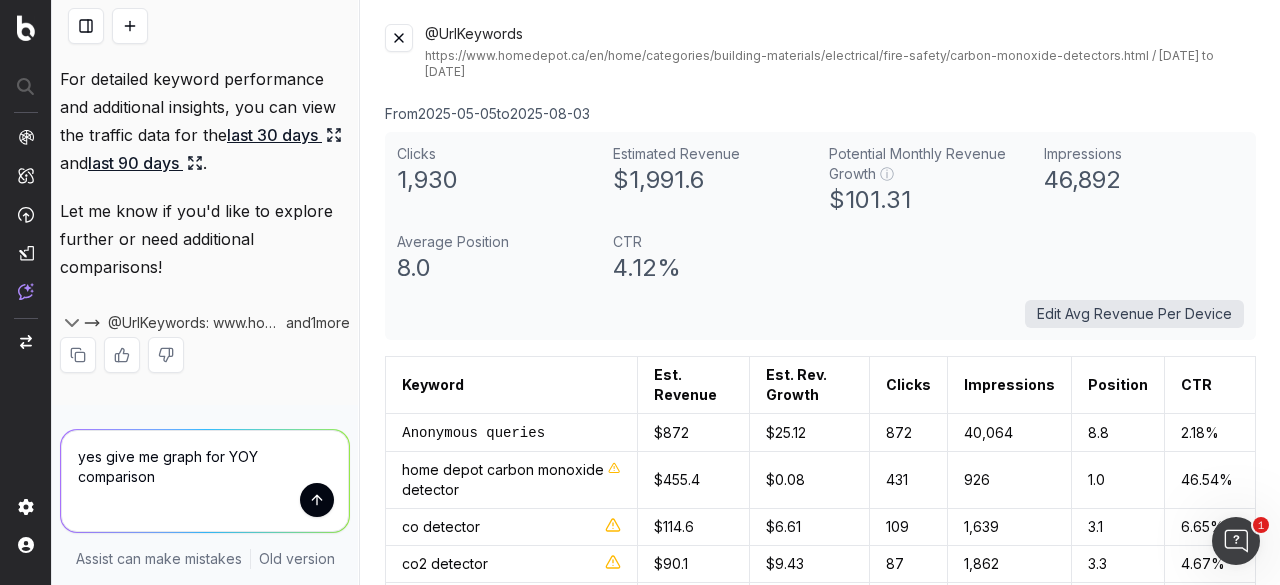 type on "yes give me graph for YOY comparison" 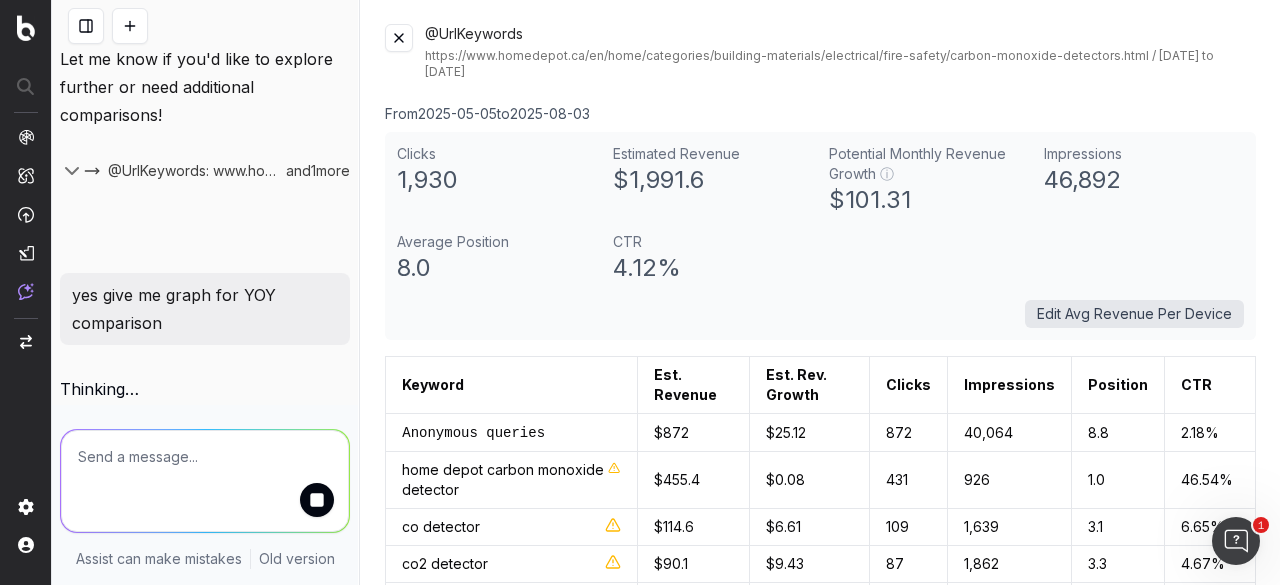 scroll, scrollTop: 18330, scrollLeft: 0, axis: vertical 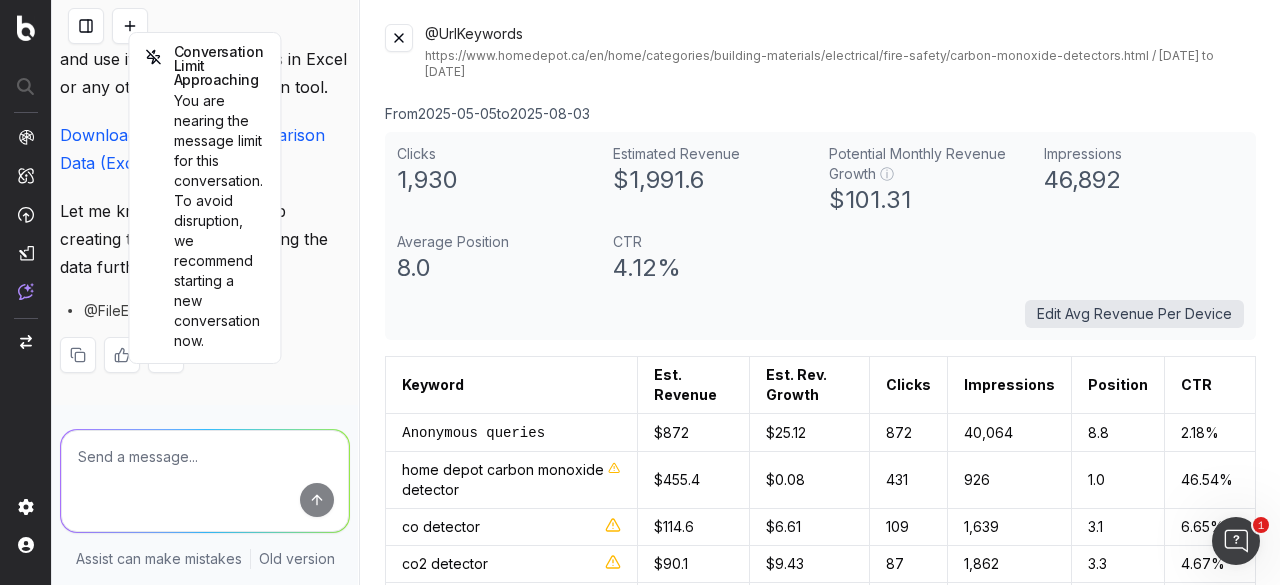 click on "The YOY traffic comparison data has been exported and is ready for graph creation. You can download the file and use it to generate graphs in Excel or any other data visualization tool. Download YOY Traffic Comparison Data (Excel) Let me know if you need help creating the graph or analyzing the data further! @FileExport: FileExport" at bounding box center (205, 183) 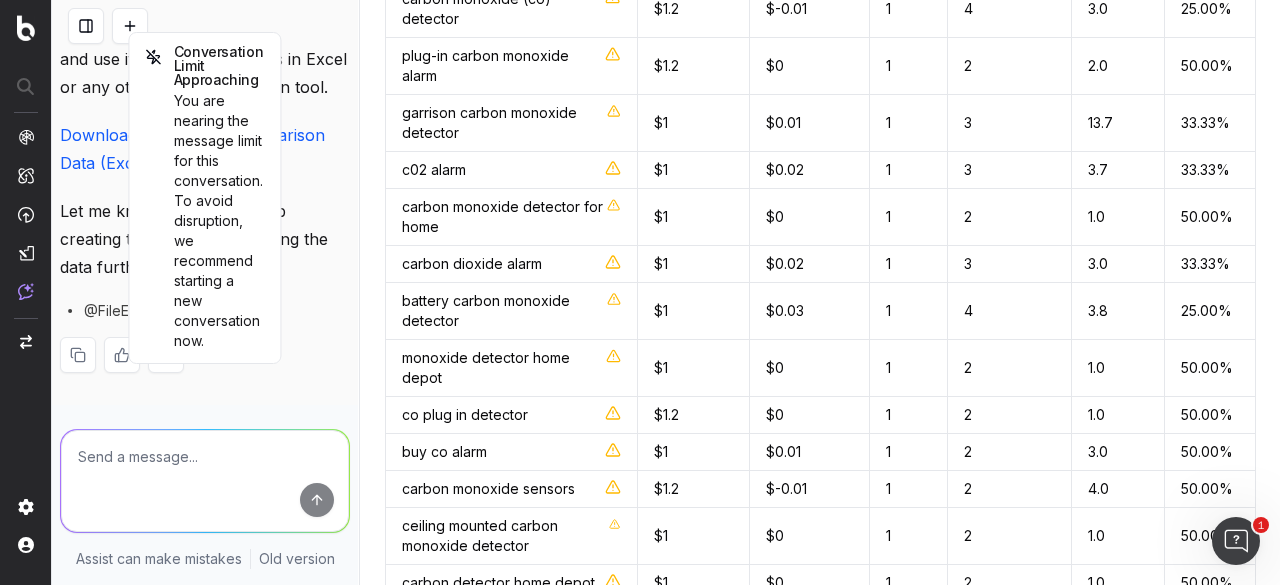 scroll, scrollTop: 3125, scrollLeft: 0, axis: vertical 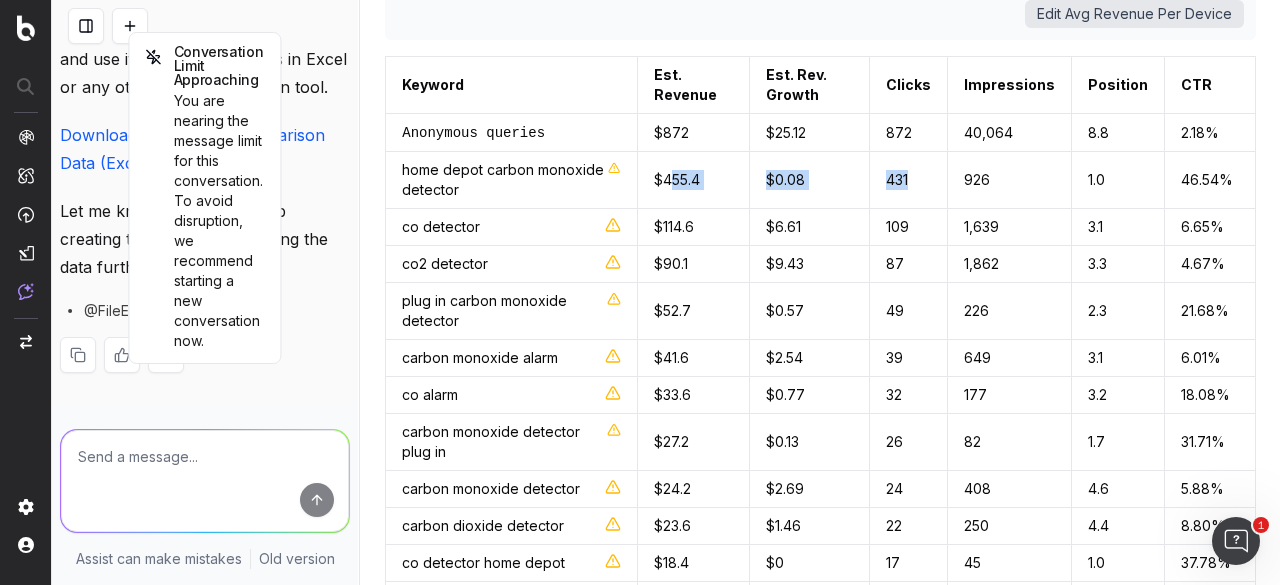 drag, startPoint x: 677, startPoint y: 175, endPoint x: 942, endPoint y: 190, distance: 265.4242 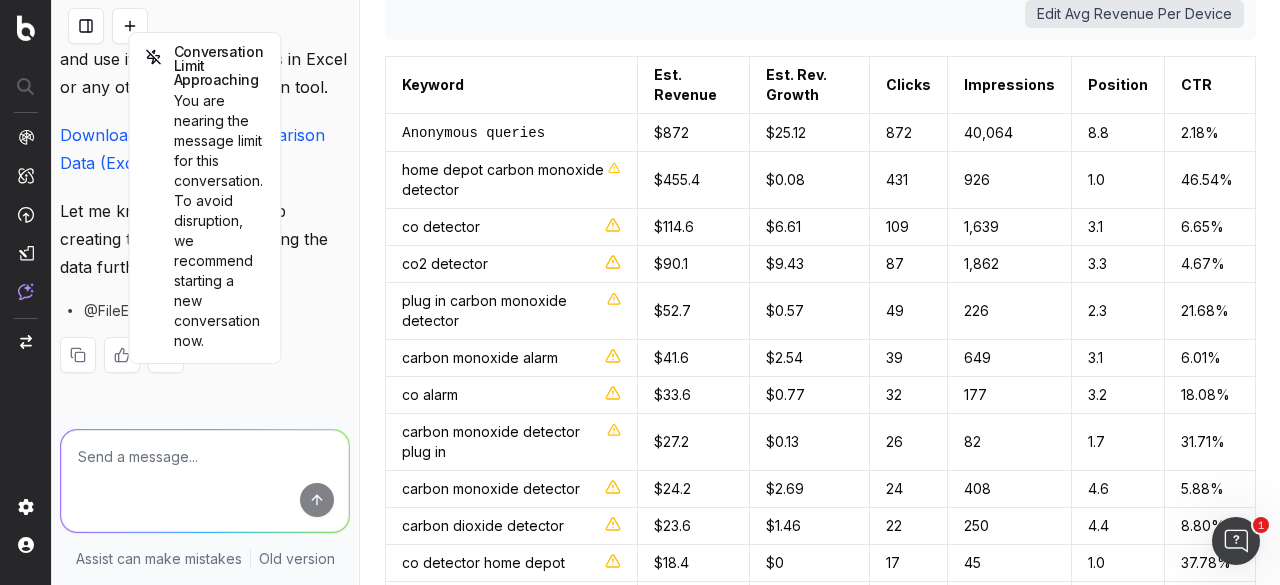 click on "926" at bounding box center [1009, 180] 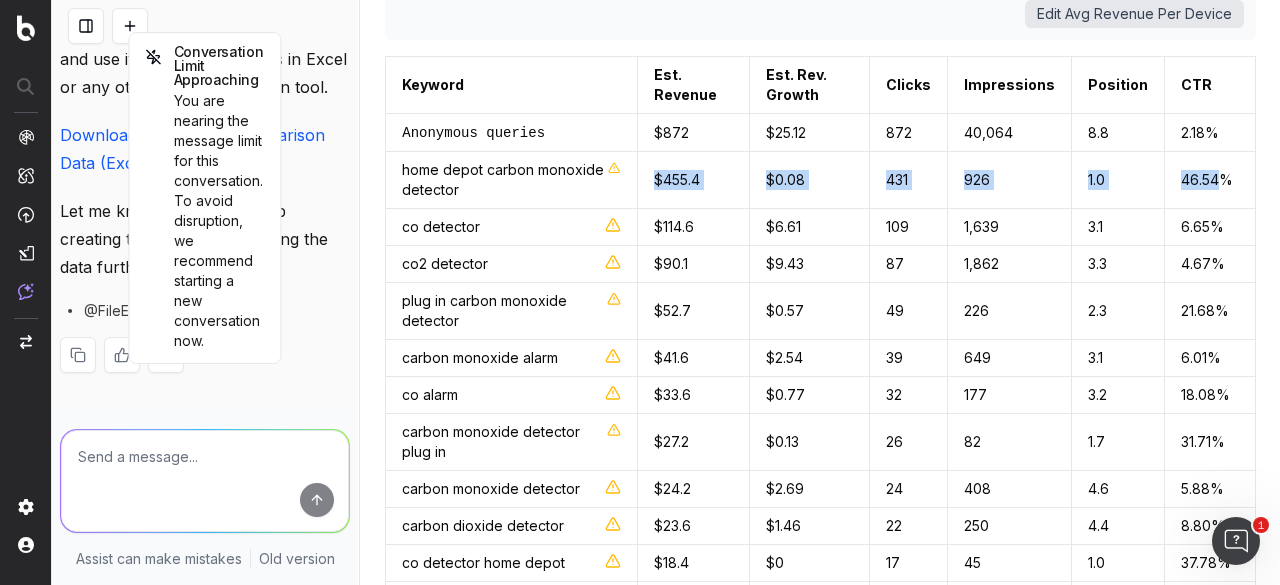 drag, startPoint x: 1202, startPoint y: 183, endPoint x: 659, endPoint y: 193, distance: 543.0921 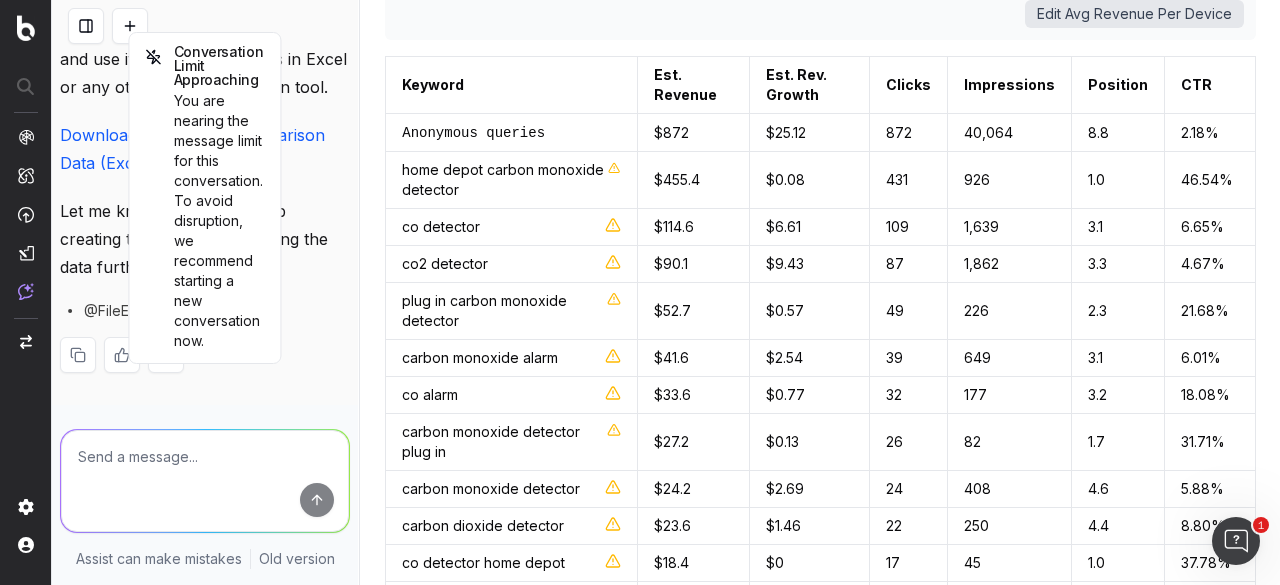 scroll, scrollTop: 0, scrollLeft: 0, axis: both 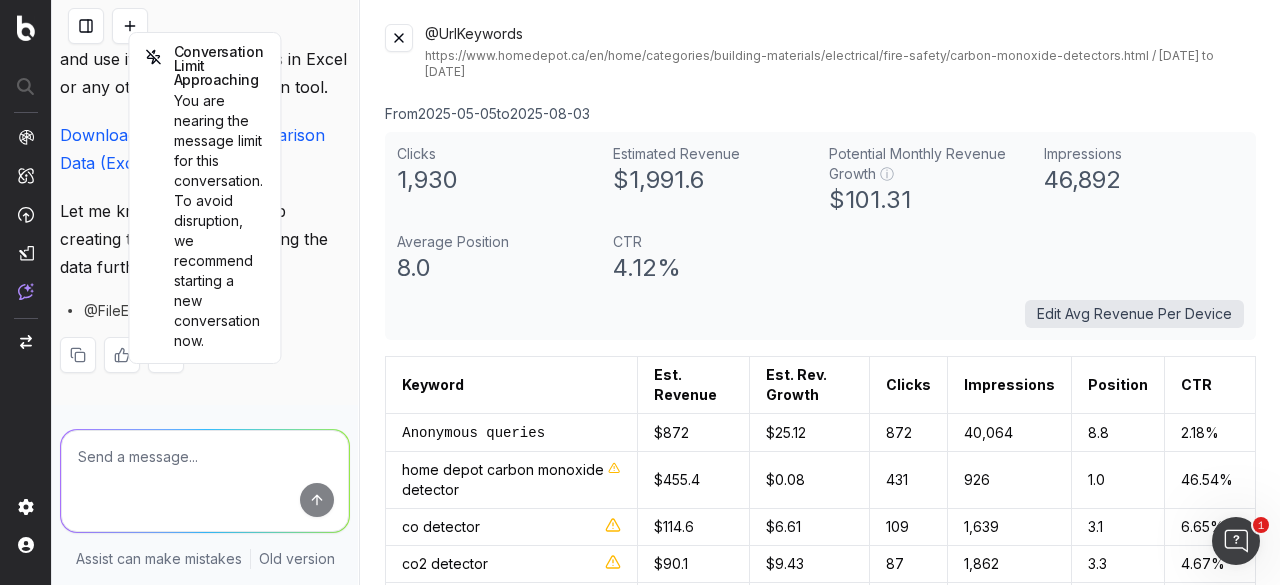 click on "Edit Avg Revenue Per Device" at bounding box center (1134, 314) 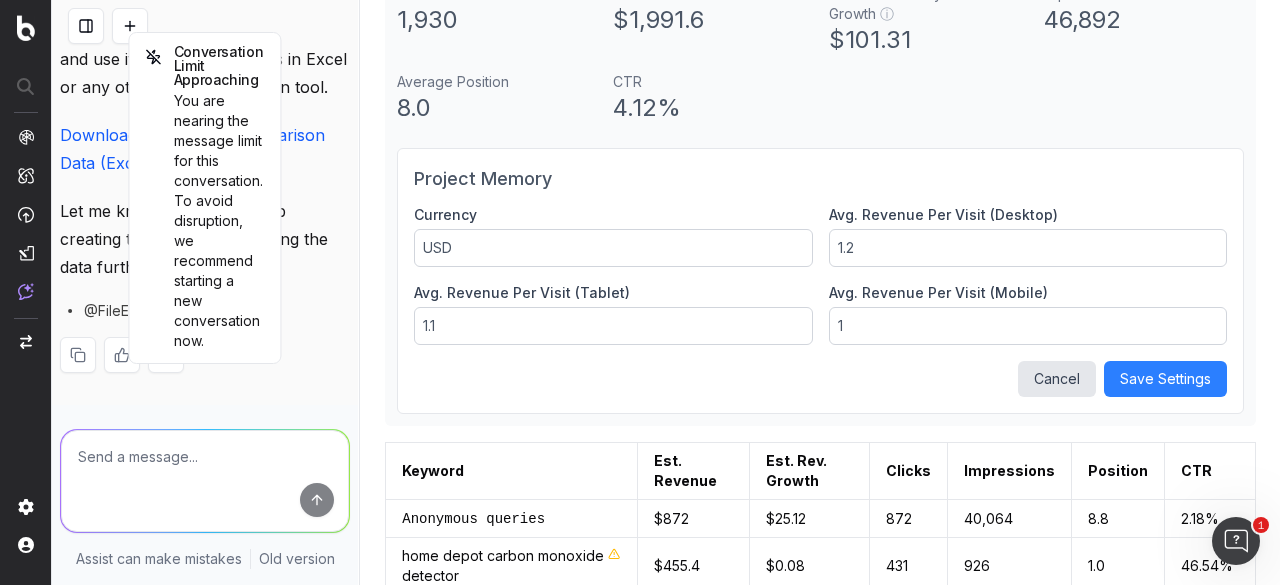 scroll, scrollTop: 200, scrollLeft: 0, axis: vertical 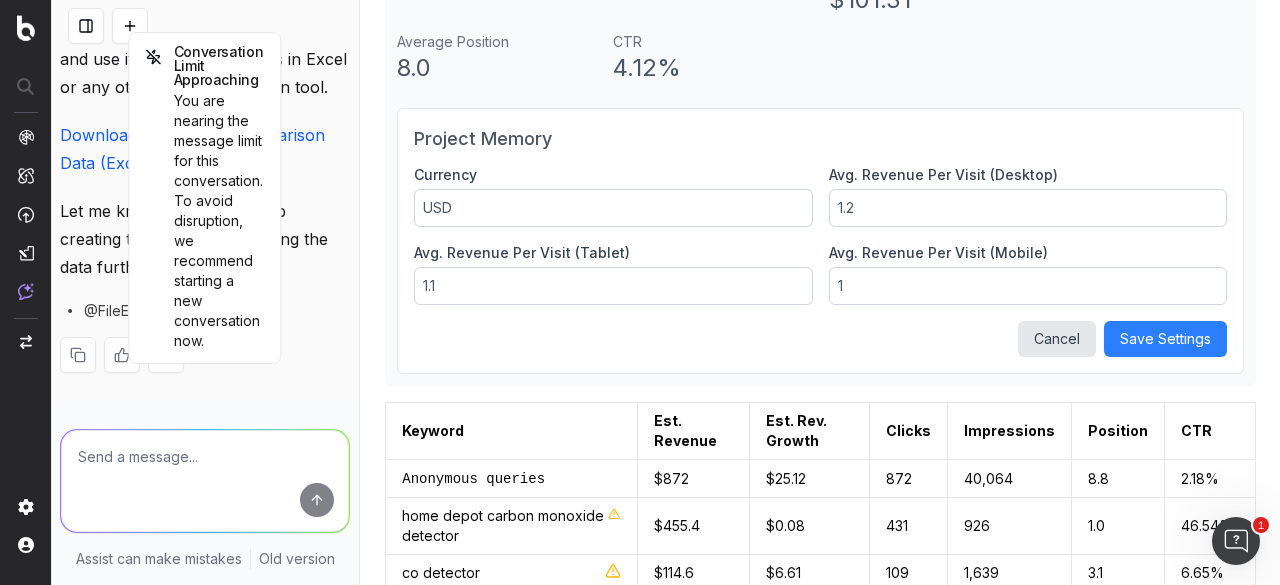 click on "USD" at bounding box center [613, 208] 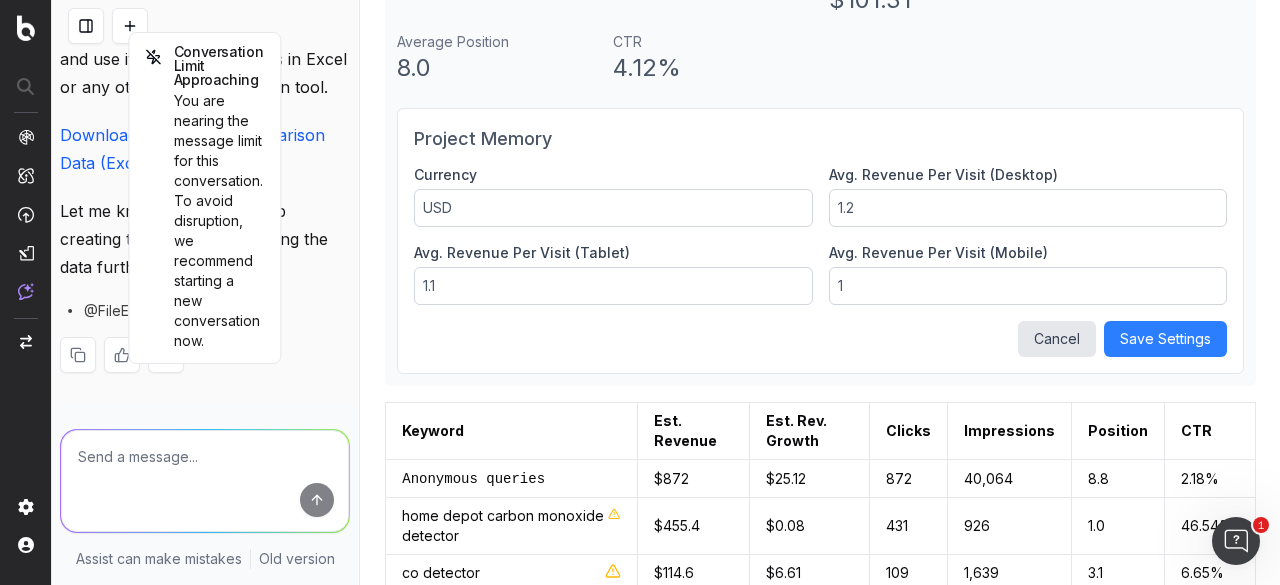 click on "Cancel" at bounding box center (1057, 339) 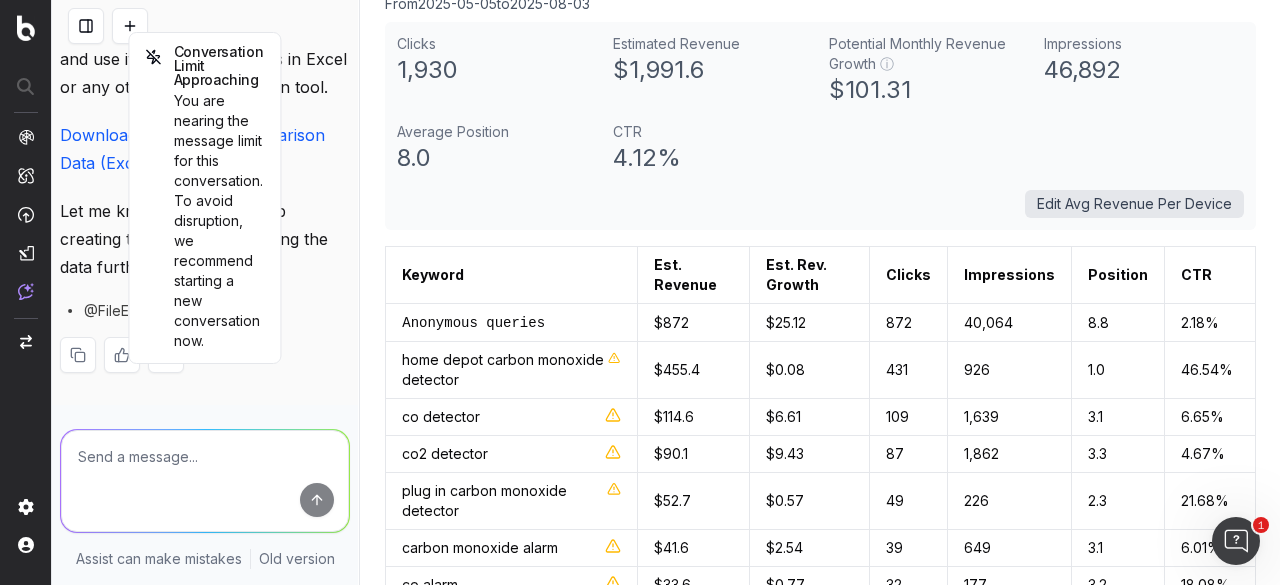 scroll, scrollTop: 0, scrollLeft: 0, axis: both 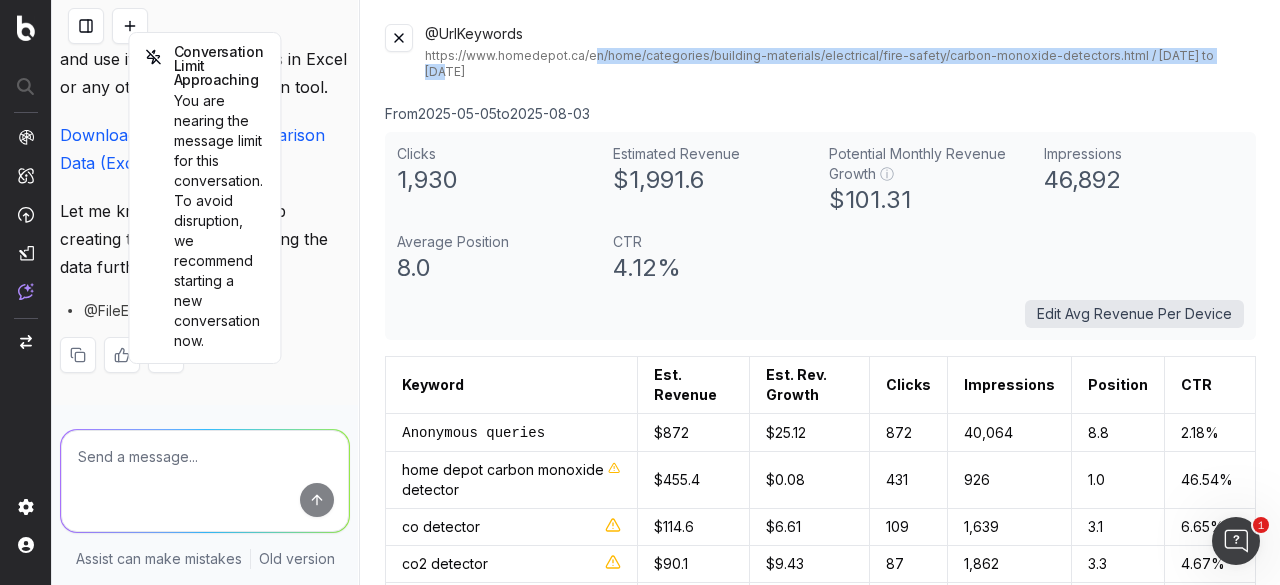 drag, startPoint x: 618, startPoint y: 48, endPoint x: 1211, endPoint y: 61, distance: 593.14246 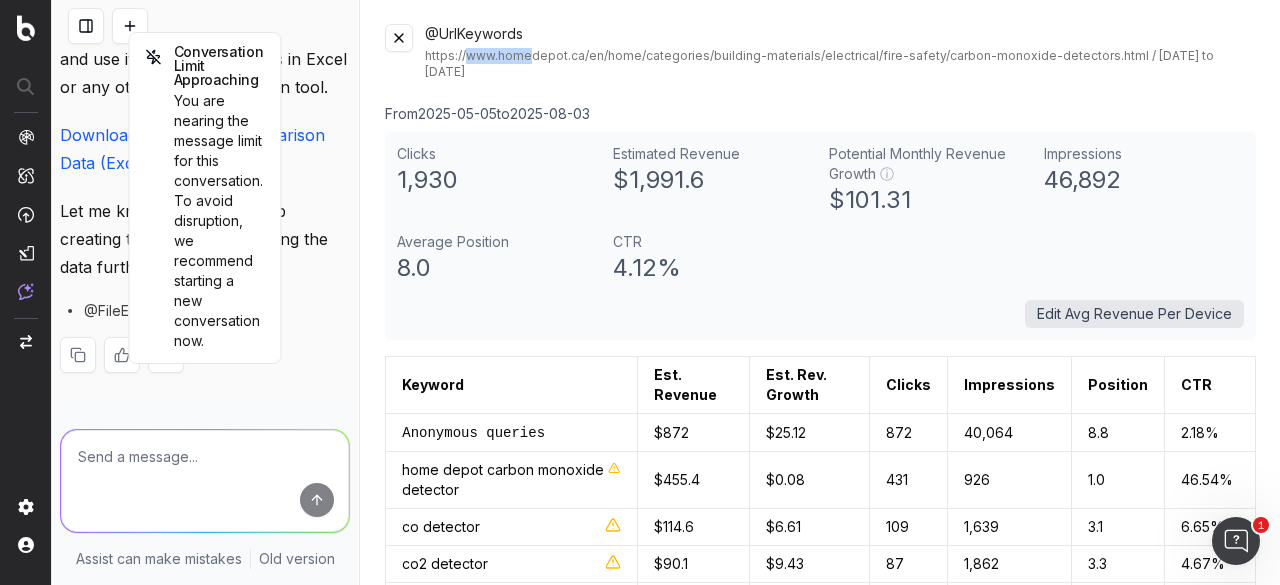 drag, startPoint x: 526, startPoint y: 63, endPoint x: 469, endPoint y: 63, distance: 57 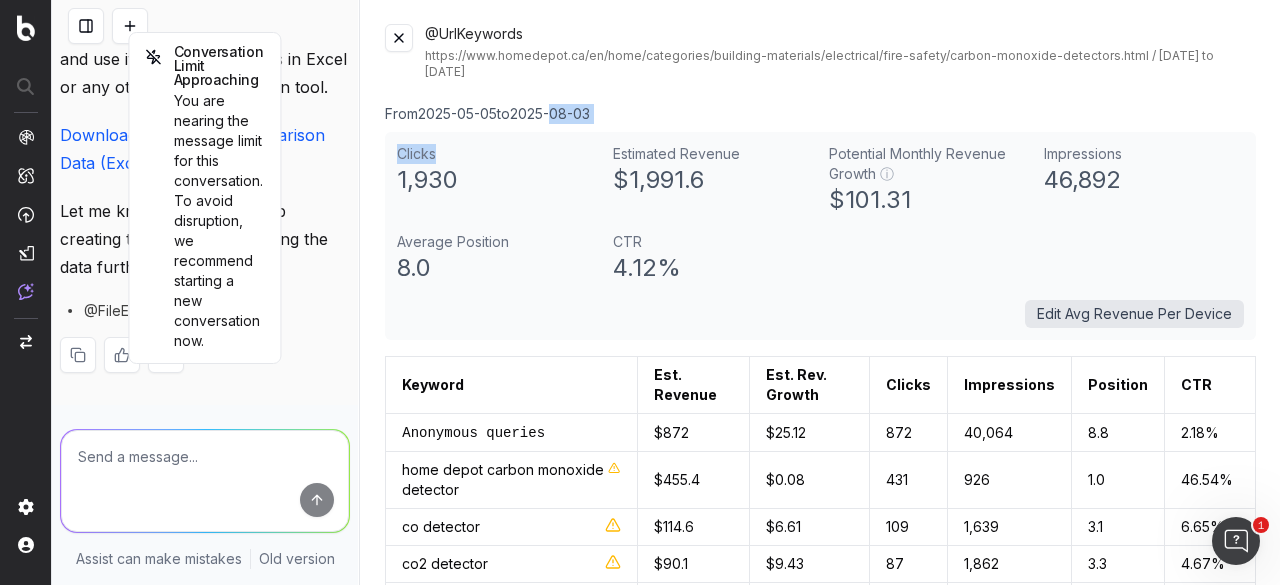 drag, startPoint x: 451, startPoint y: 130, endPoint x: 564, endPoint y: 114, distance: 114.12712 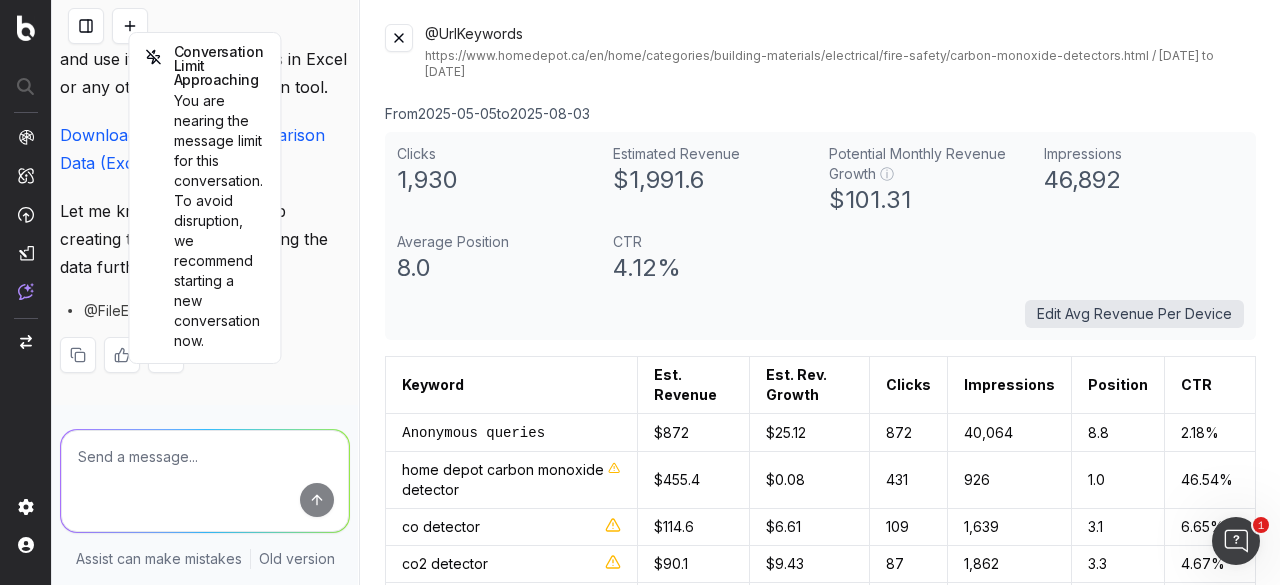 click on "From  2025-05-05  to  2025-08-03 Clicks 1,930 Estimated Revenue $ 1,991.6 Potential Monthly Revenue Growth ⓘ $ 101.31 Impressions 46,892 Average Position 8.0 CTR 4.12 % Edit Avg Revenue Per Device" at bounding box center (820, 222) 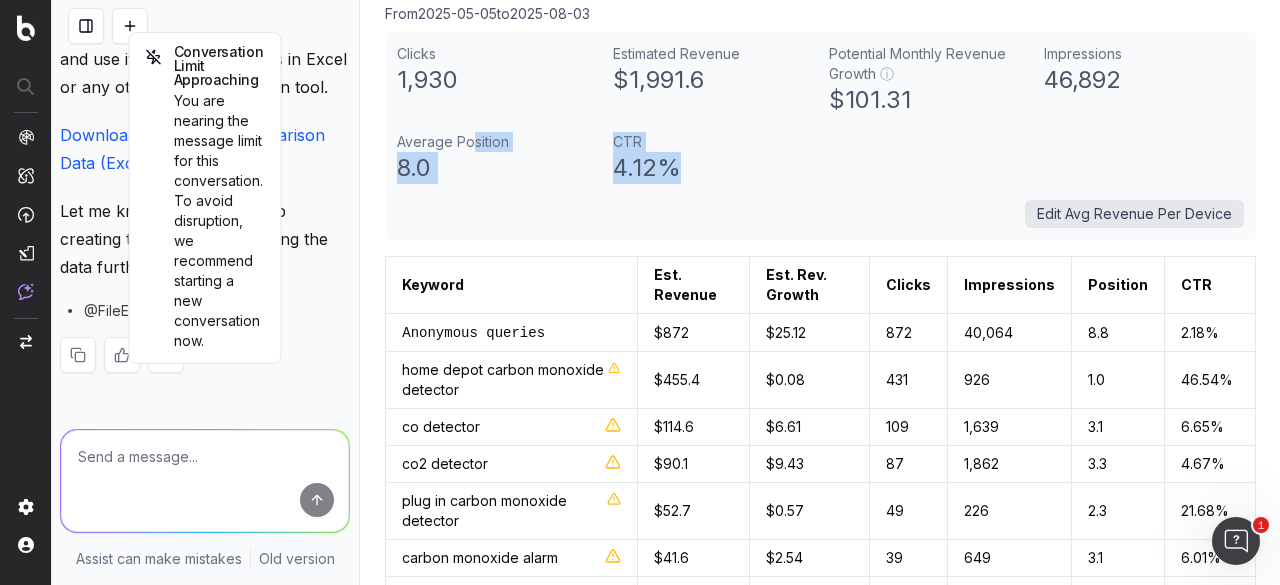 drag, startPoint x: 468, startPoint y: 145, endPoint x: 699, endPoint y: 173, distance: 232.69078 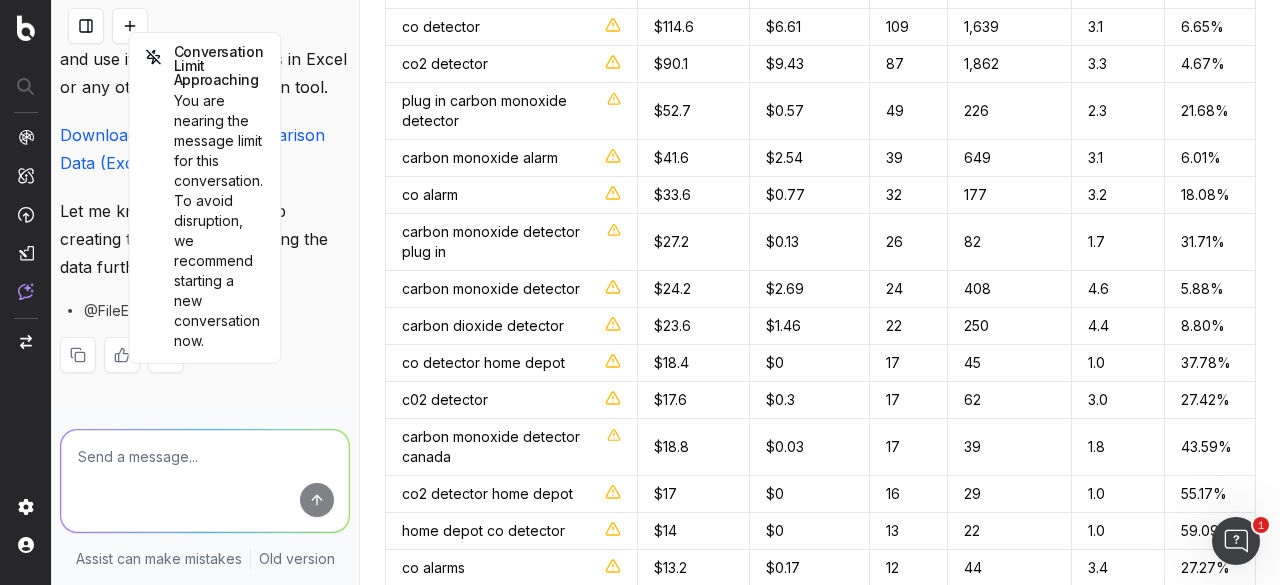 scroll, scrollTop: 300, scrollLeft: 0, axis: vertical 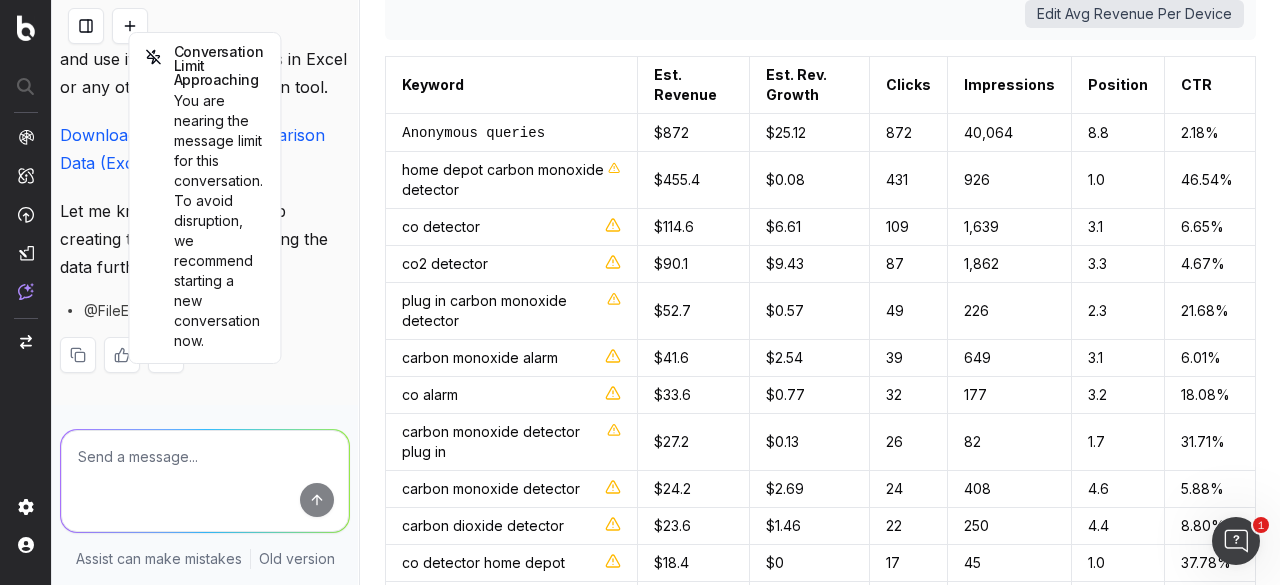 click on "Clicks" at bounding box center [908, 85] 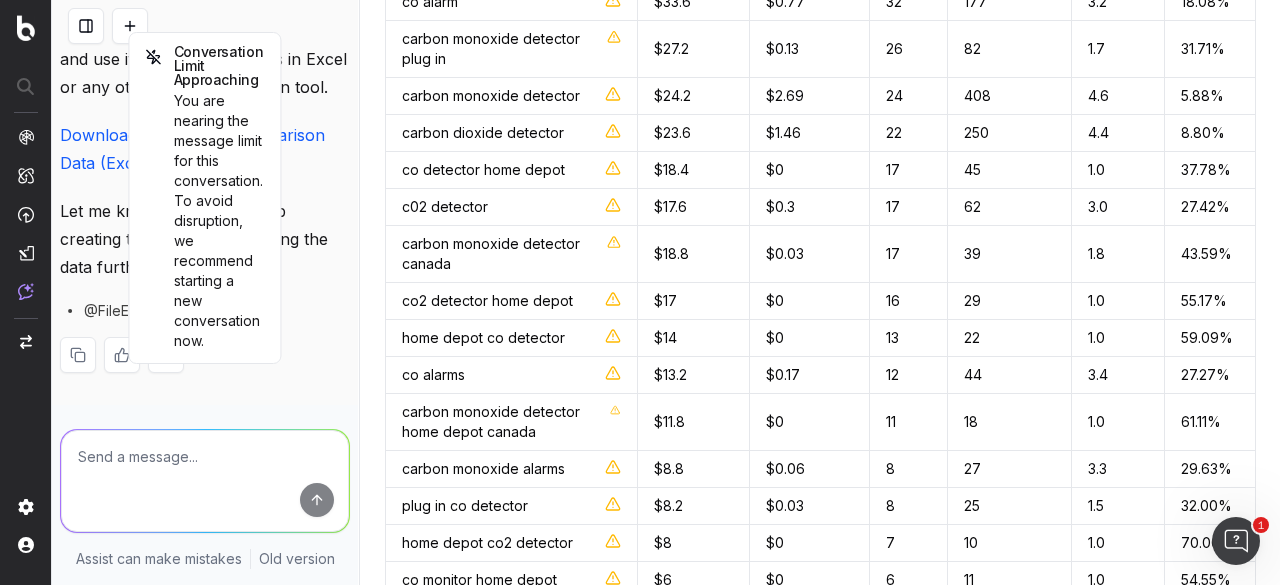 scroll, scrollTop: 900, scrollLeft: 0, axis: vertical 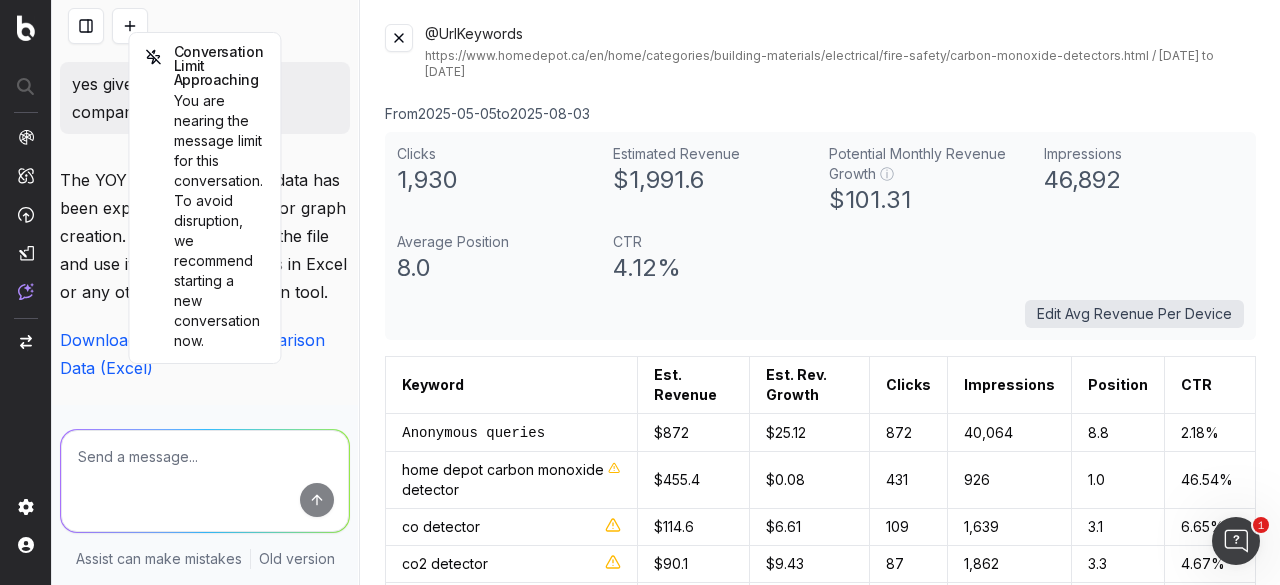 click 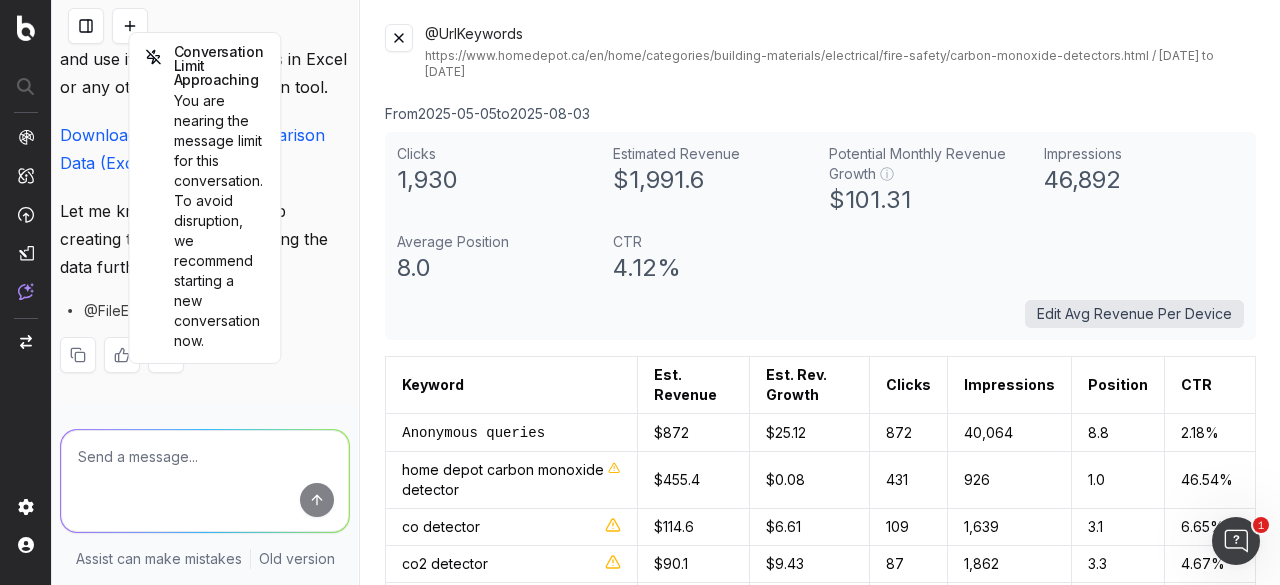 scroll, scrollTop: 18774, scrollLeft: 0, axis: vertical 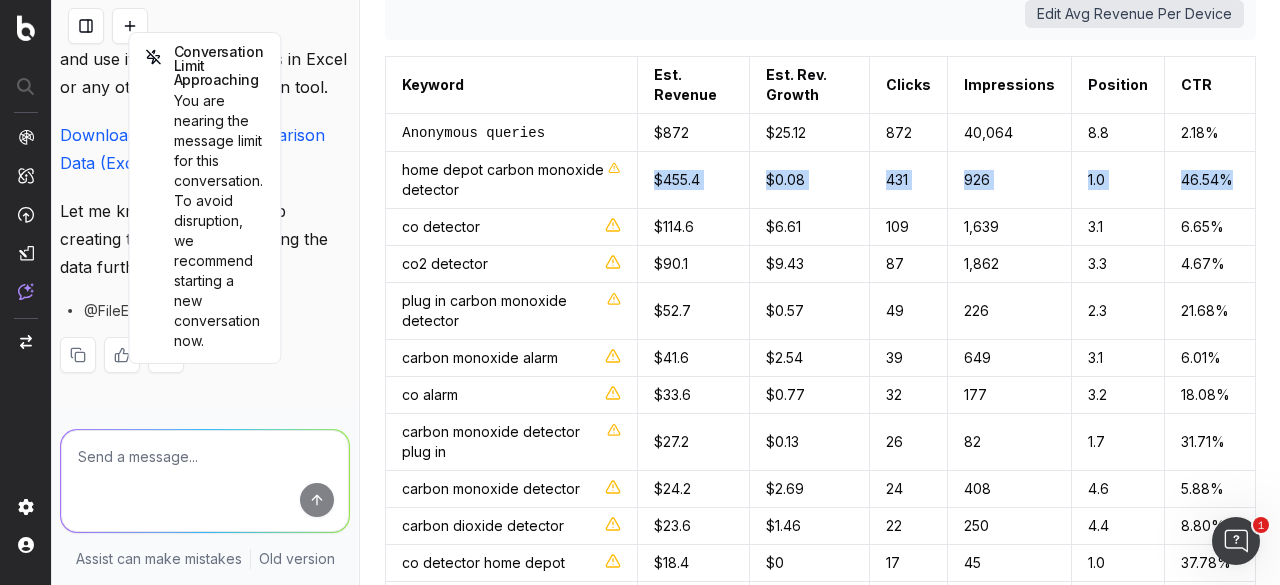 drag, startPoint x: 1123, startPoint y: 199, endPoint x: 639, endPoint y: 182, distance: 484.29846 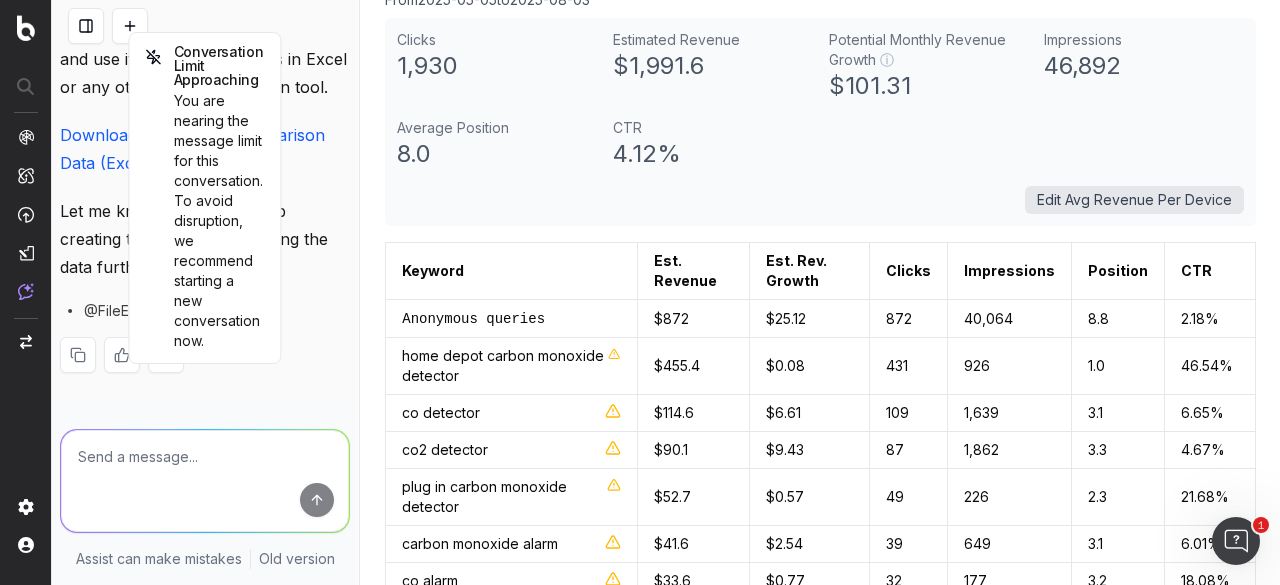scroll, scrollTop: 0, scrollLeft: 0, axis: both 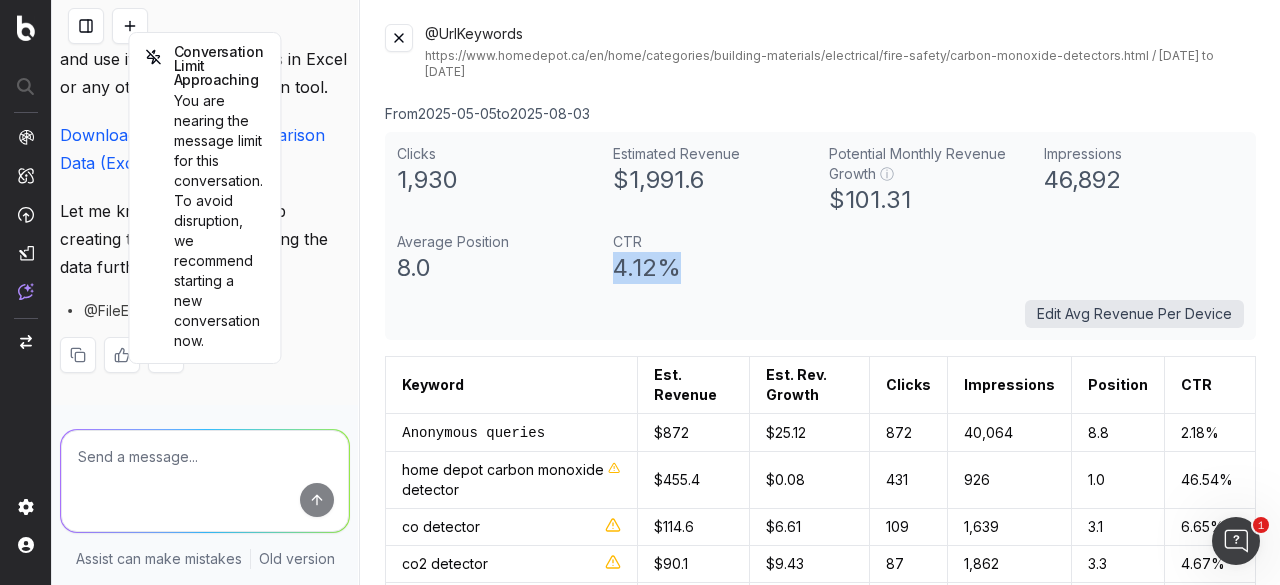 drag, startPoint x: 608, startPoint y: 269, endPoint x: 703, endPoint y: 271, distance: 95.02105 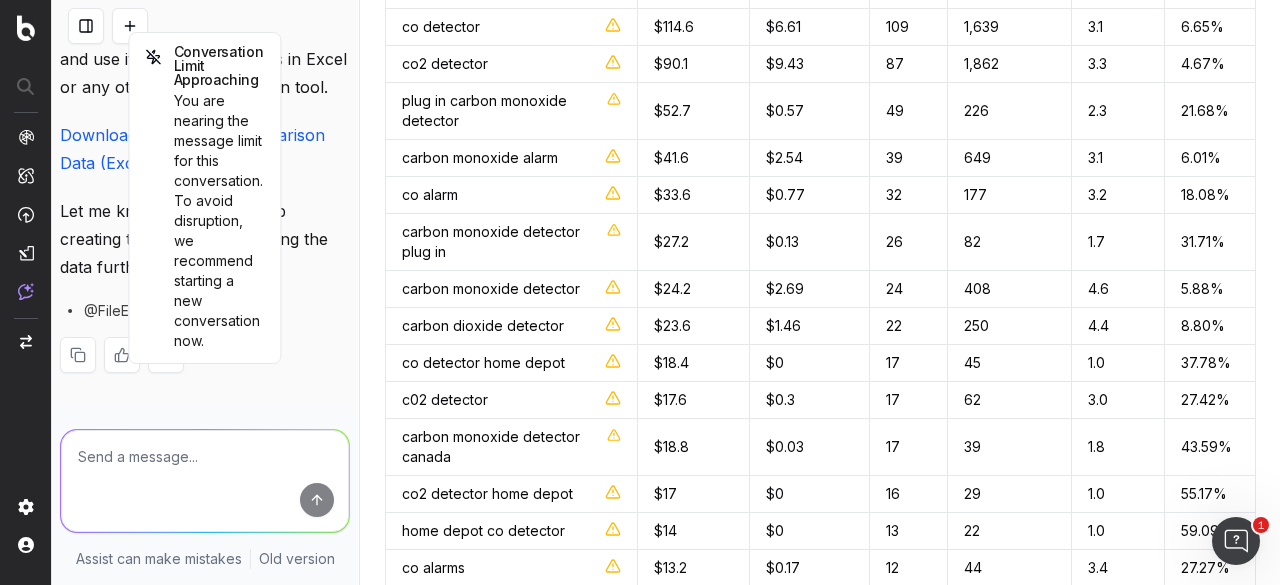 scroll, scrollTop: 0, scrollLeft: 0, axis: both 